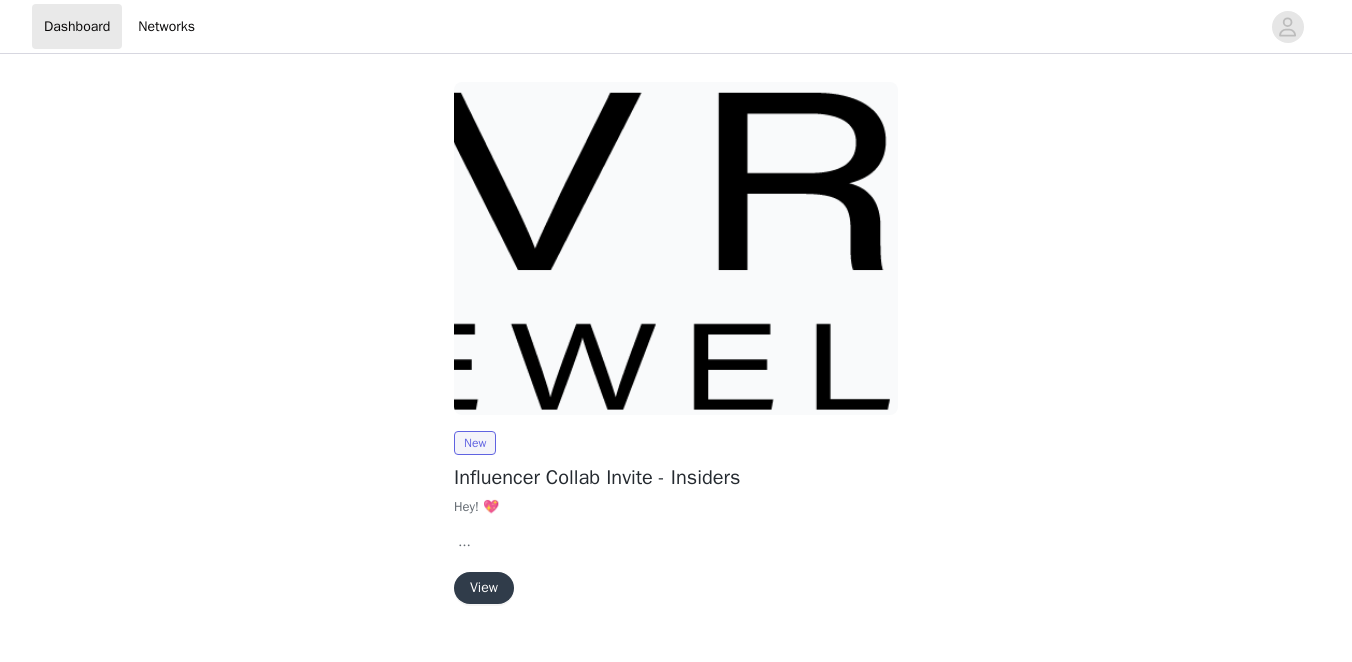 scroll, scrollTop: 0, scrollLeft: 0, axis: both 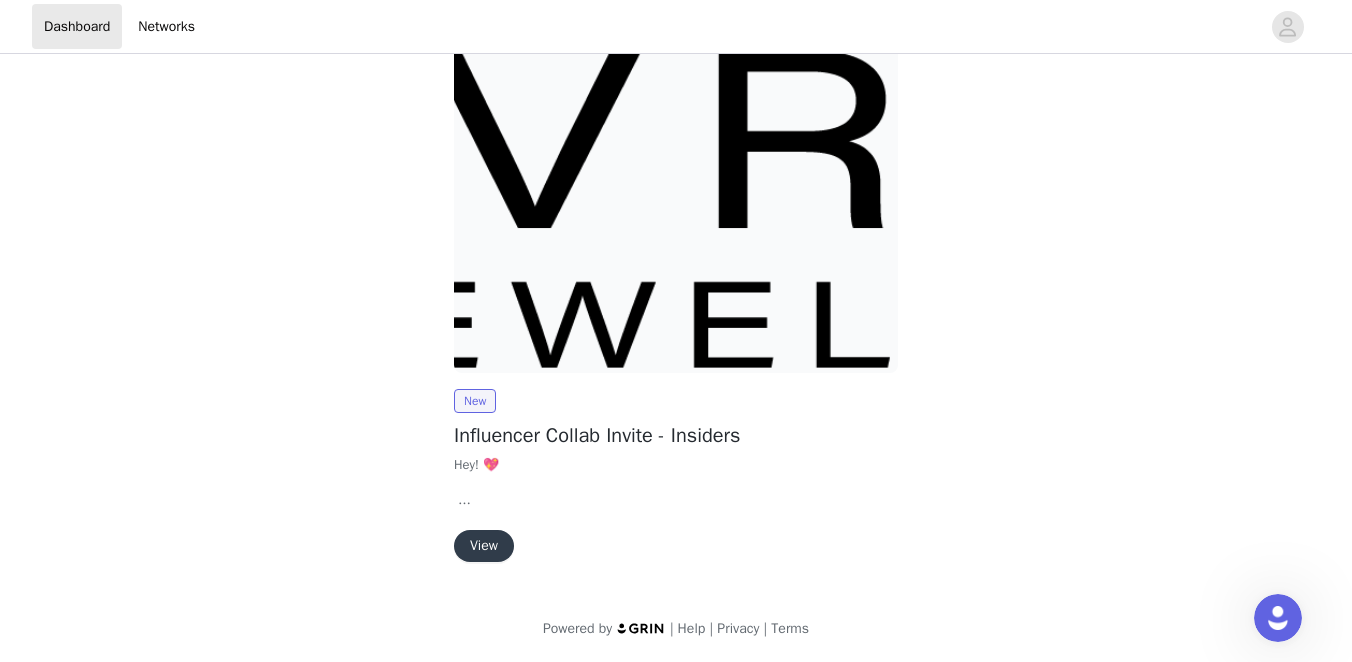 click on "View" at bounding box center (484, 546) 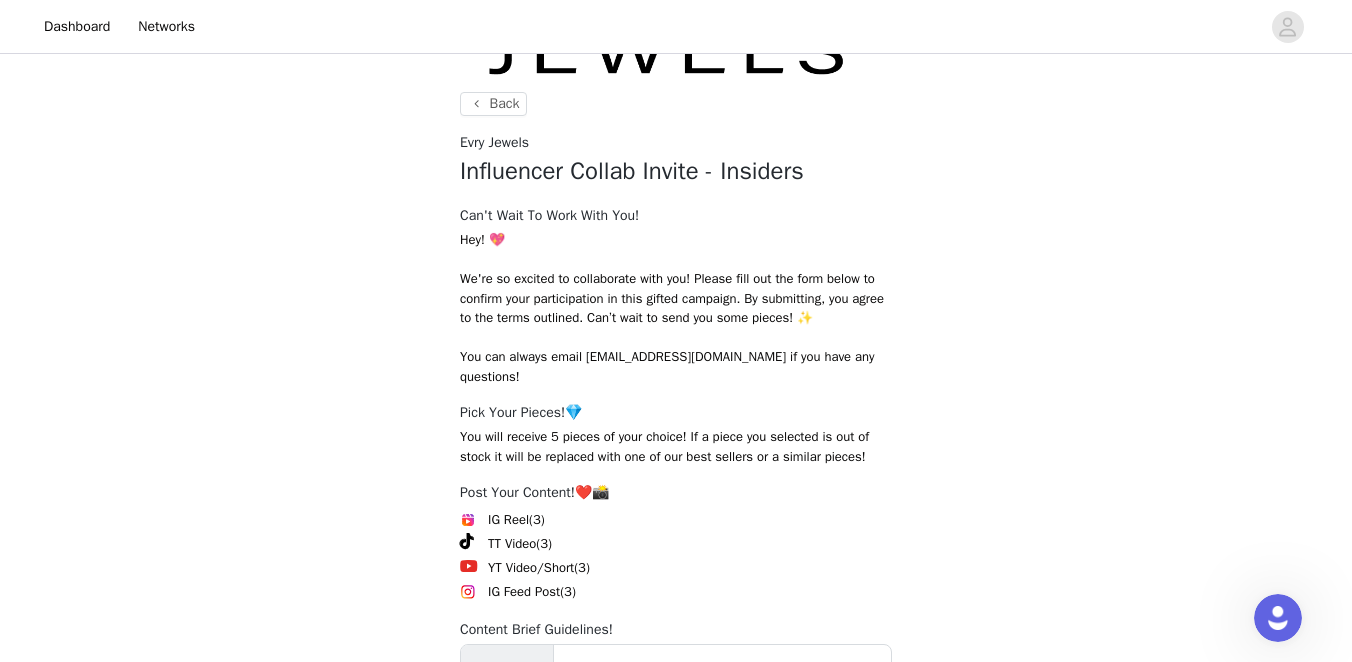 scroll, scrollTop: 401, scrollLeft: 0, axis: vertical 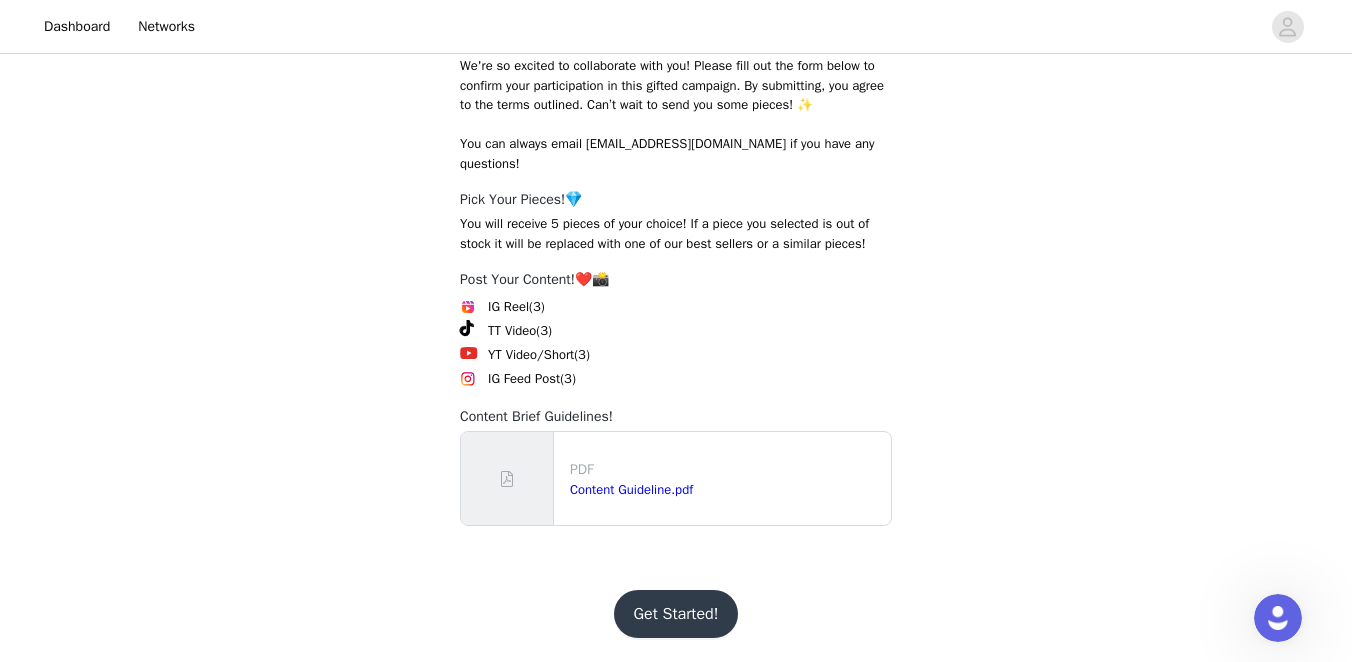 click on "Get Started!" at bounding box center (676, 614) 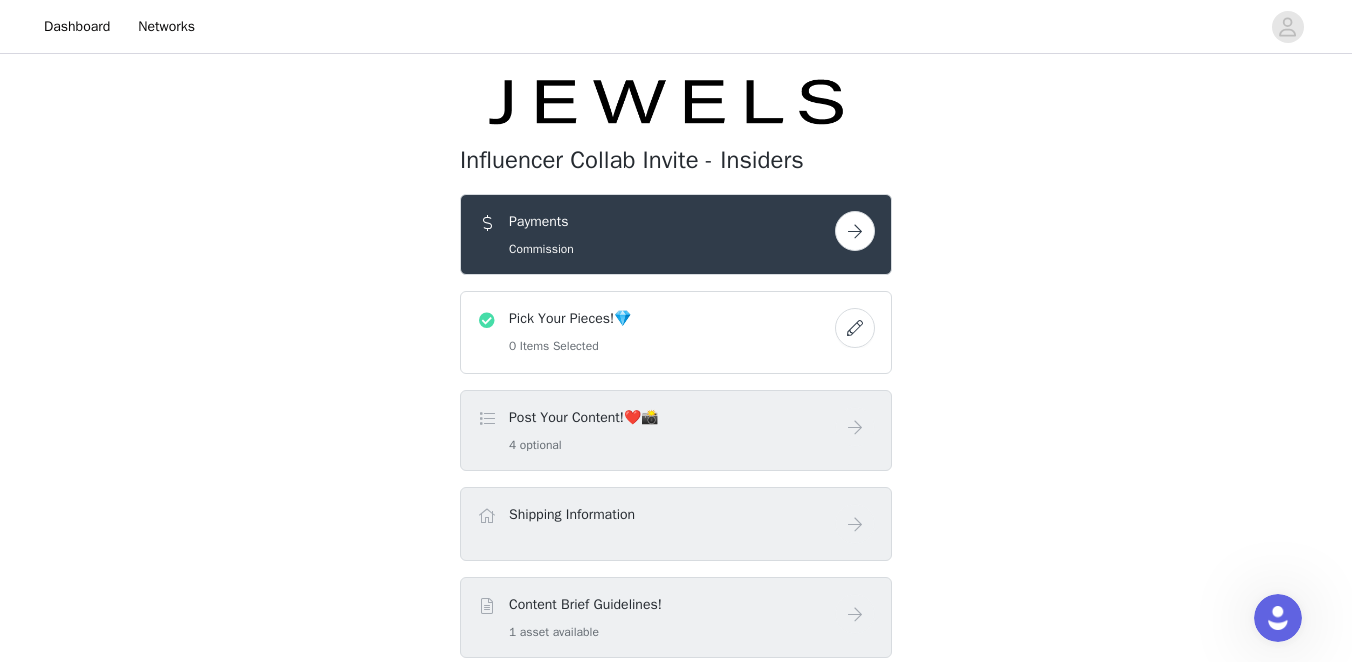 scroll, scrollTop: 112, scrollLeft: 0, axis: vertical 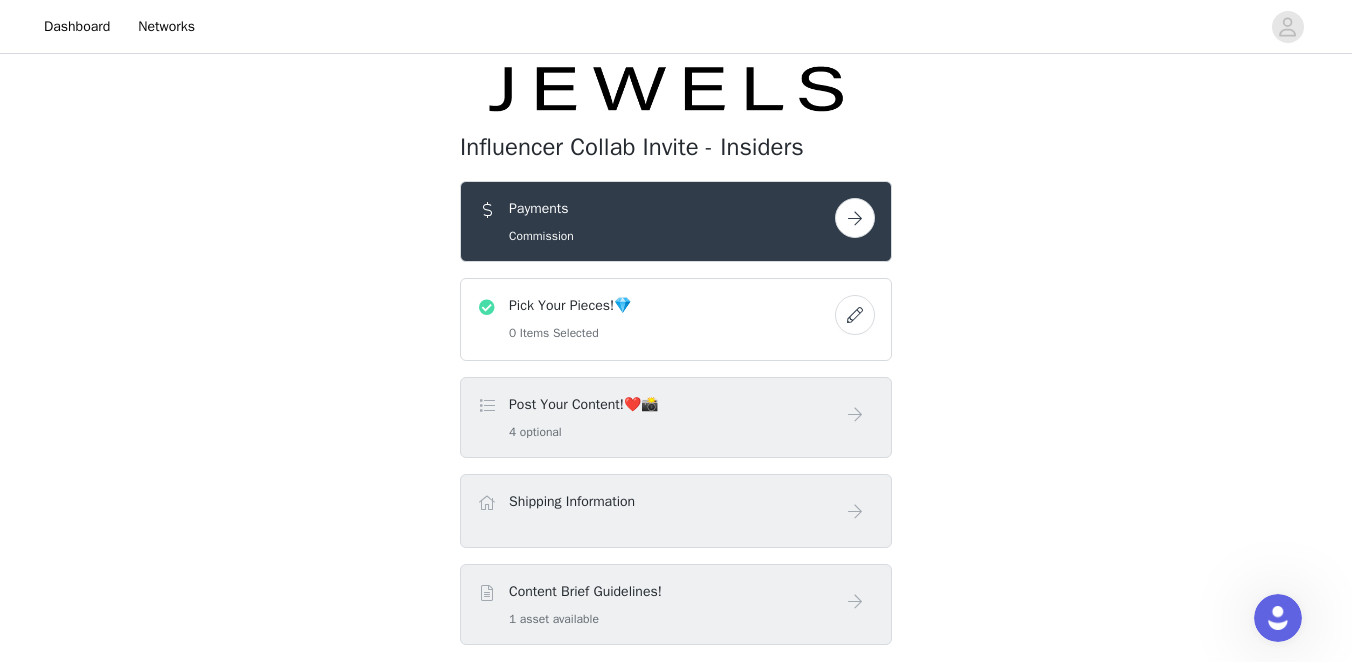click on "Pick Your Pieces!💎   0 Items Selected" at bounding box center [656, 319] 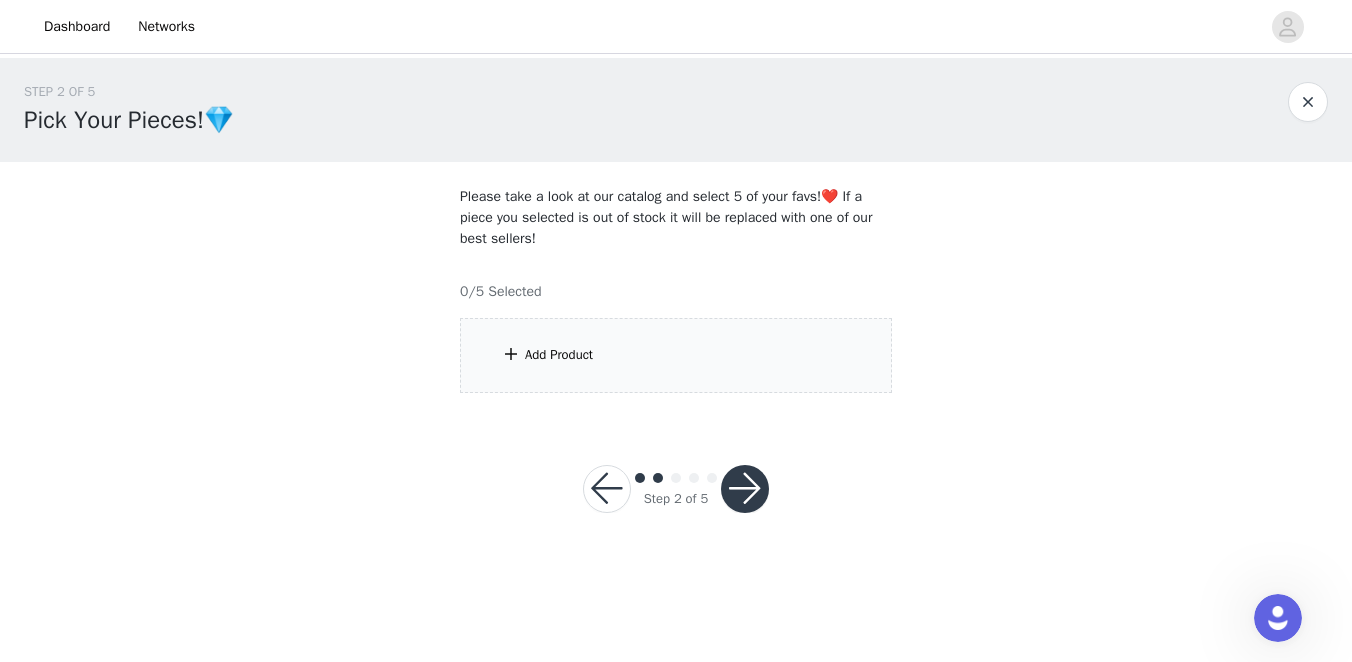 click on "Add Product" at bounding box center [676, 355] 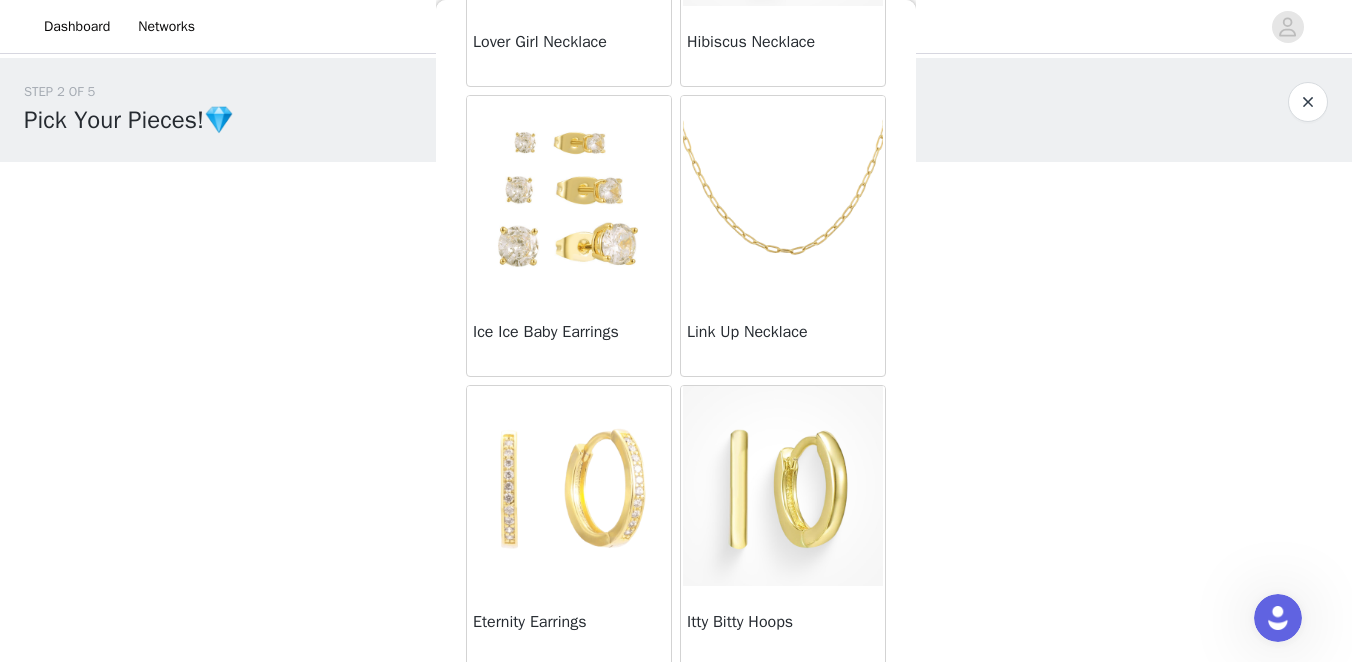 scroll, scrollTop: 1464, scrollLeft: 0, axis: vertical 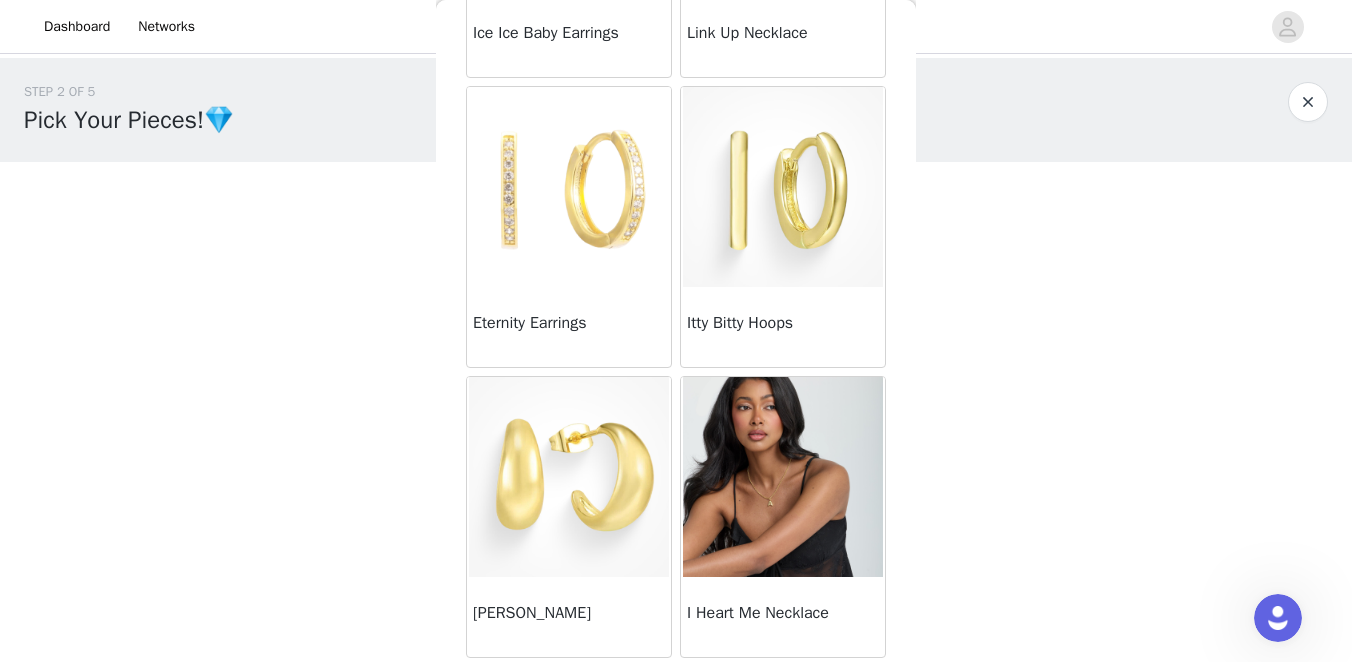 click at bounding box center (783, 477) 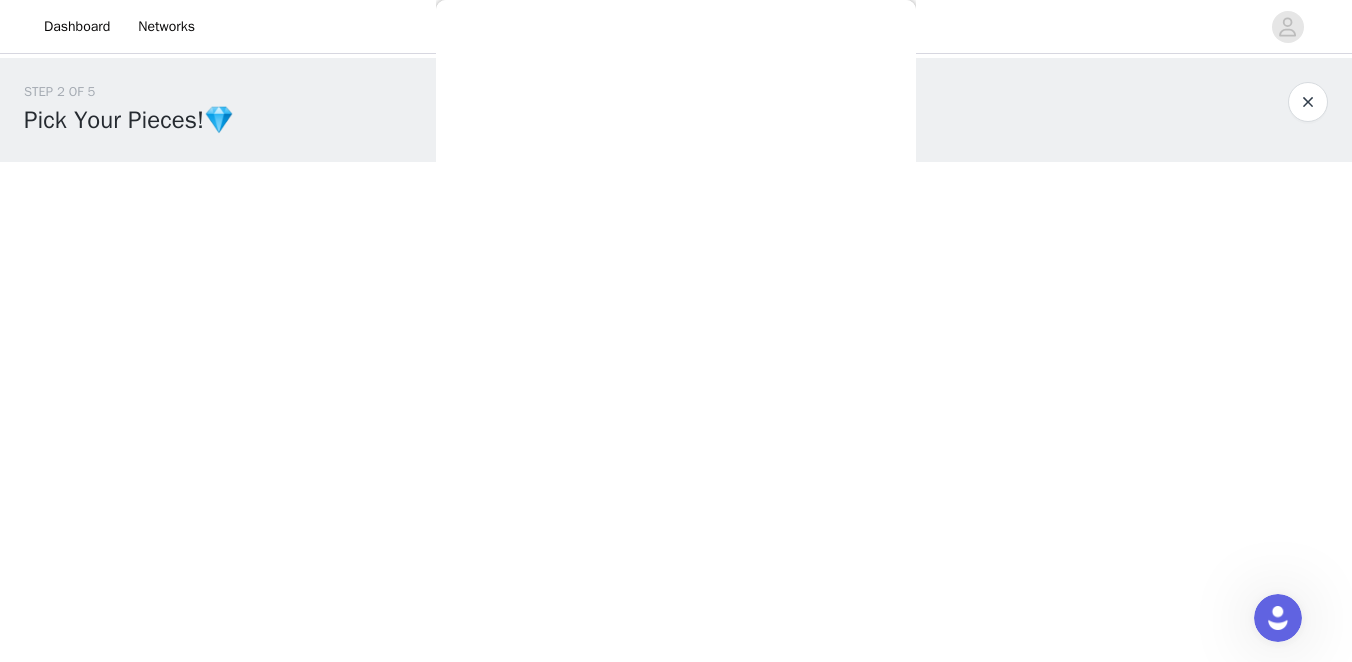 scroll, scrollTop: 287, scrollLeft: 0, axis: vertical 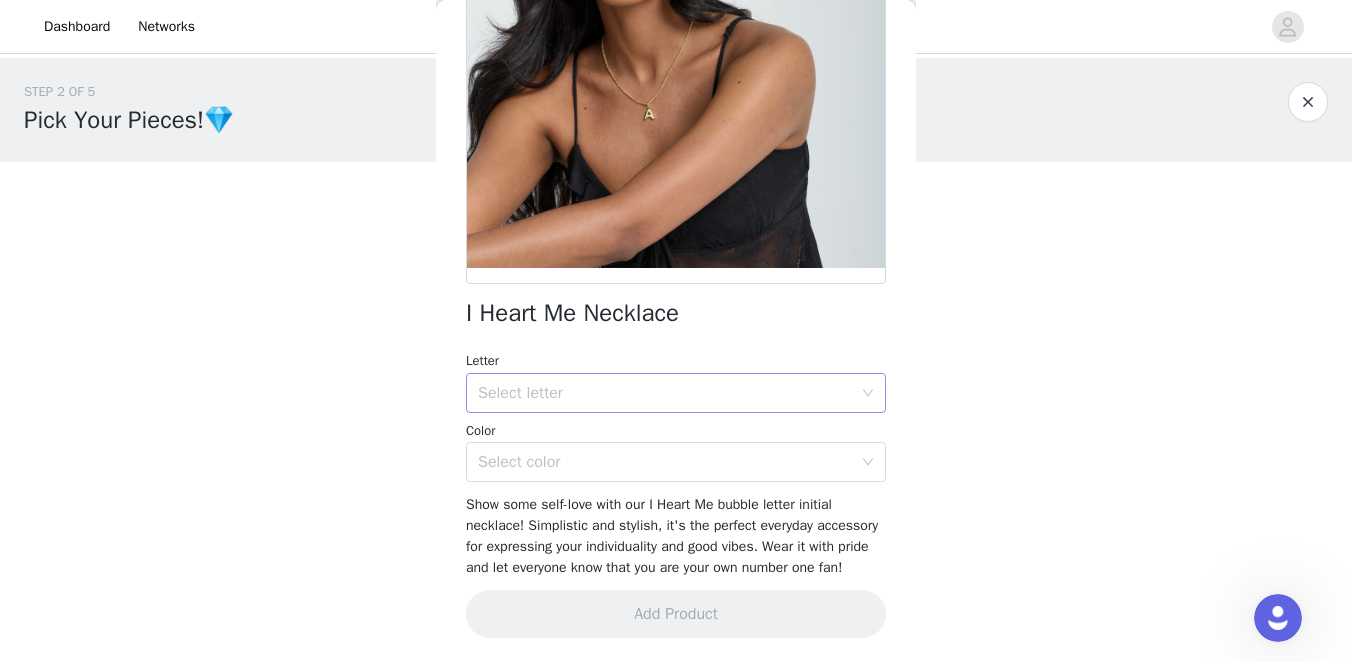 click on "Select letter" at bounding box center (665, 393) 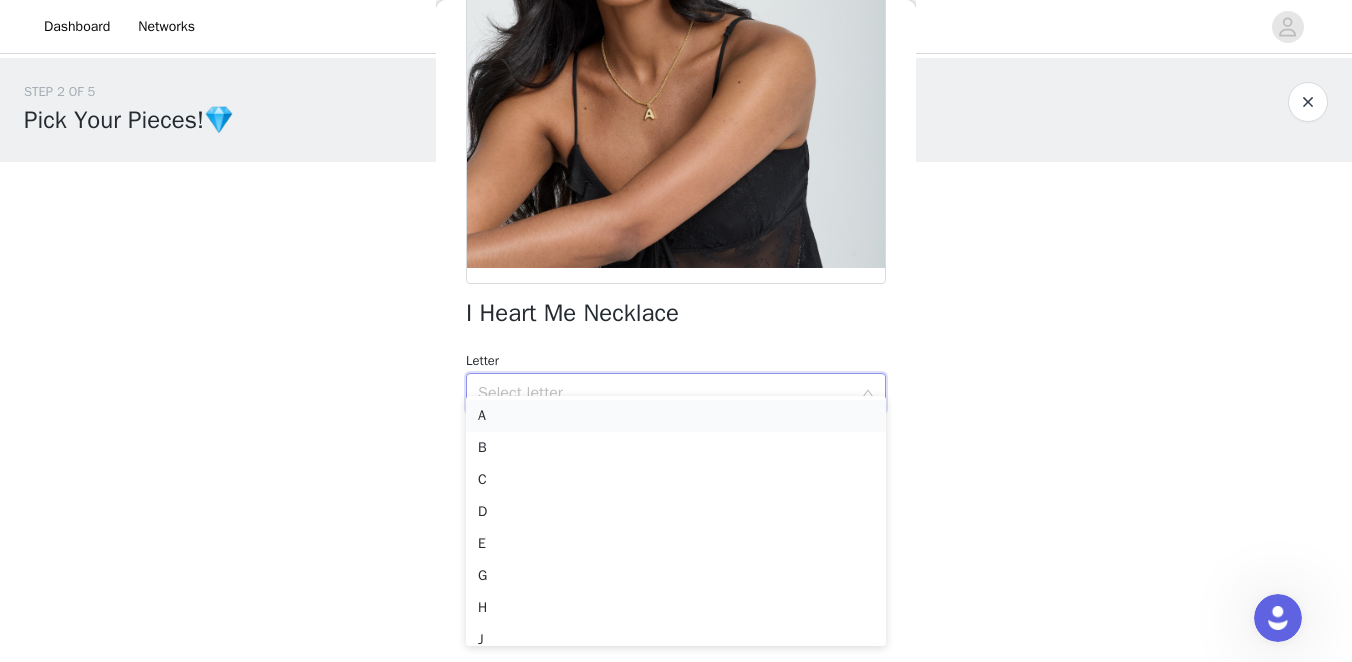 click on "A" at bounding box center [676, 416] 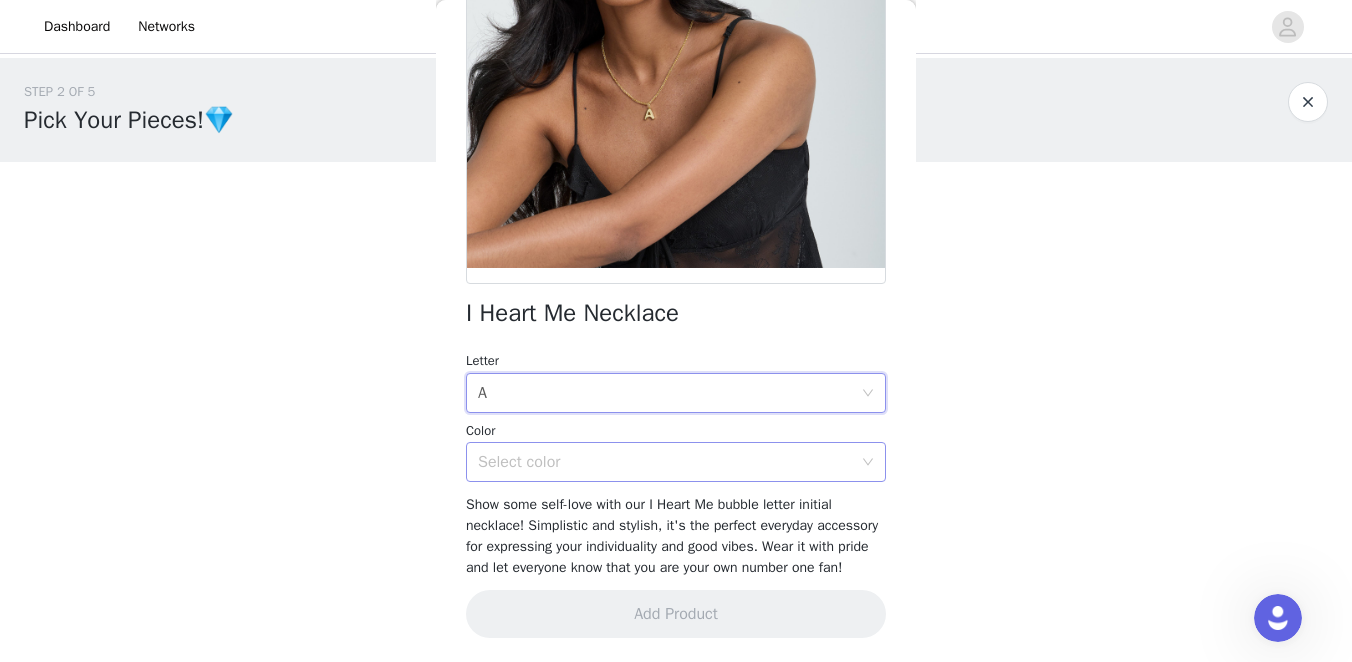 click on "Select color" at bounding box center (665, 462) 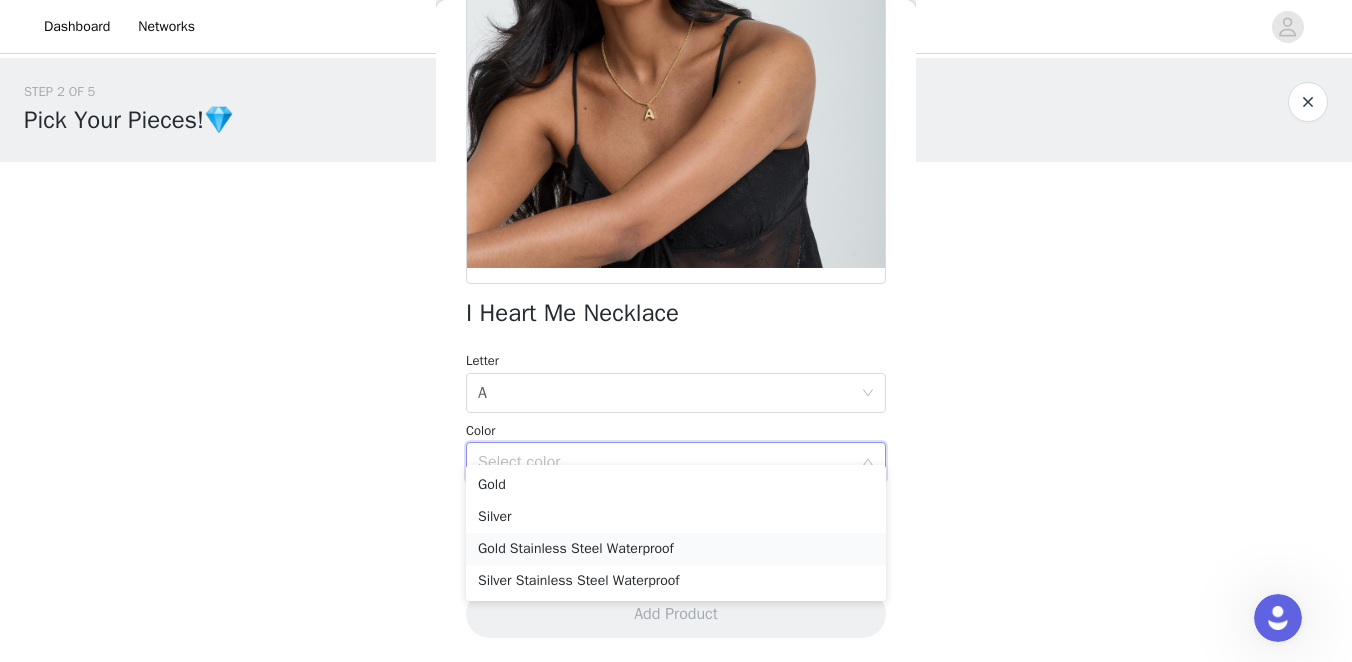 click on "Gold Stainless Steel Waterproof" at bounding box center [676, 549] 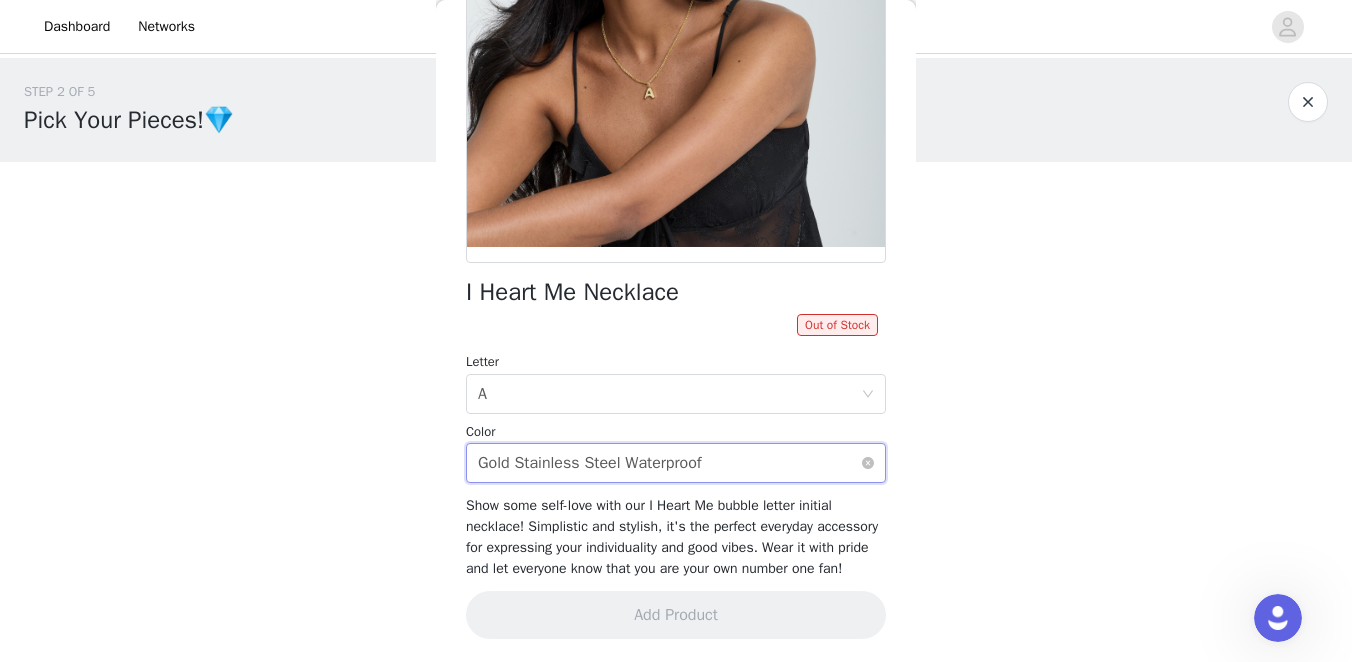 click on "Select color Gold Stainless Steel Waterproof" at bounding box center (669, 463) 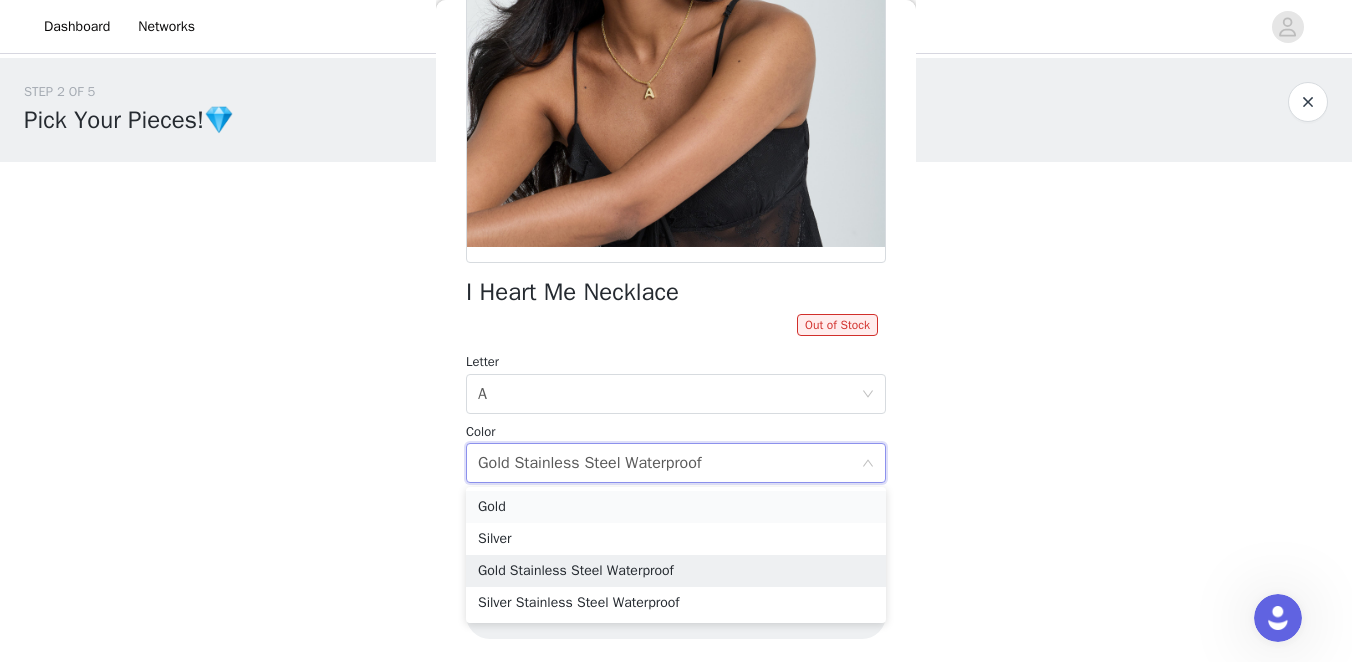 click on "Gold" at bounding box center [676, 507] 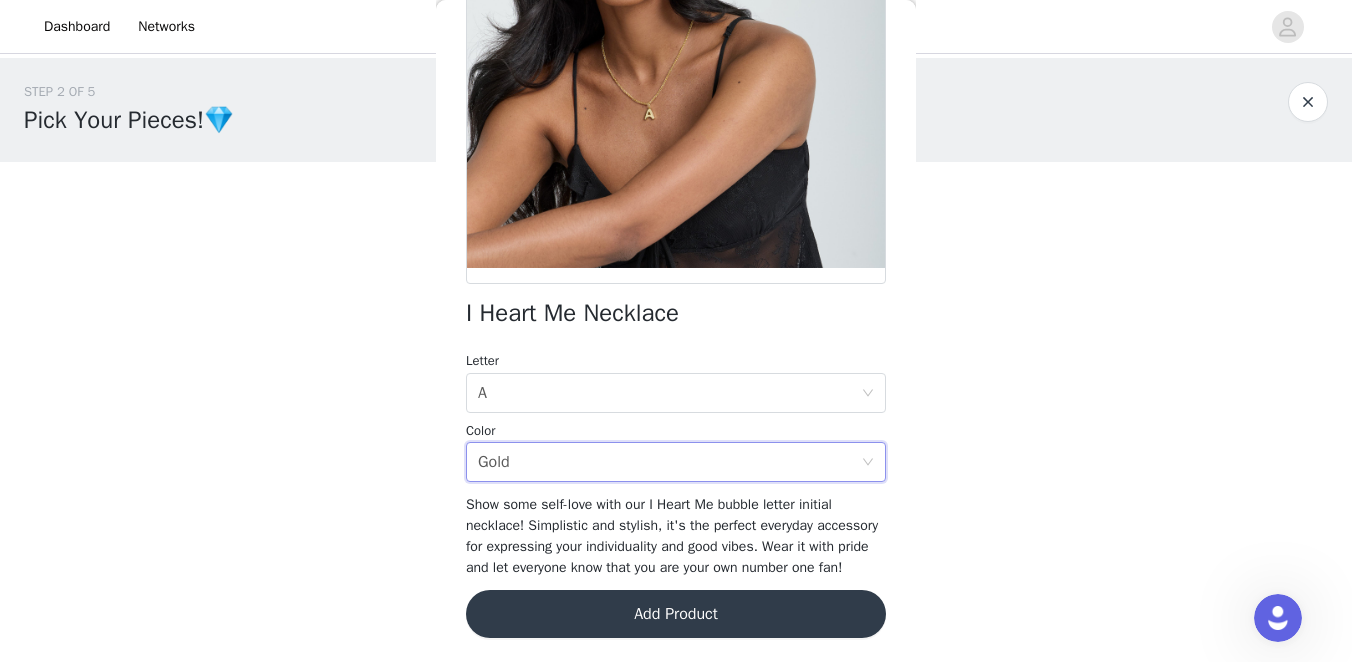 click on "Add Product" at bounding box center (676, 614) 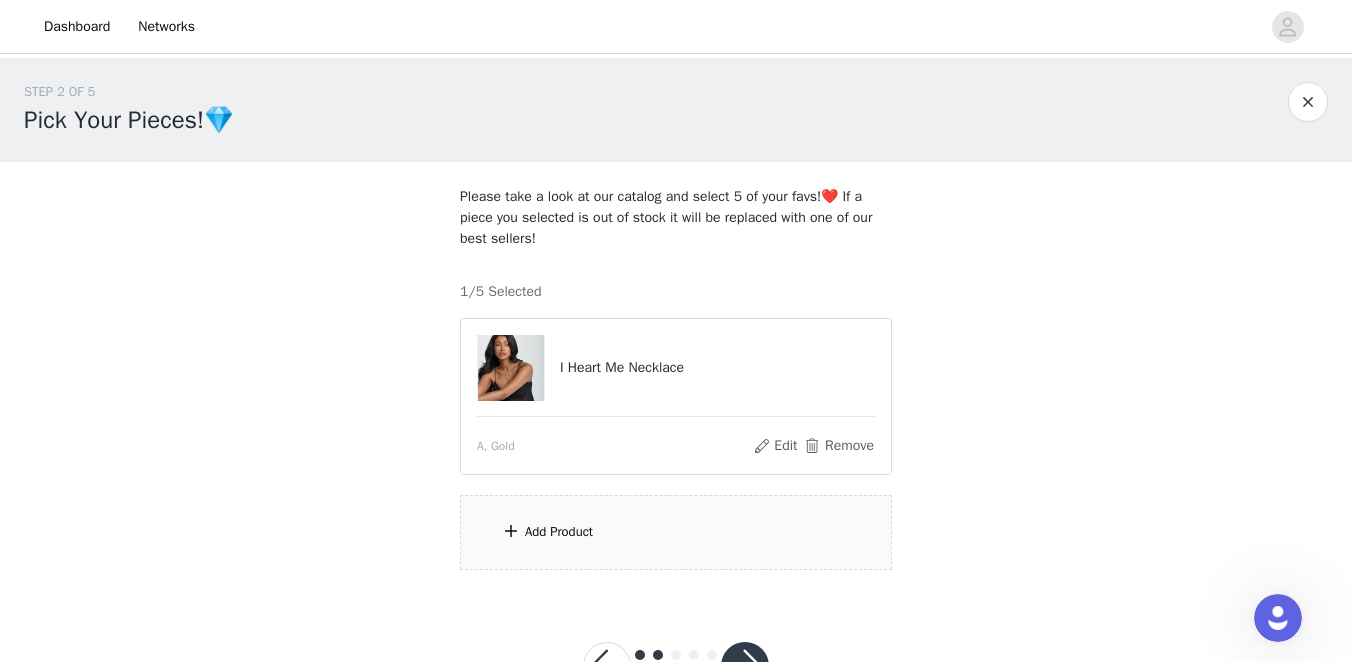 click on "Add Product" at bounding box center (676, 532) 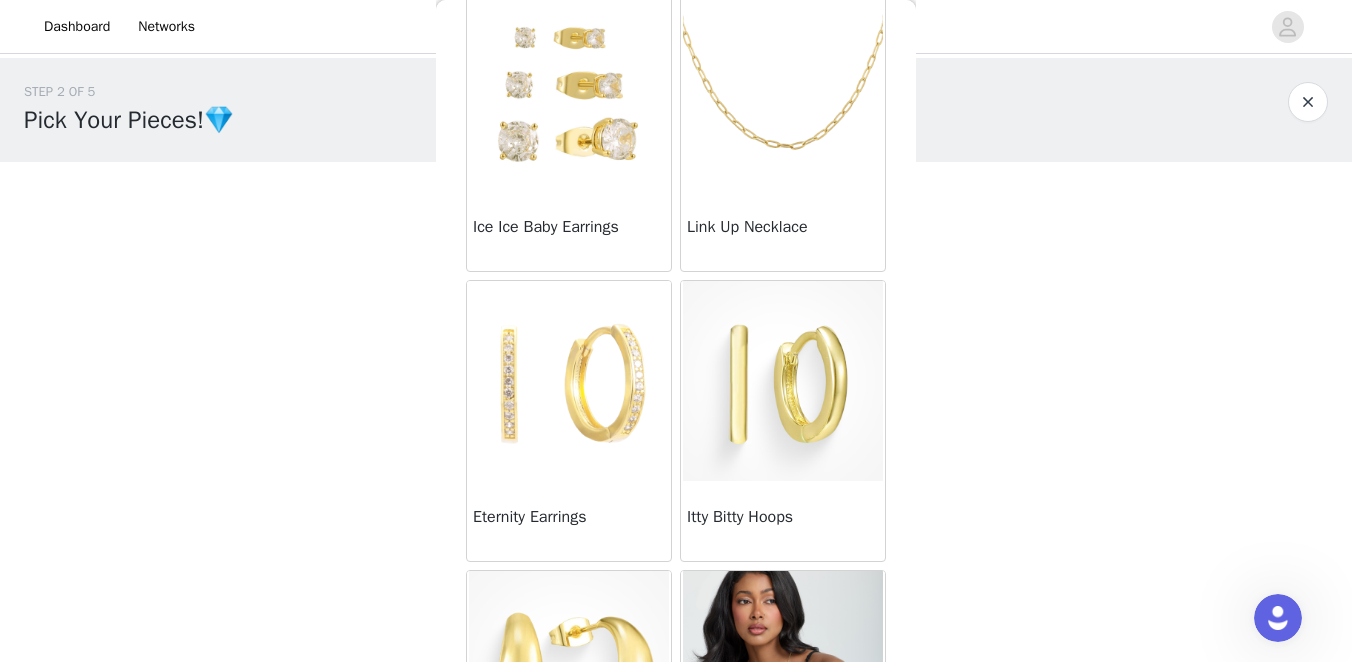 scroll, scrollTop: 1464, scrollLeft: 0, axis: vertical 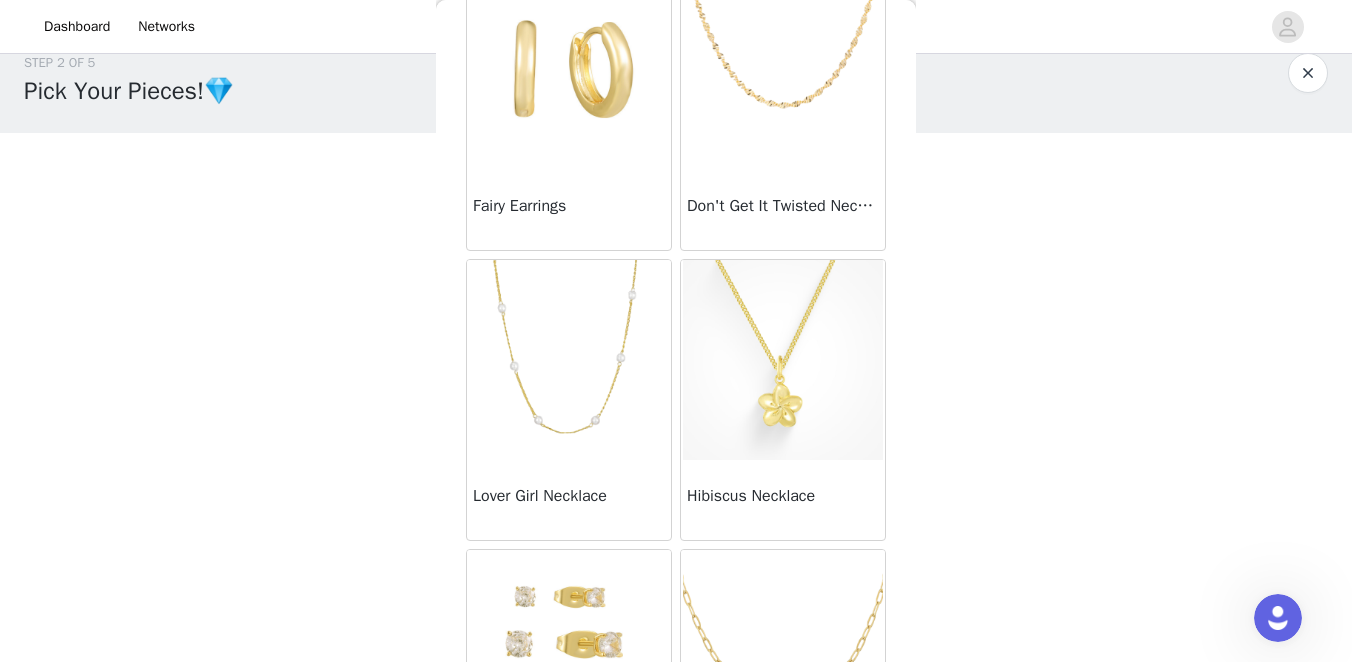 click at bounding box center (569, 360) 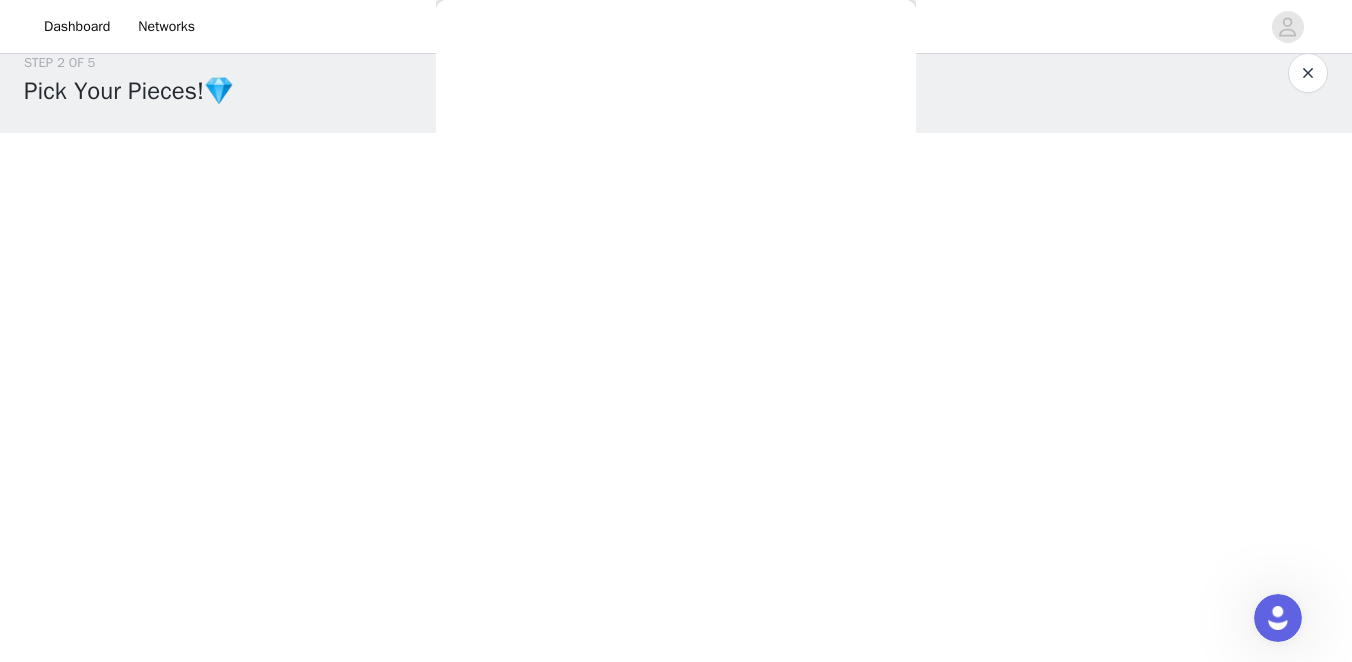 scroll, scrollTop: 196, scrollLeft: 0, axis: vertical 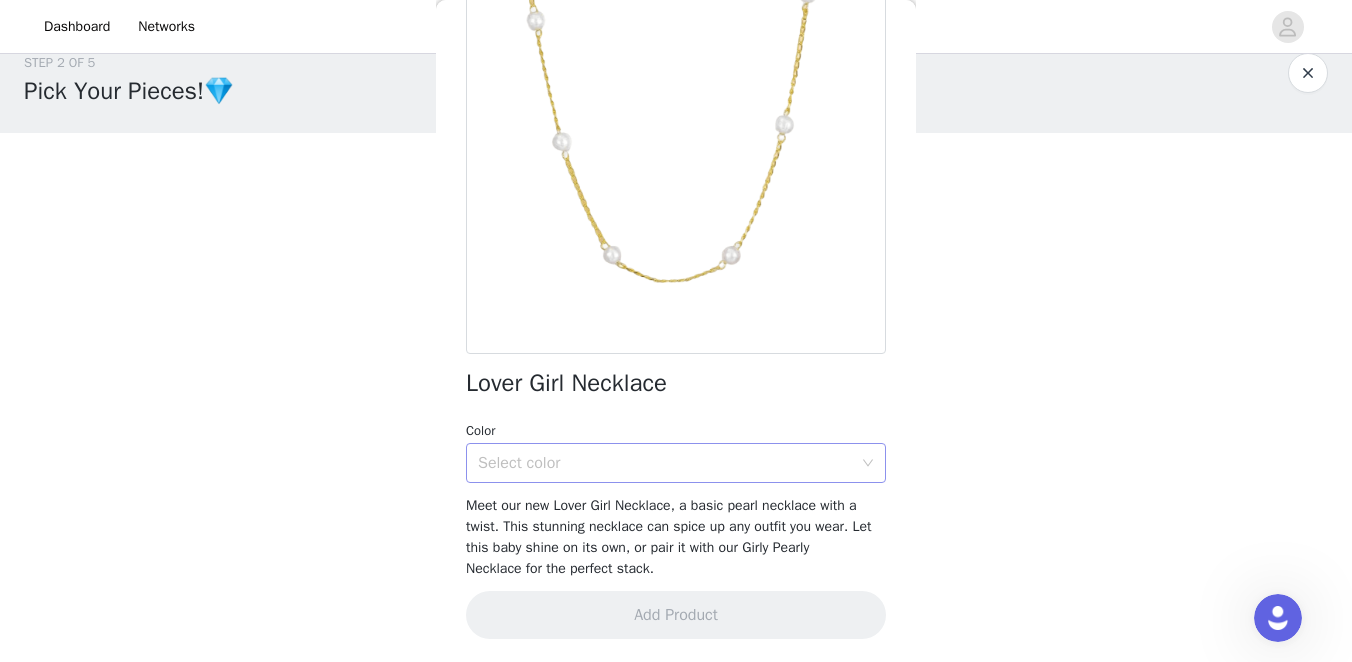 click on "Select color" at bounding box center (665, 463) 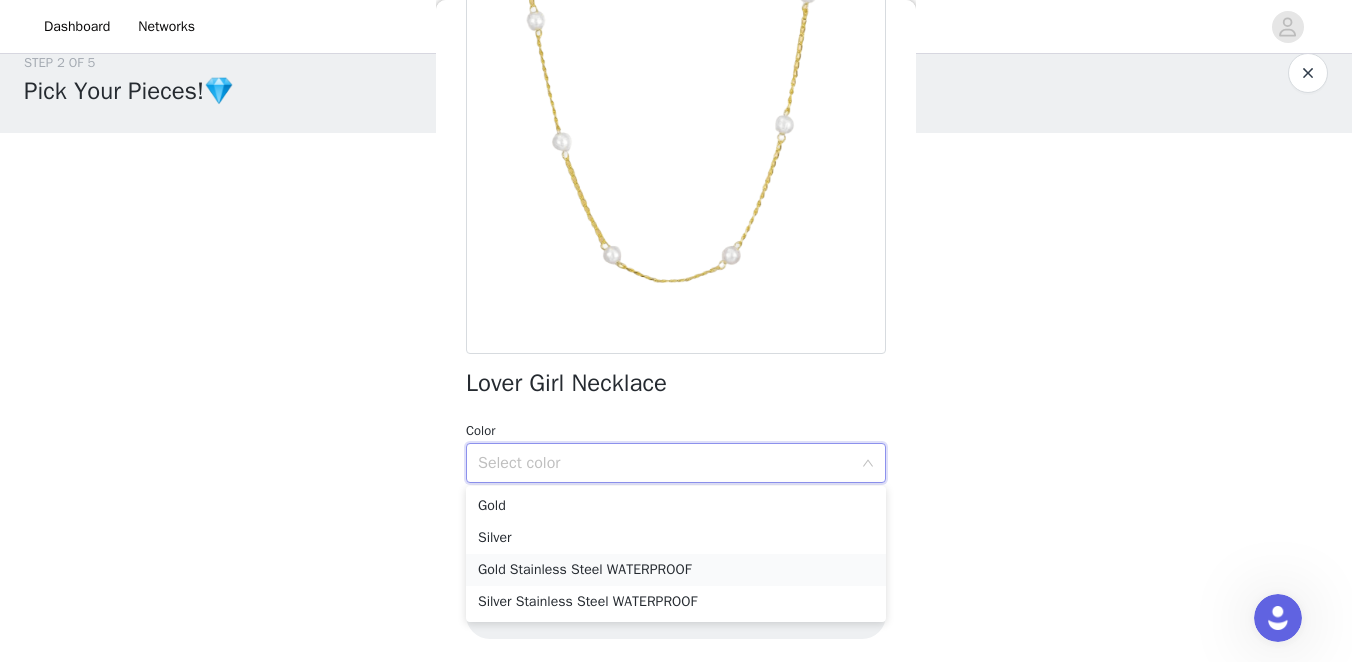 click on "Gold Stainless Steel WATERPROOF" at bounding box center (676, 570) 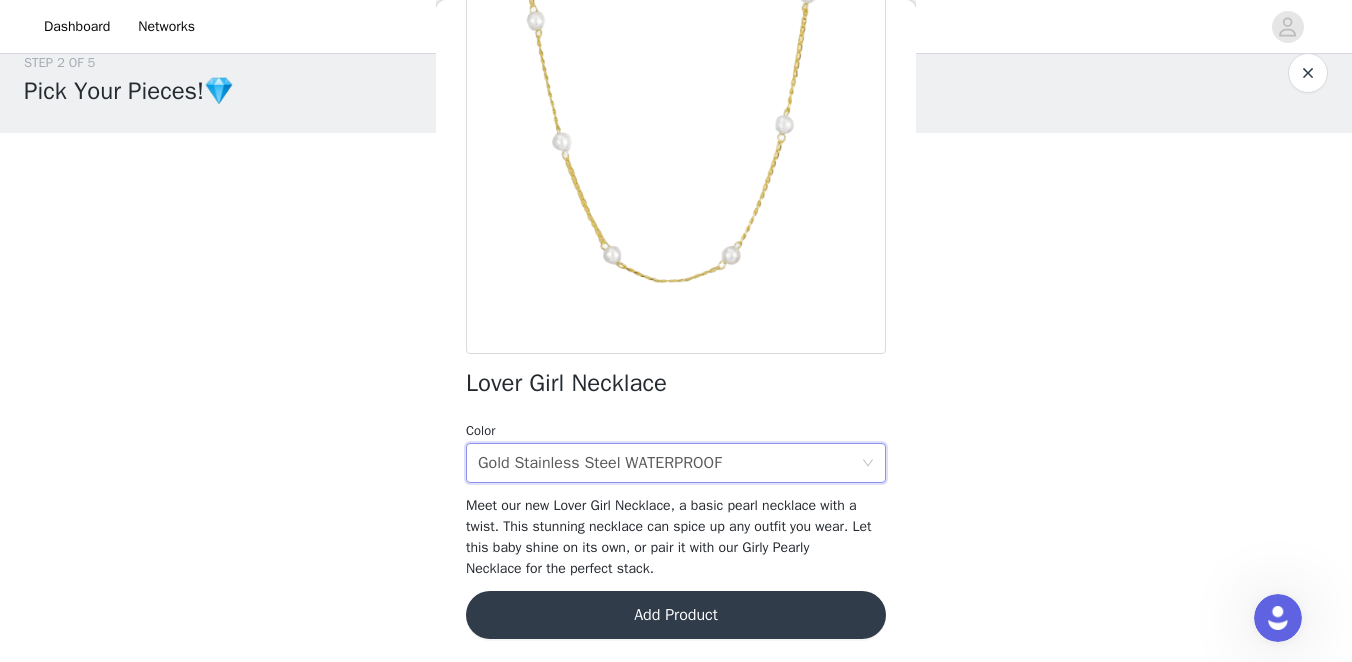 click on "Add Product" at bounding box center (676, 615) 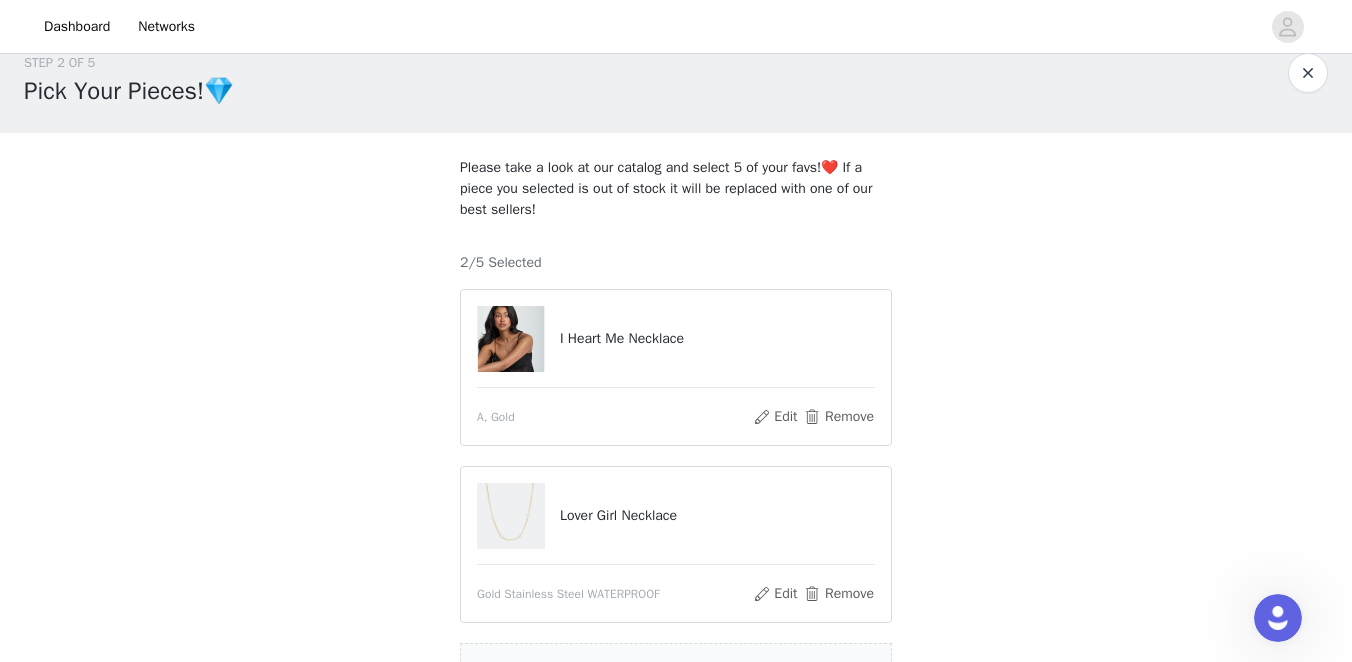 scroll, scrollTop: 231, scrollLeft: 0, axis: vertical 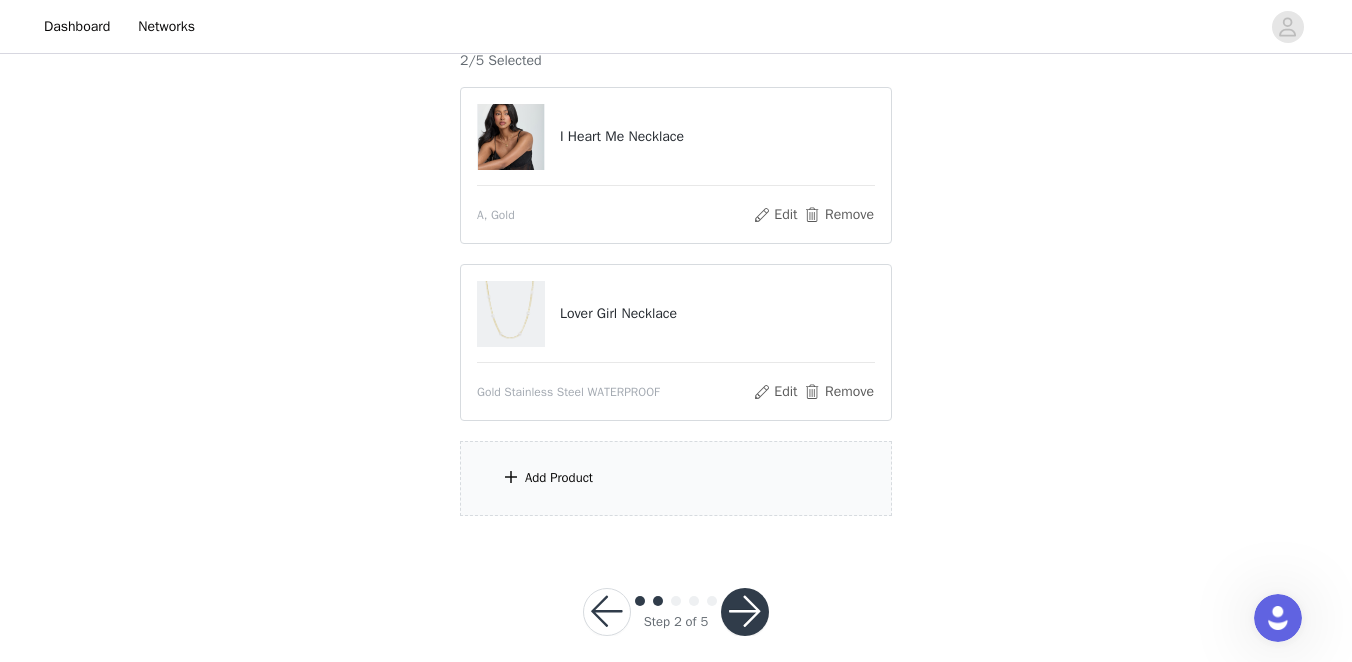 click on "Add Product" at bounding box center (559, 478) 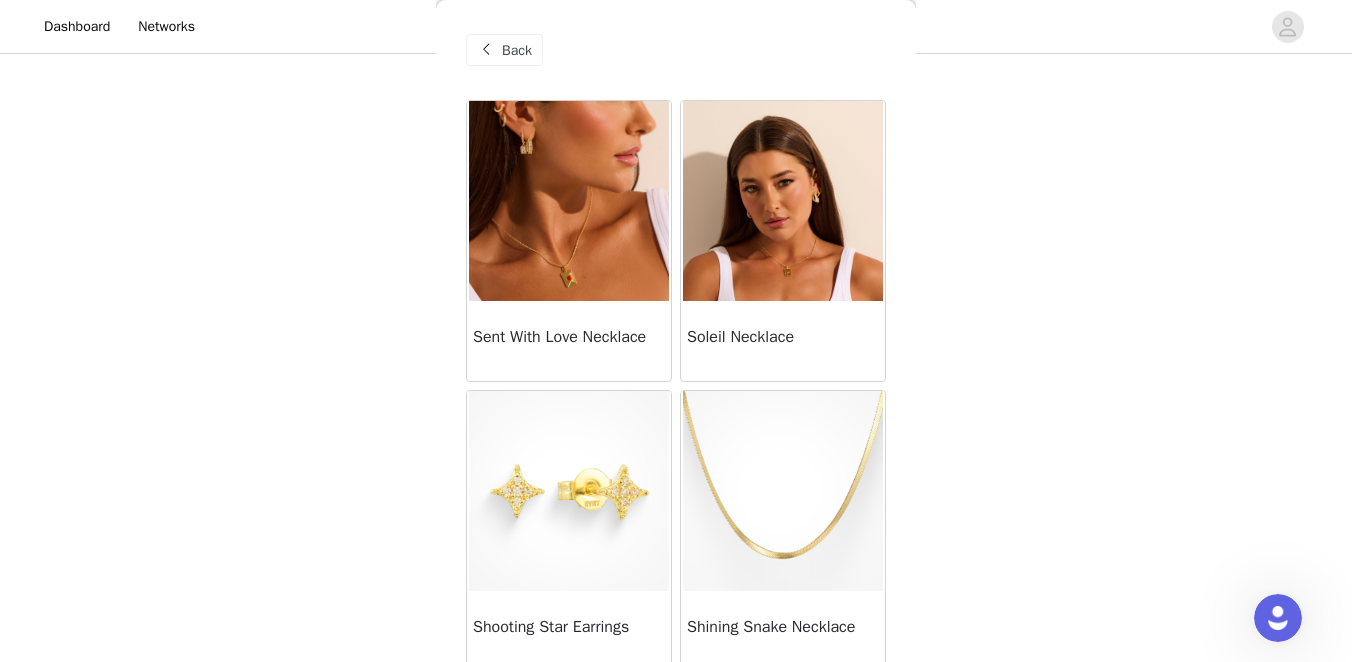 scroll, scrollTop: 0, scrollLeft: 0, axis: both 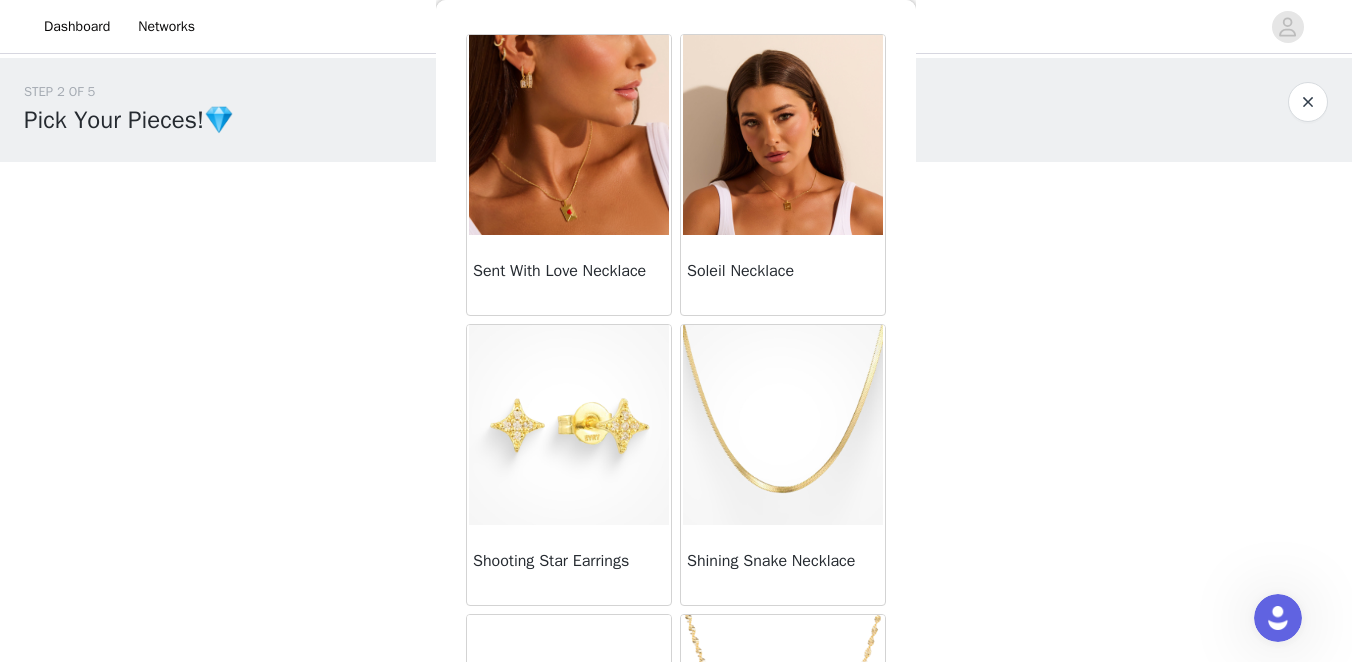 click at bounding box center (783, 135) 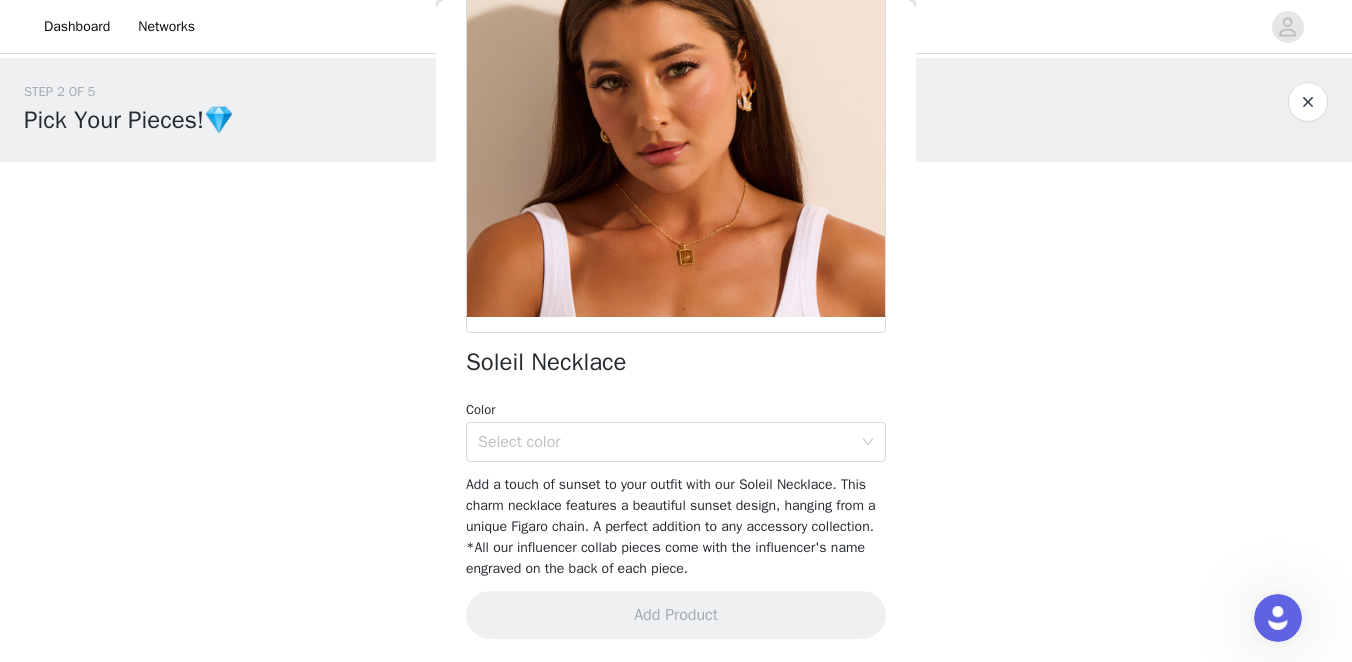 scroll, scrollTop: 0, scrollLeft: 0, axis: both 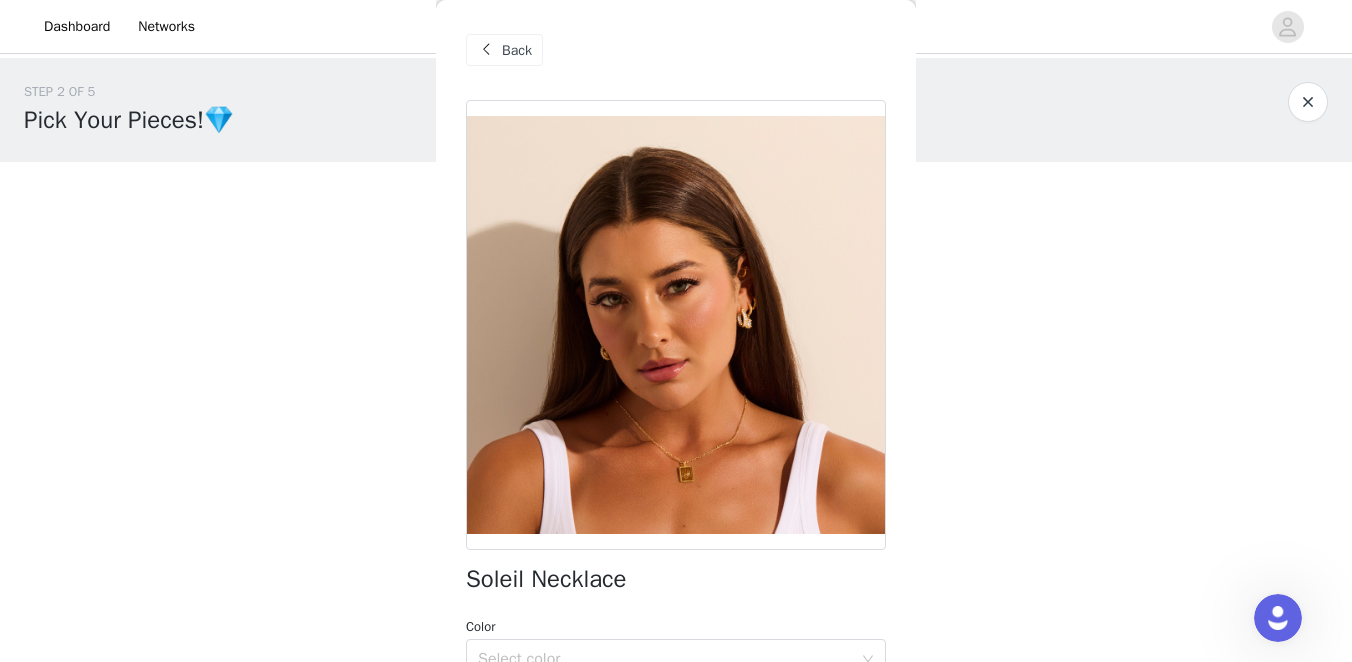 click at bounding box center (486, 50) 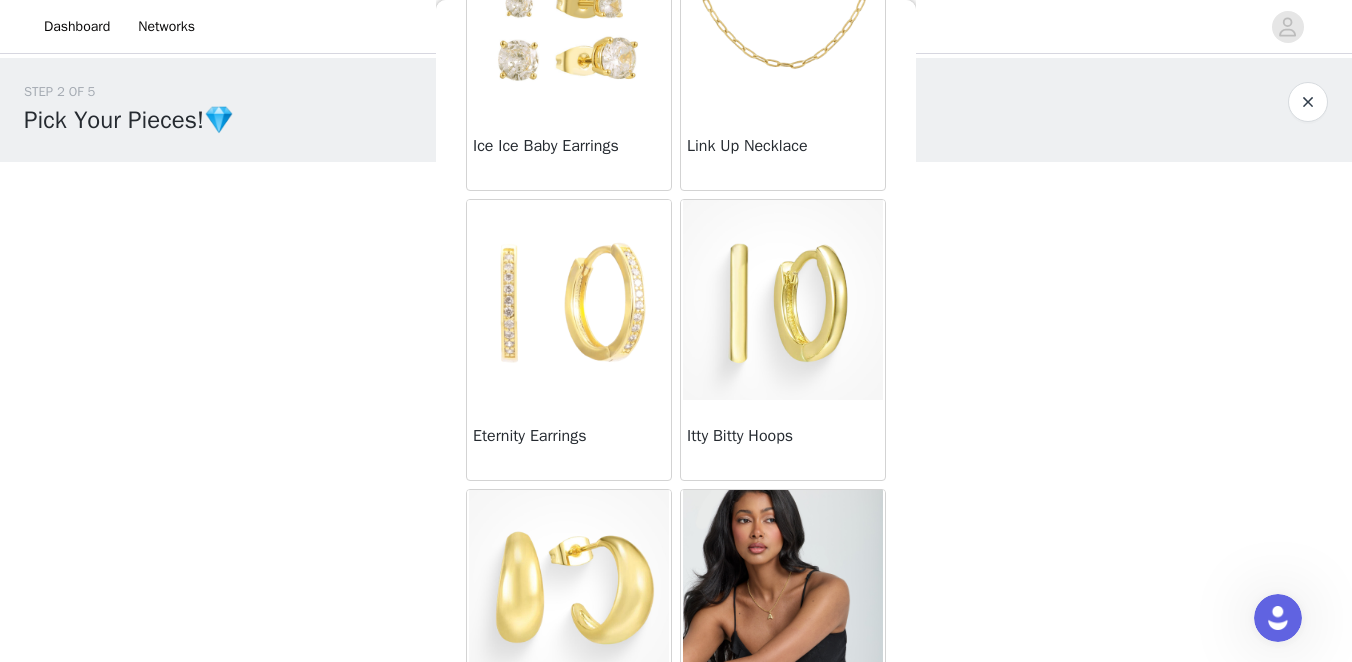 scroll, scrollTop: 1180, scrollLeft: 0, axis: vertical 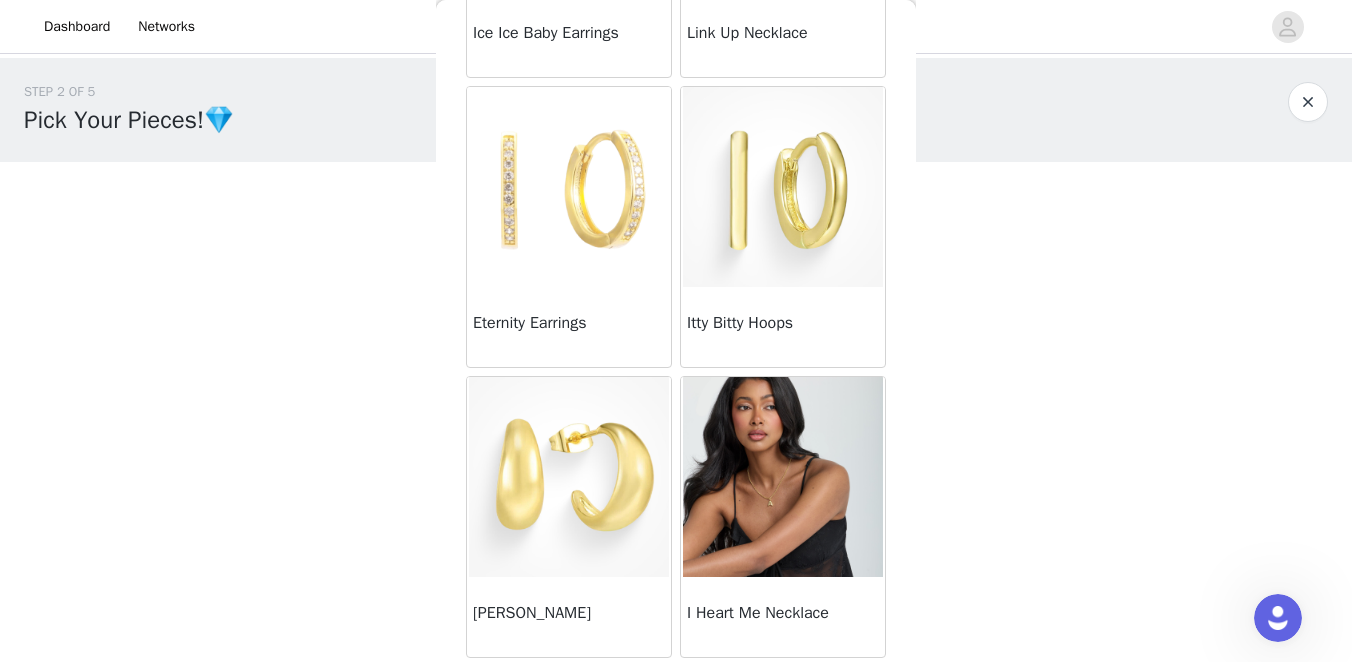click at bounding box center [569, 477] 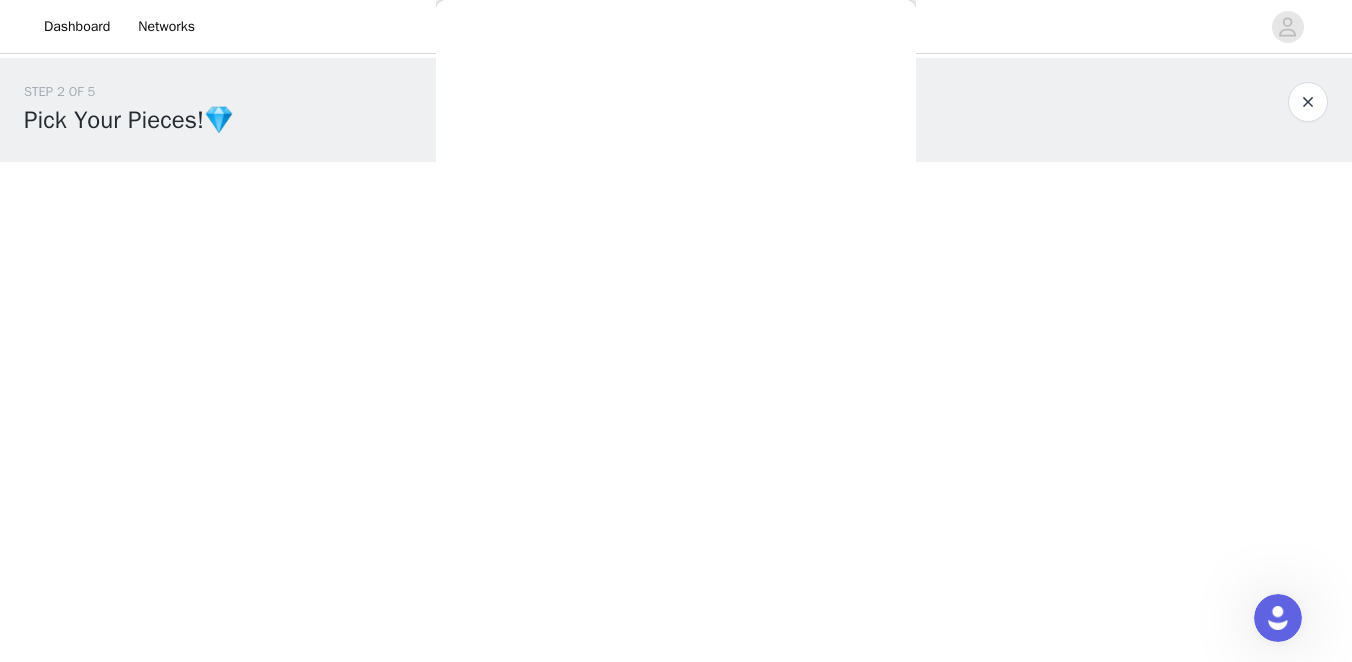 scroll, scrollTop: 287, scrollLeft: 0, axis: vertical 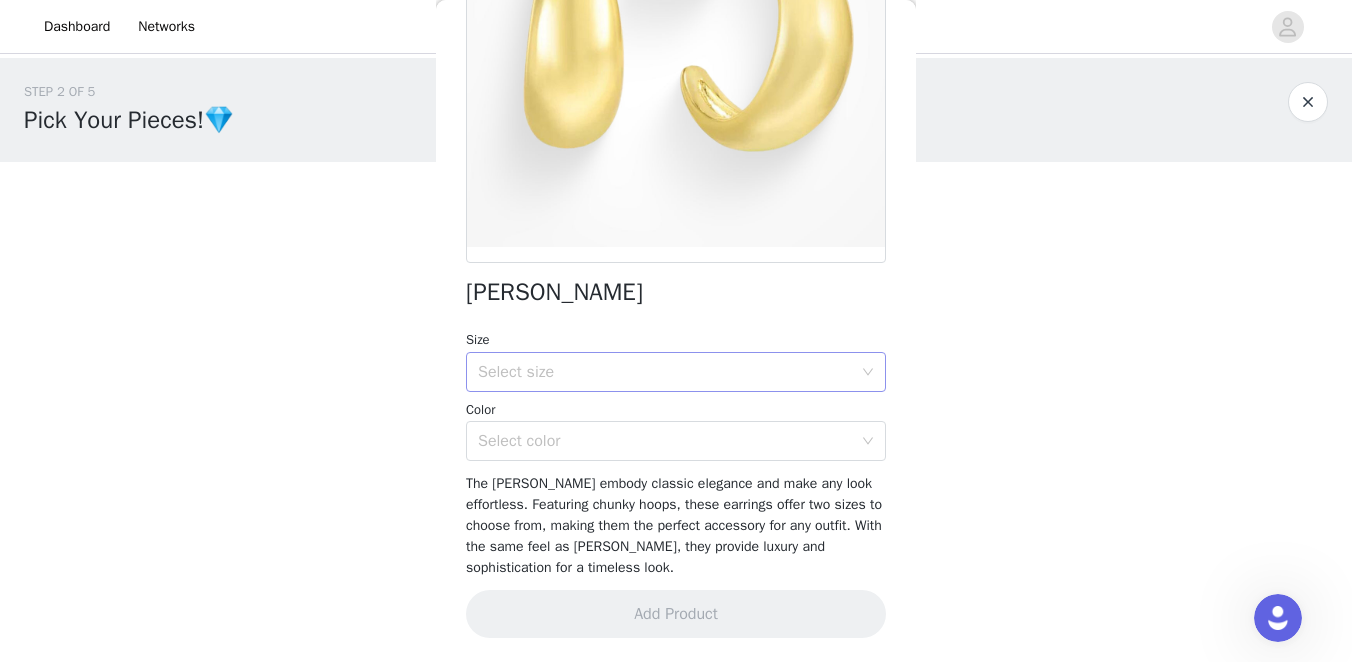 click on "Select size" at bounding box center (665, 372) 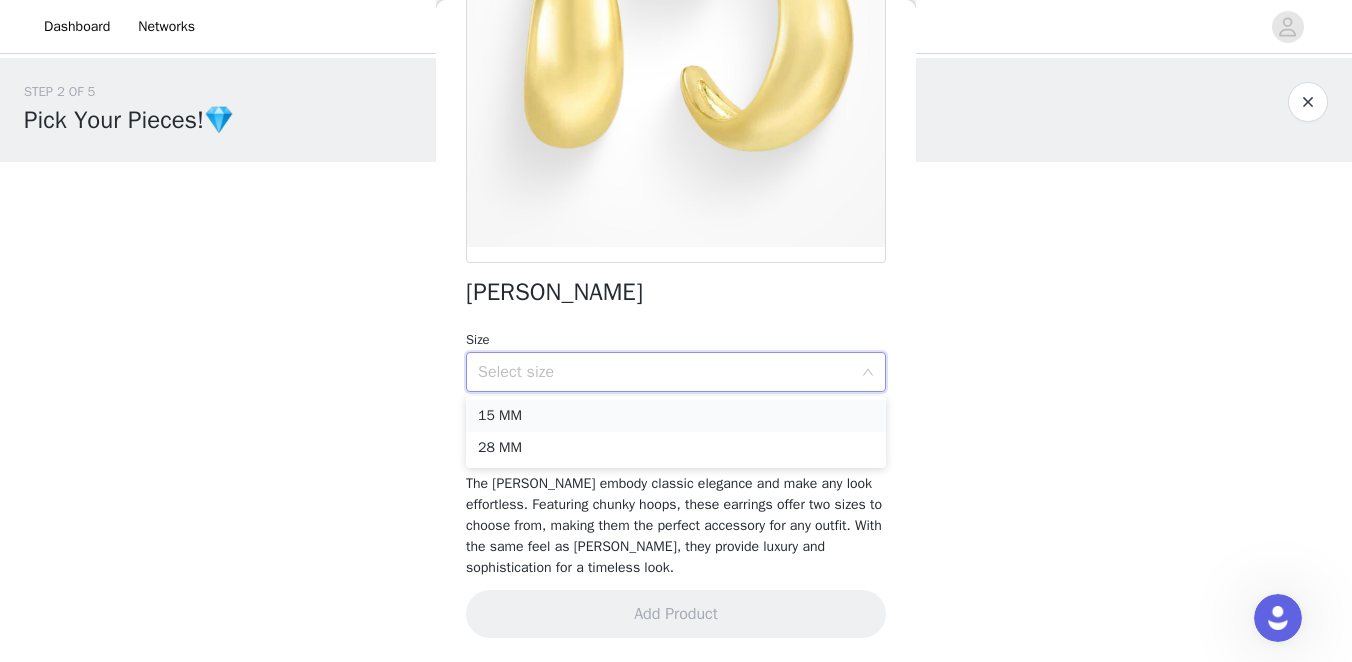 click on "15 MM" at bounding box center [676, 416] 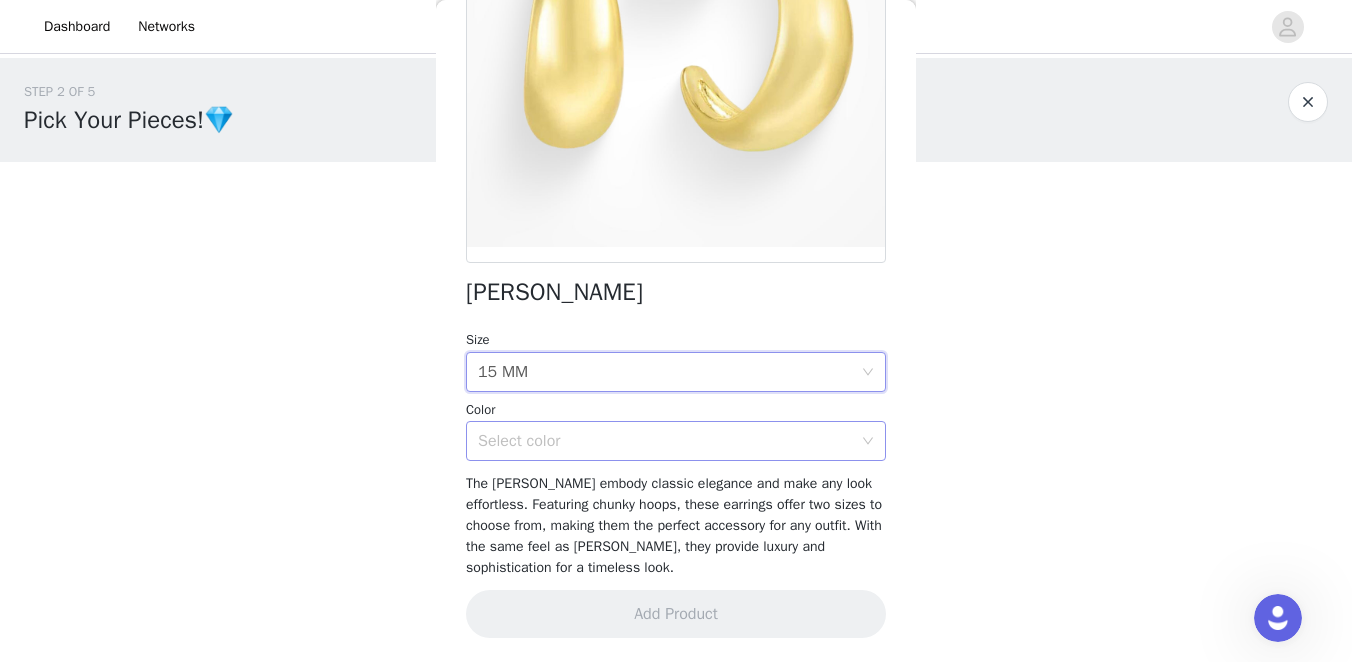 click on "Select color" at bounding box center (665, 441) 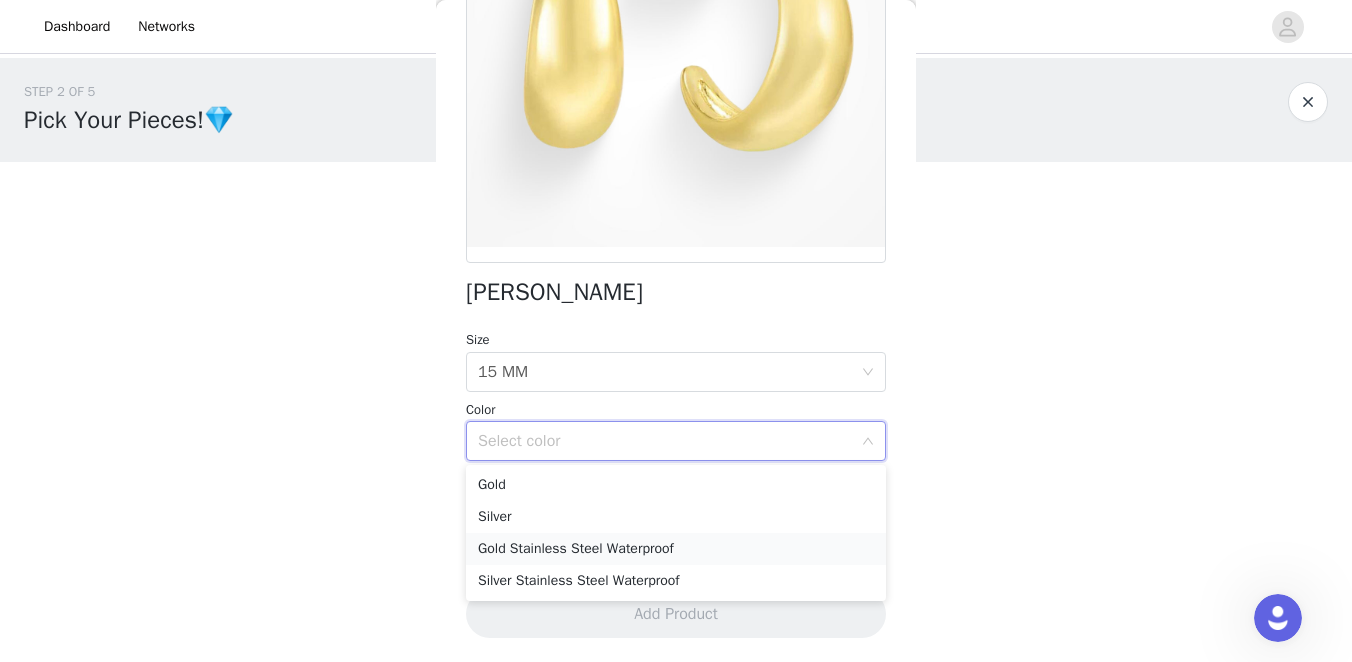 click on "Gold Stainless Steel Waterproof" at bounding box center (676, 549) 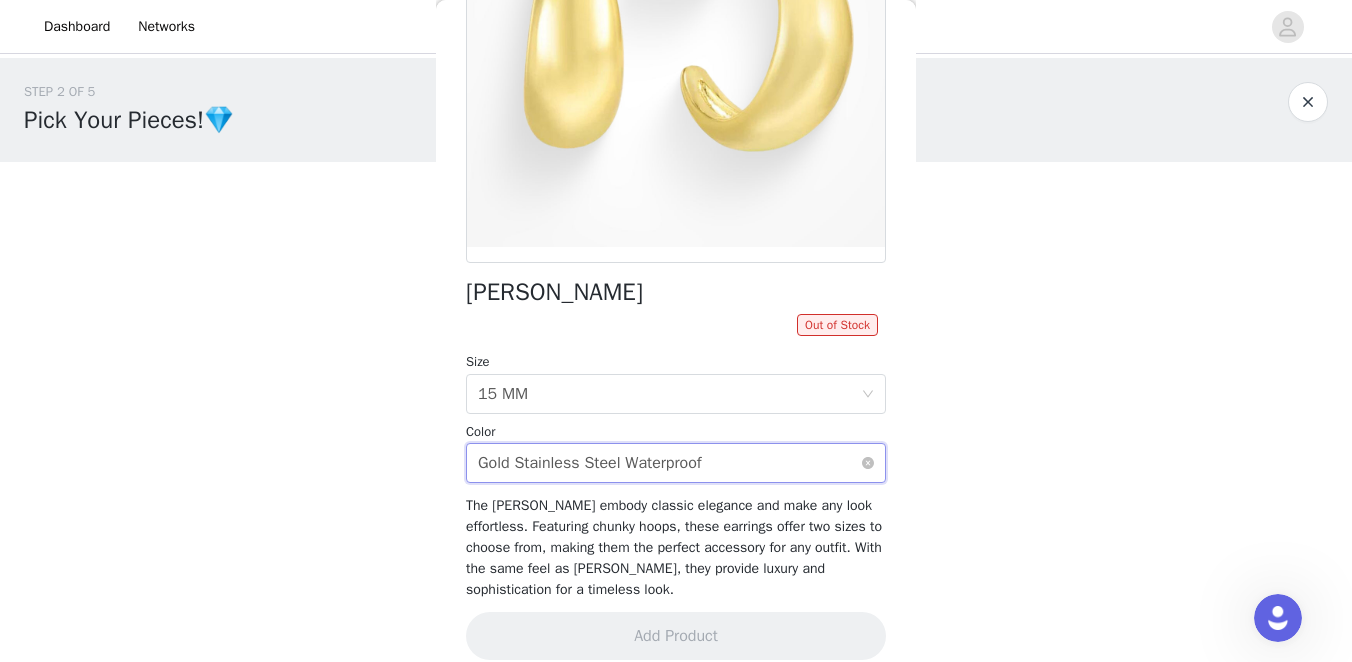 click on "Select color Gold Stainless Steel Waterproof" at bounding box center [669, 463] 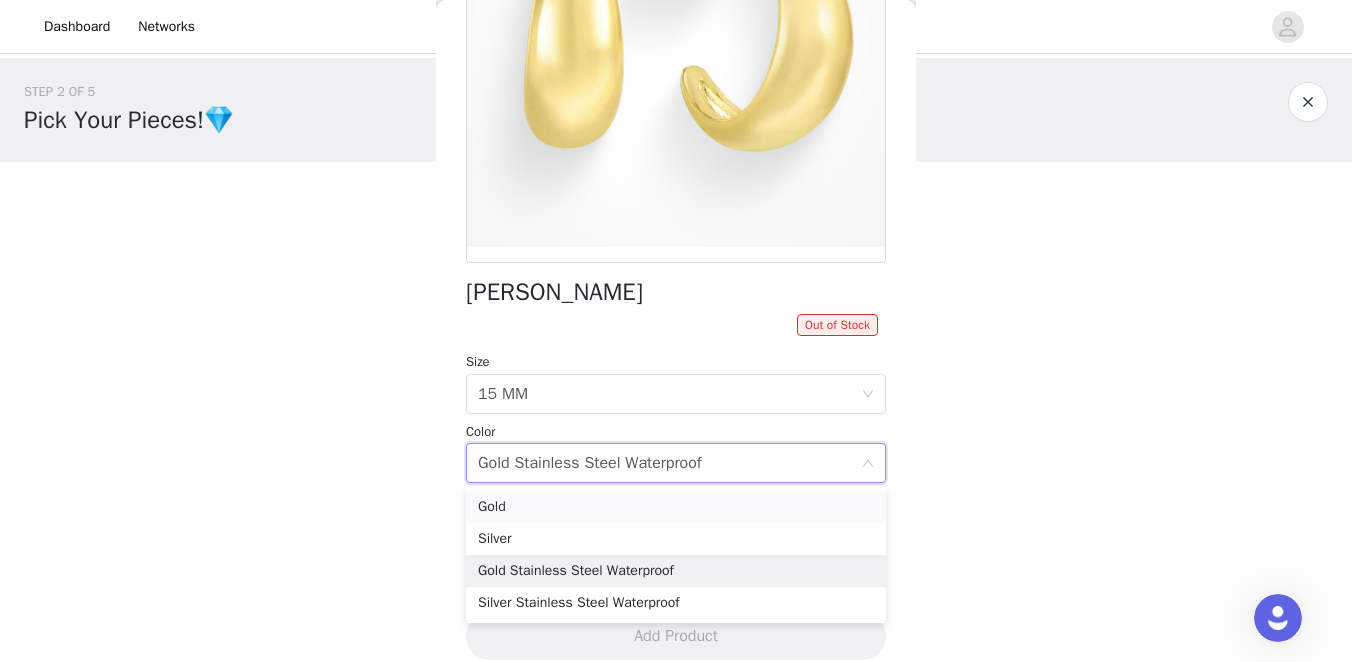 click on "Gold" at bounding box center (676, 507) 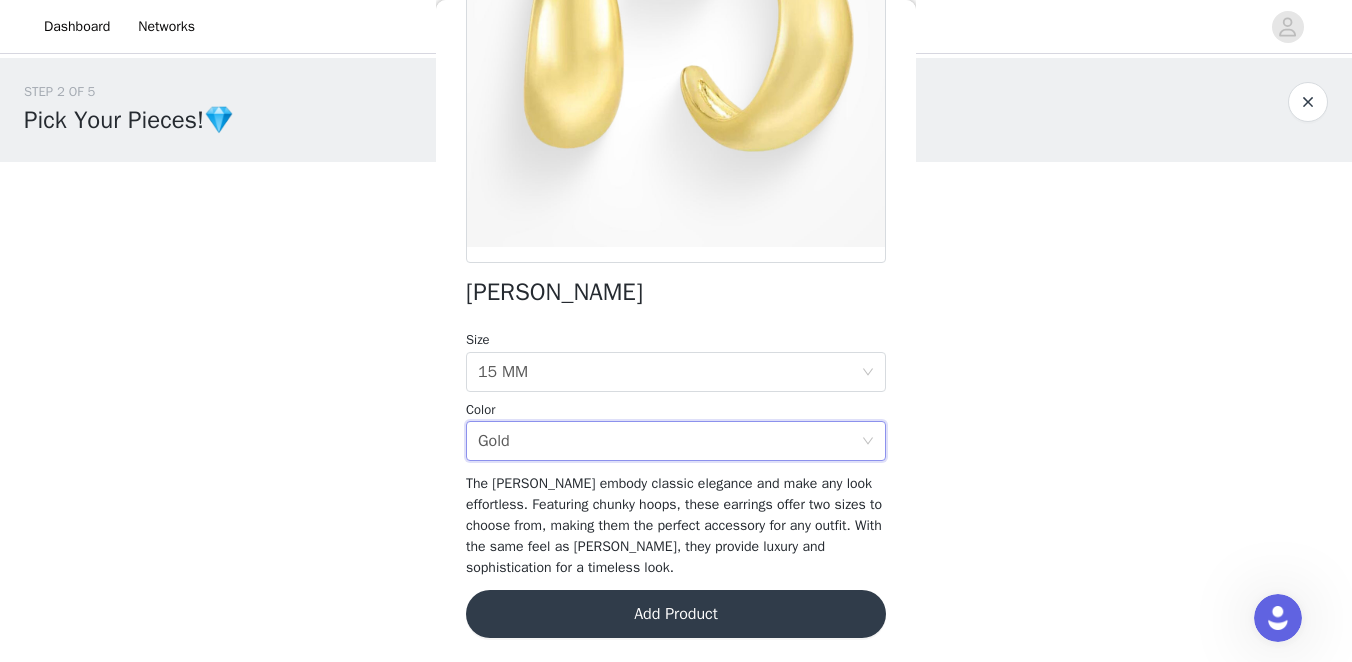 click on "Add Product" at bounding box center (676, 614) 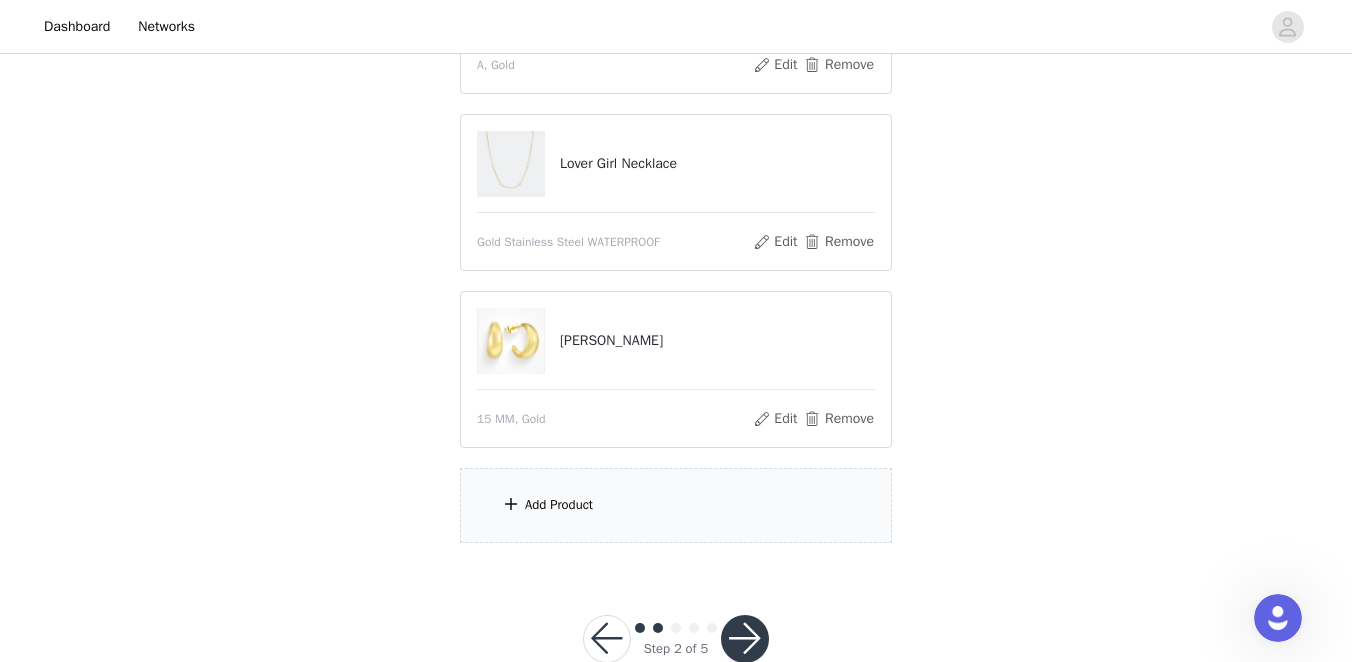 scroll, scrollTop: 429, scrollLeft: 0, axis: vertical 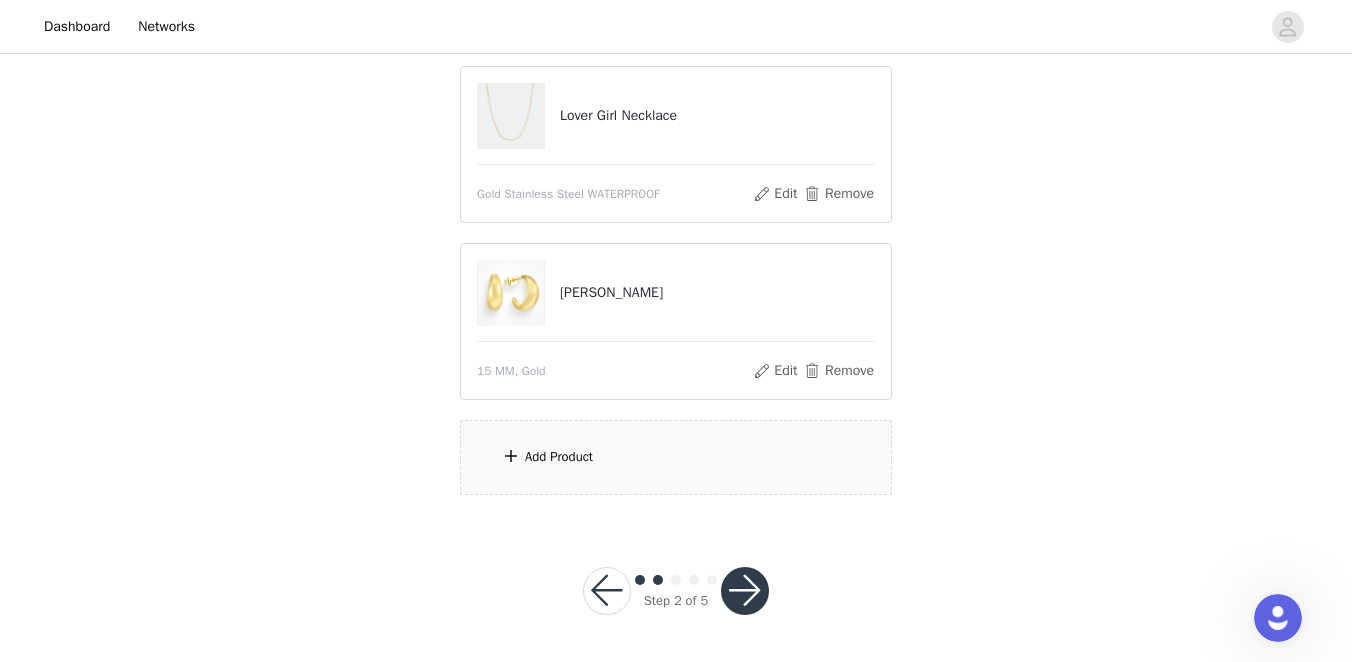click on "Add Product" at bounding box center (676, 457) 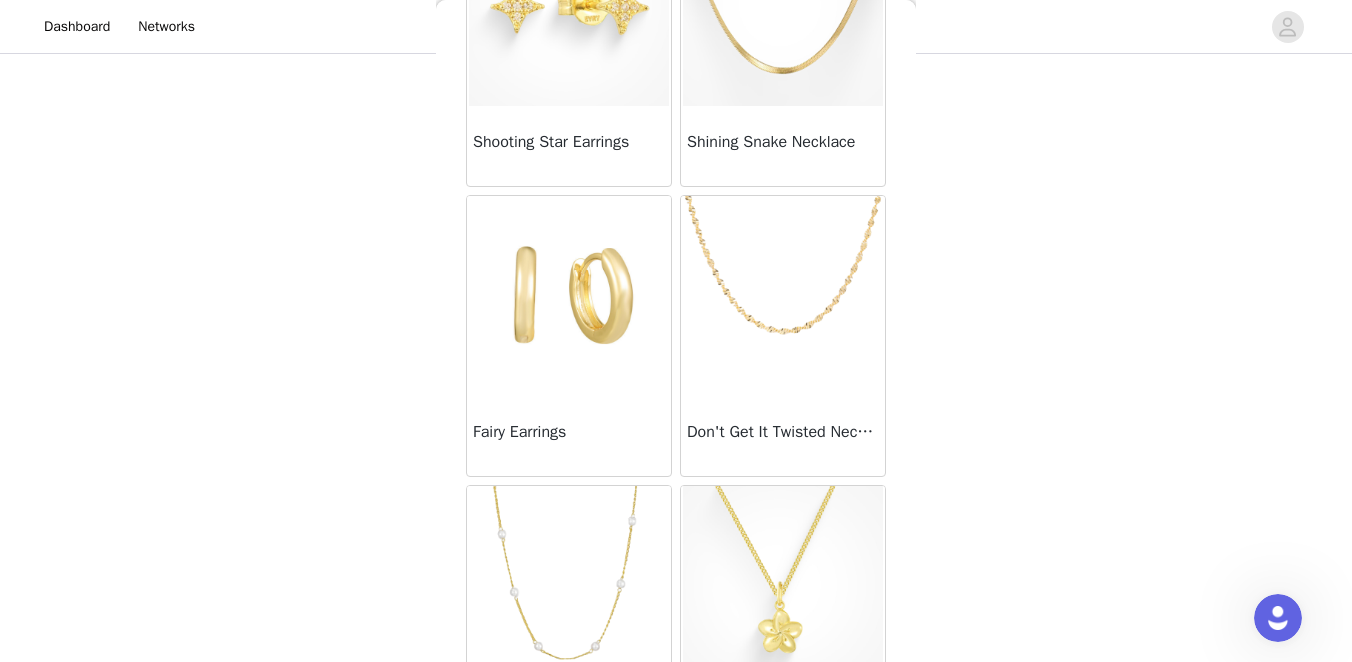 scroll, scrollTop: 150, scrollLeft: 0, axis: vertical 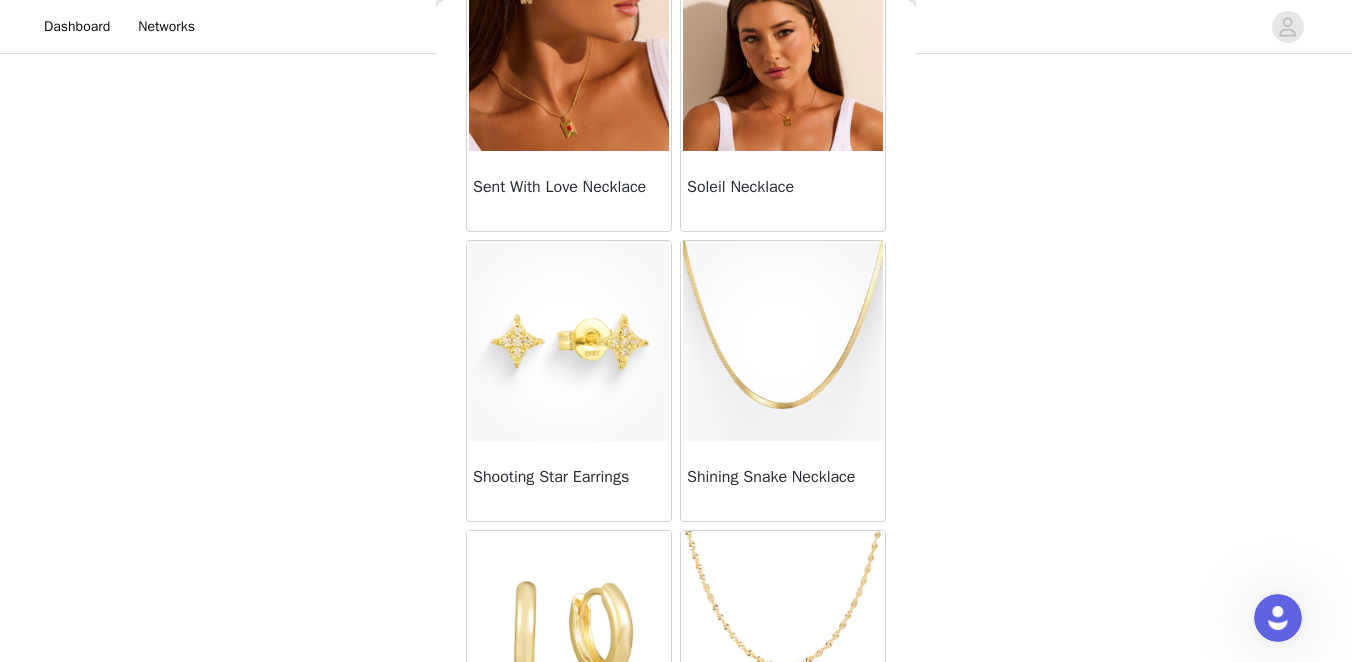 click at bounding box center [569, 341] 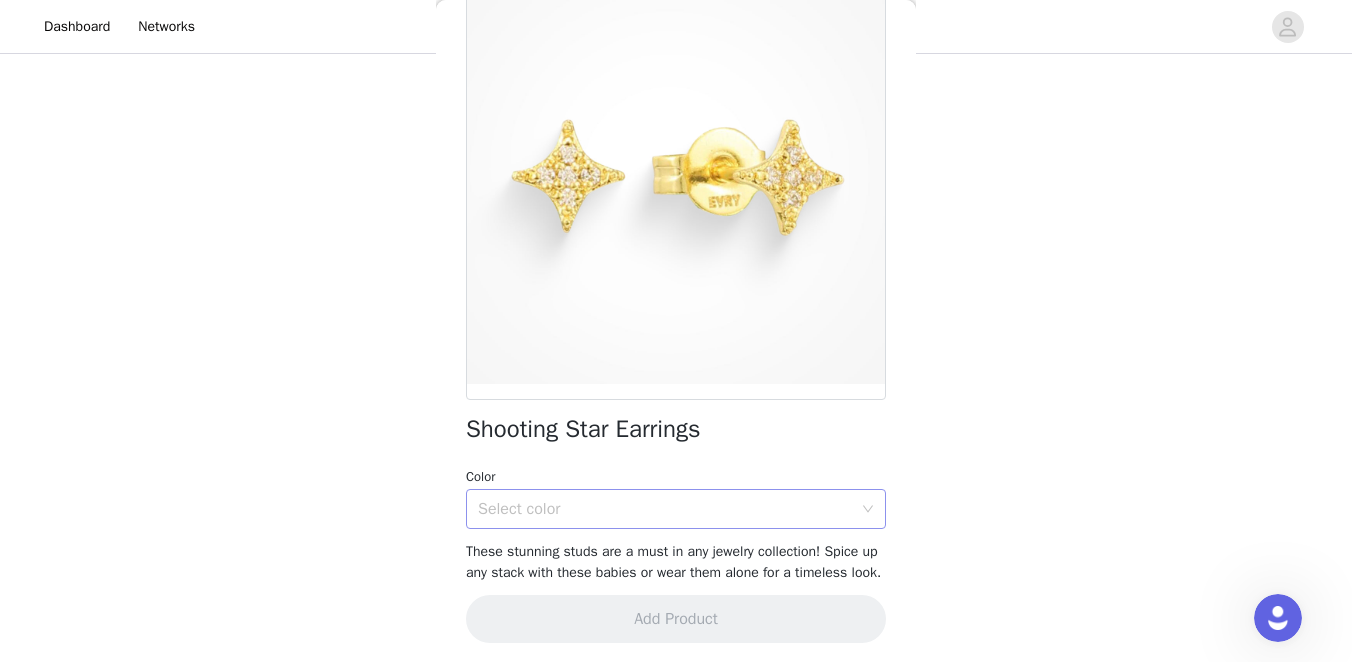 click on "Select color" at bounding box center (676, 509) 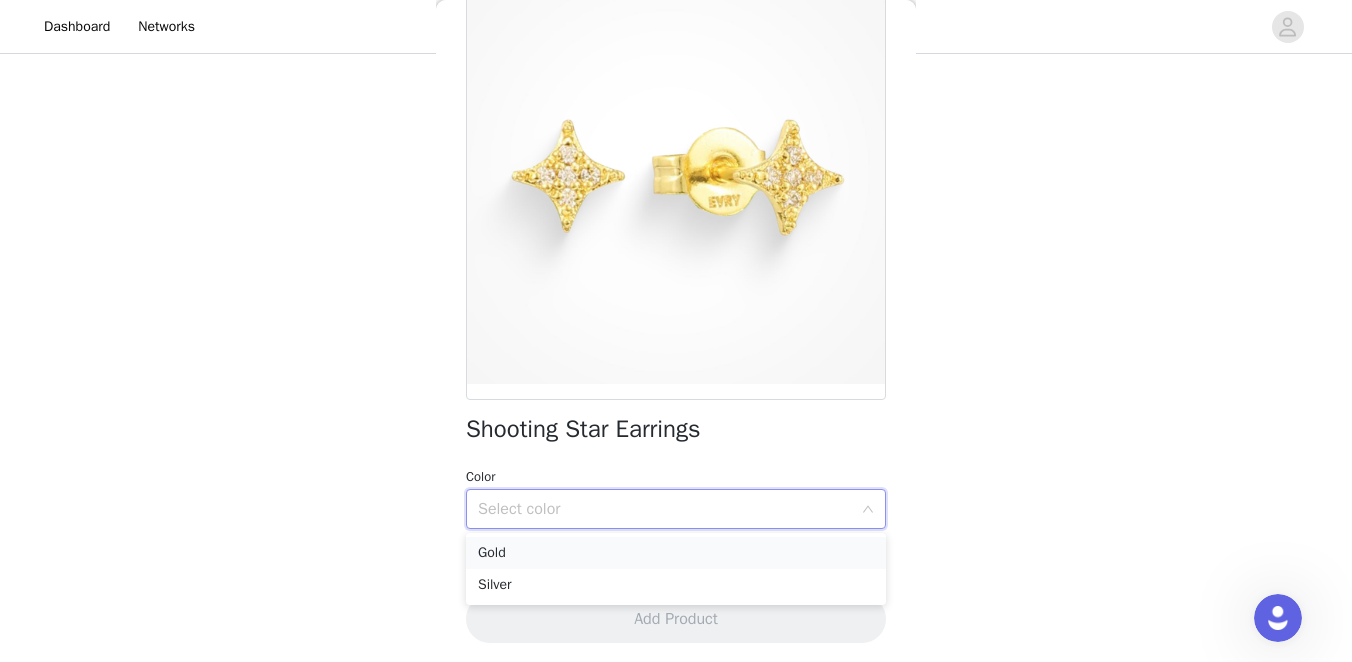 click on "Gold" at bounding box center (676, 553) 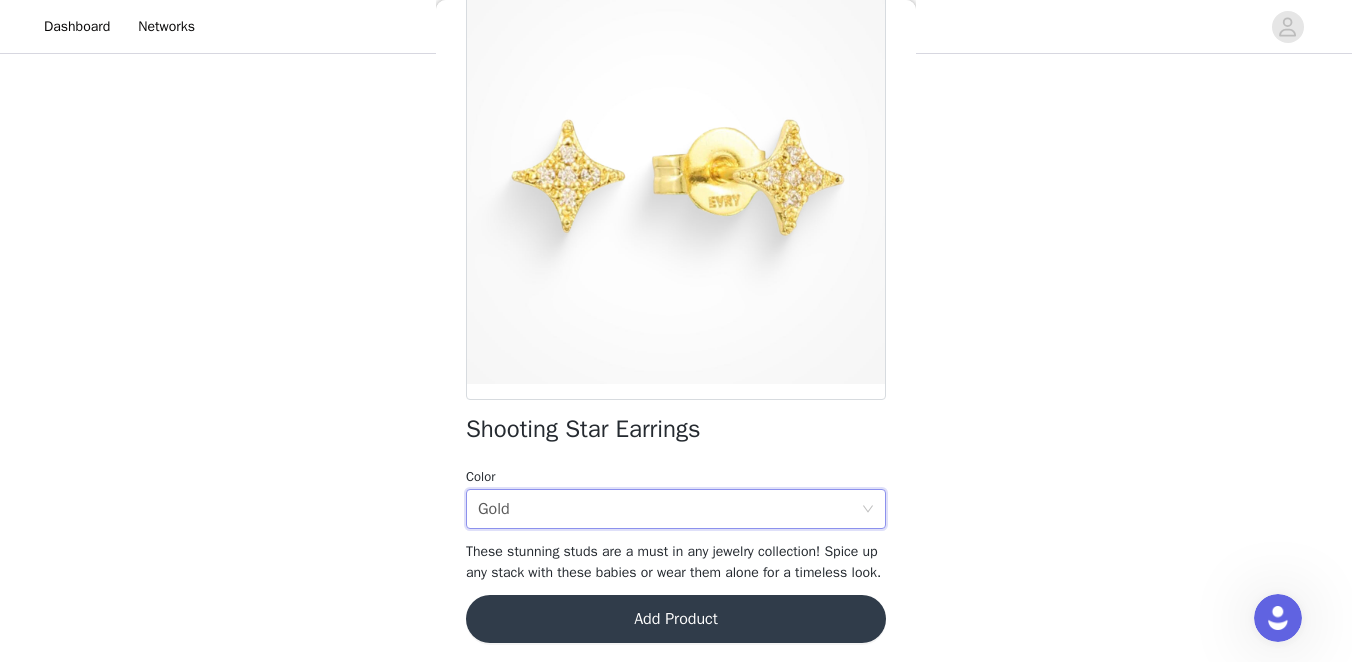 scroll, scrollTop: 175, scrollLeft: 0, axis: vertical 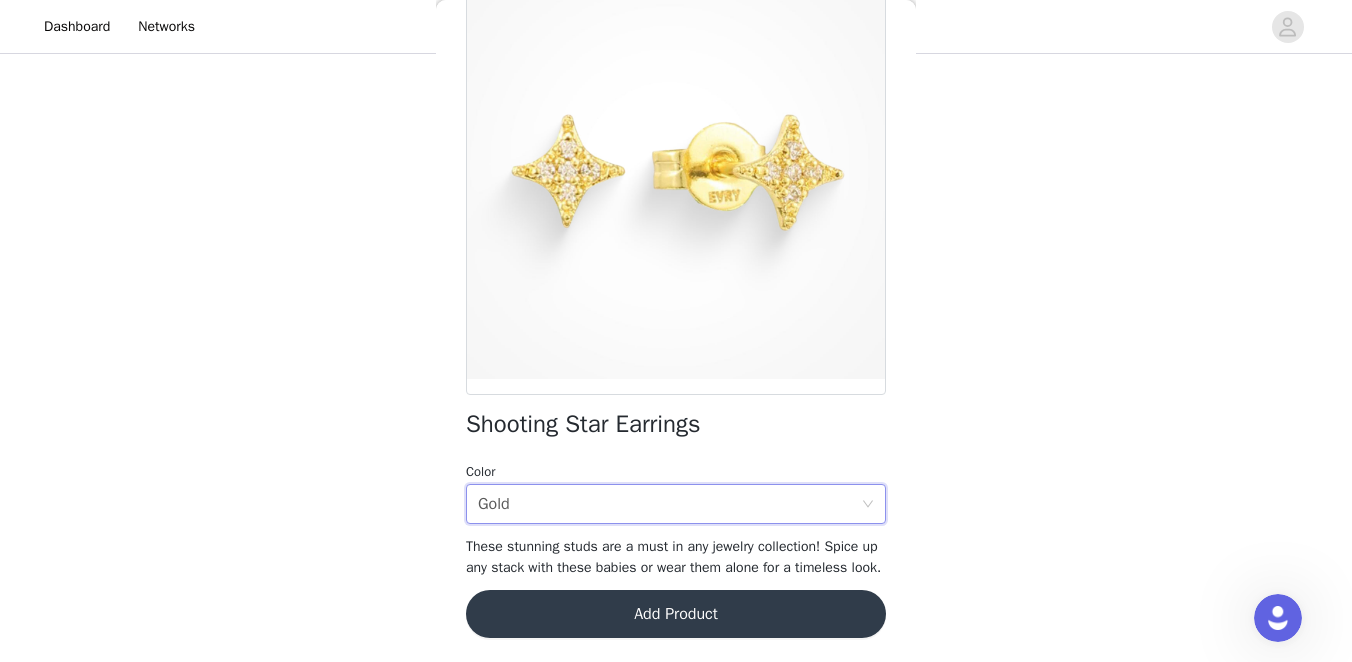 click on "Add Product" at bounding box center [676, 614] 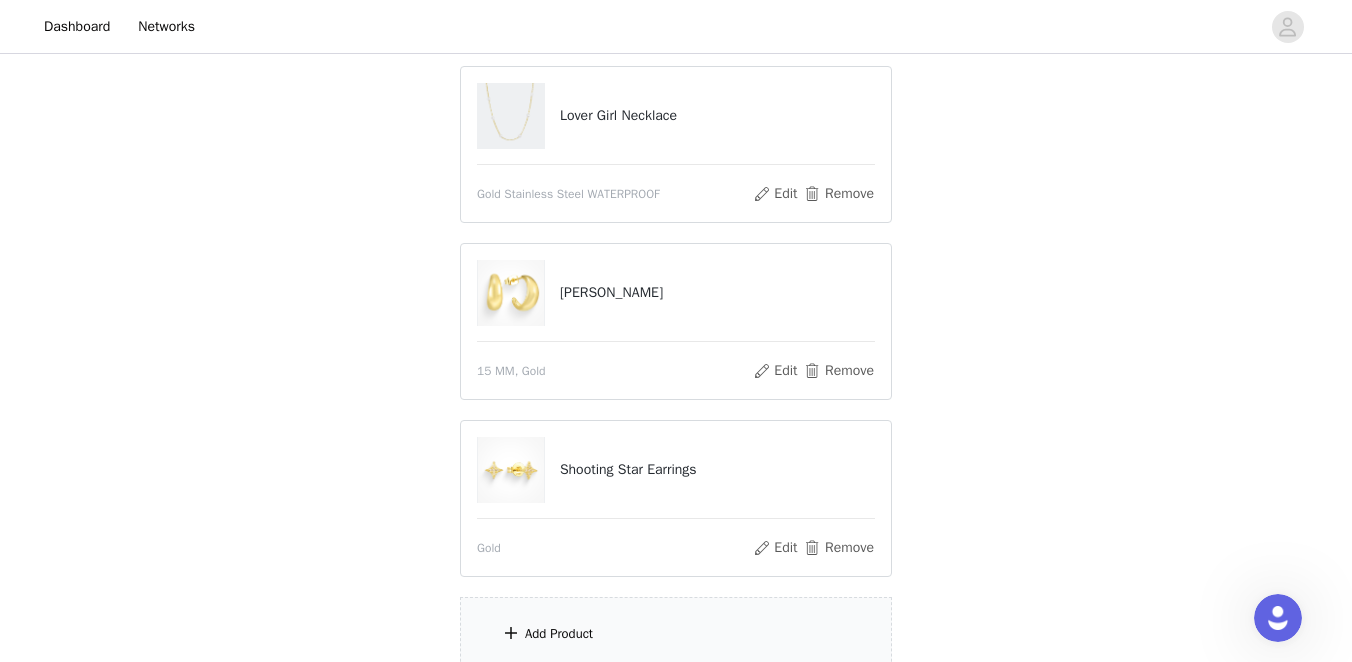 scroll, scrollTop: 606, scrollLeft: 0, axis: vertical 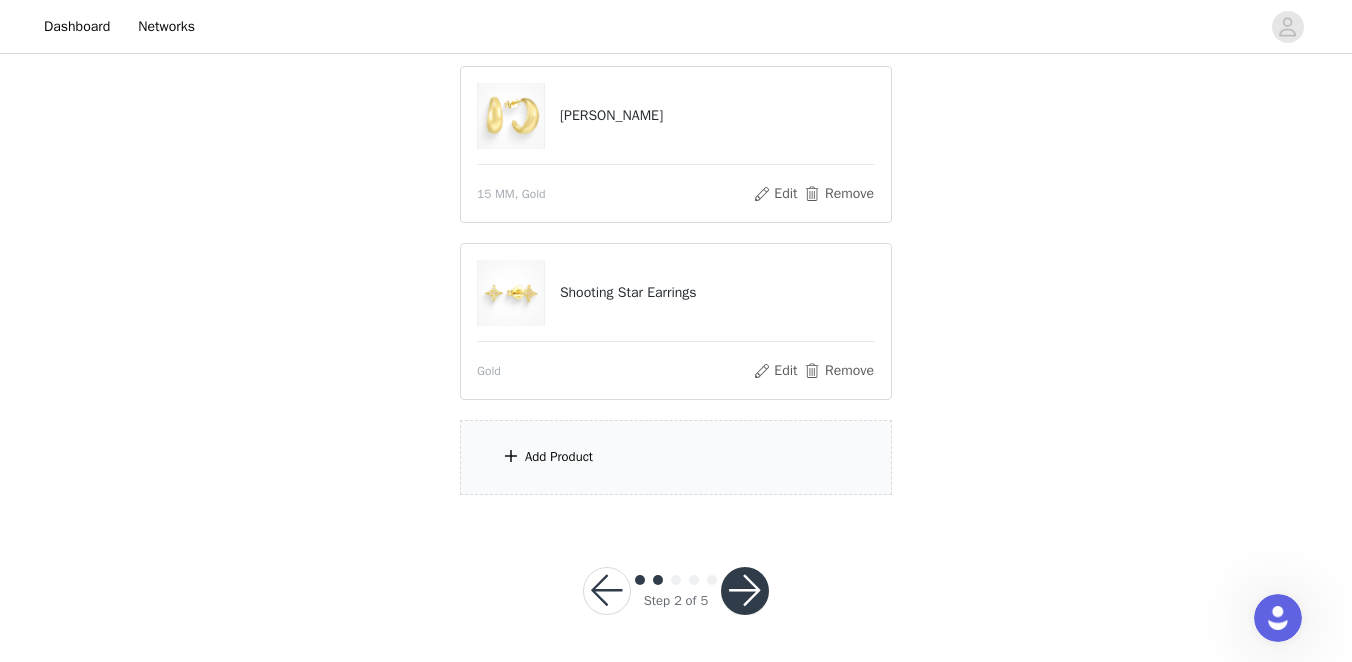 click on "Add Product" at bounding box center (676, 457) 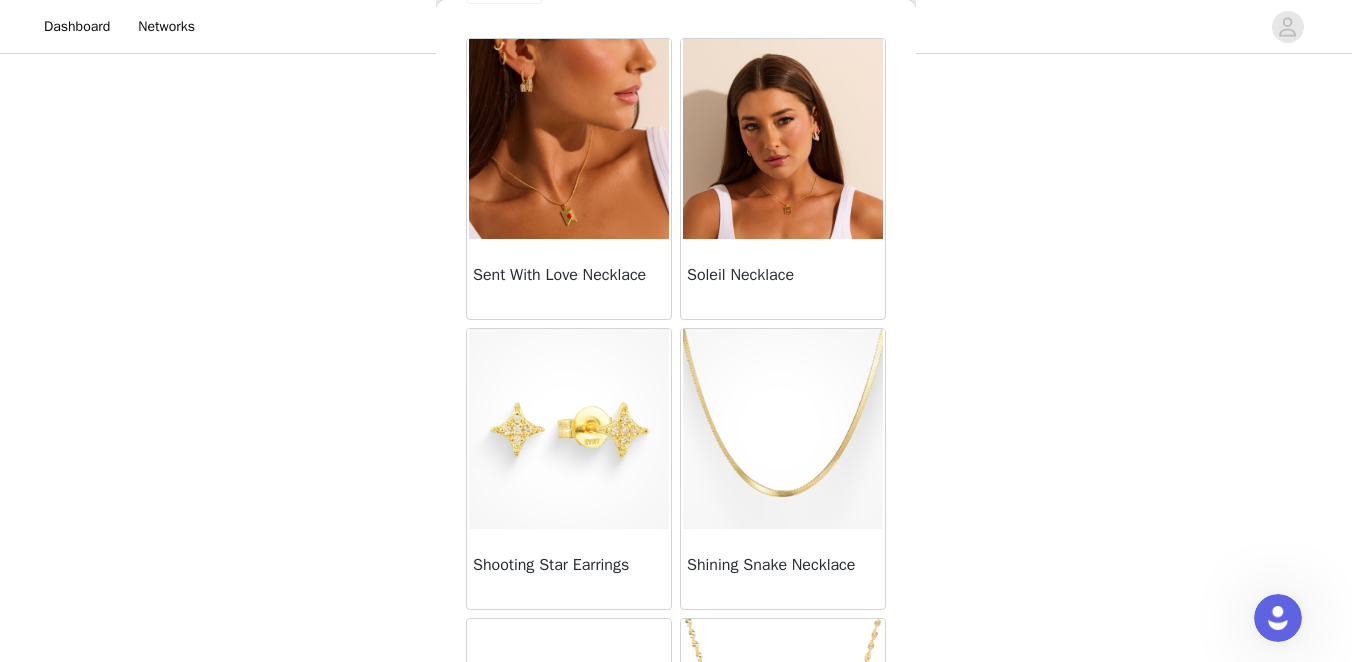 scroll, scrollTop: 57, scrollLeft: 0, axis: vertical 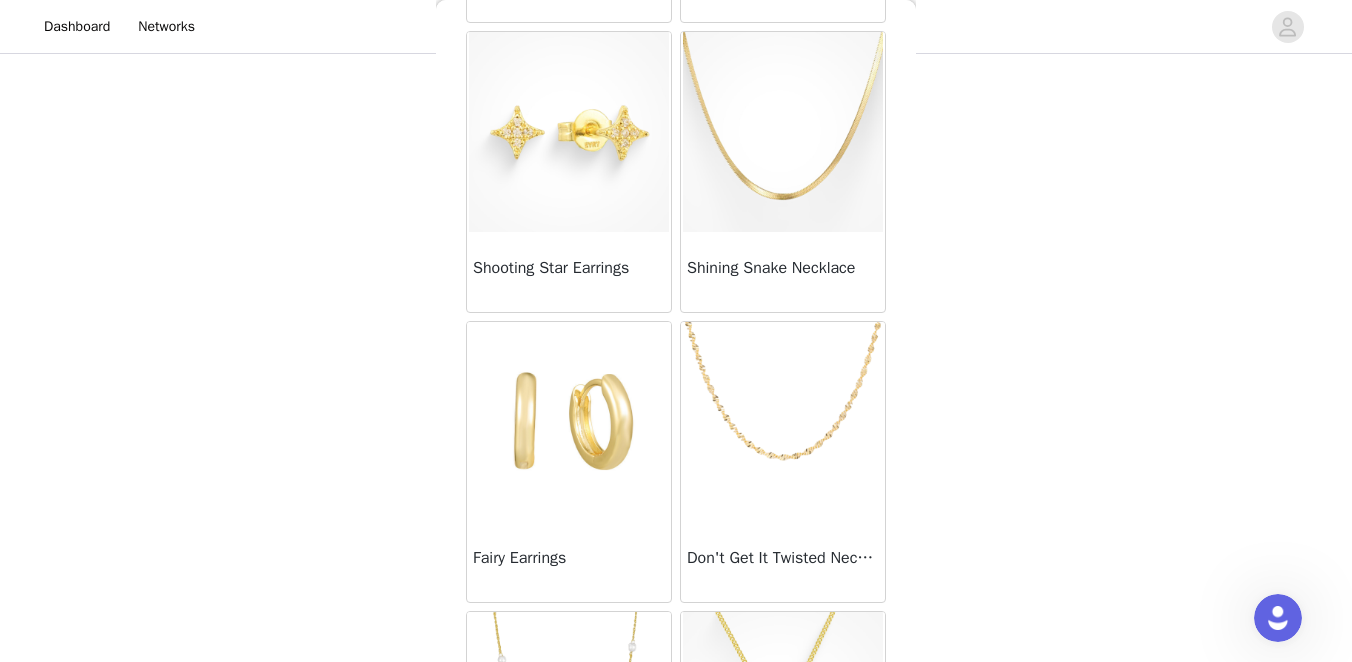 click at bounding box center (783, 422) 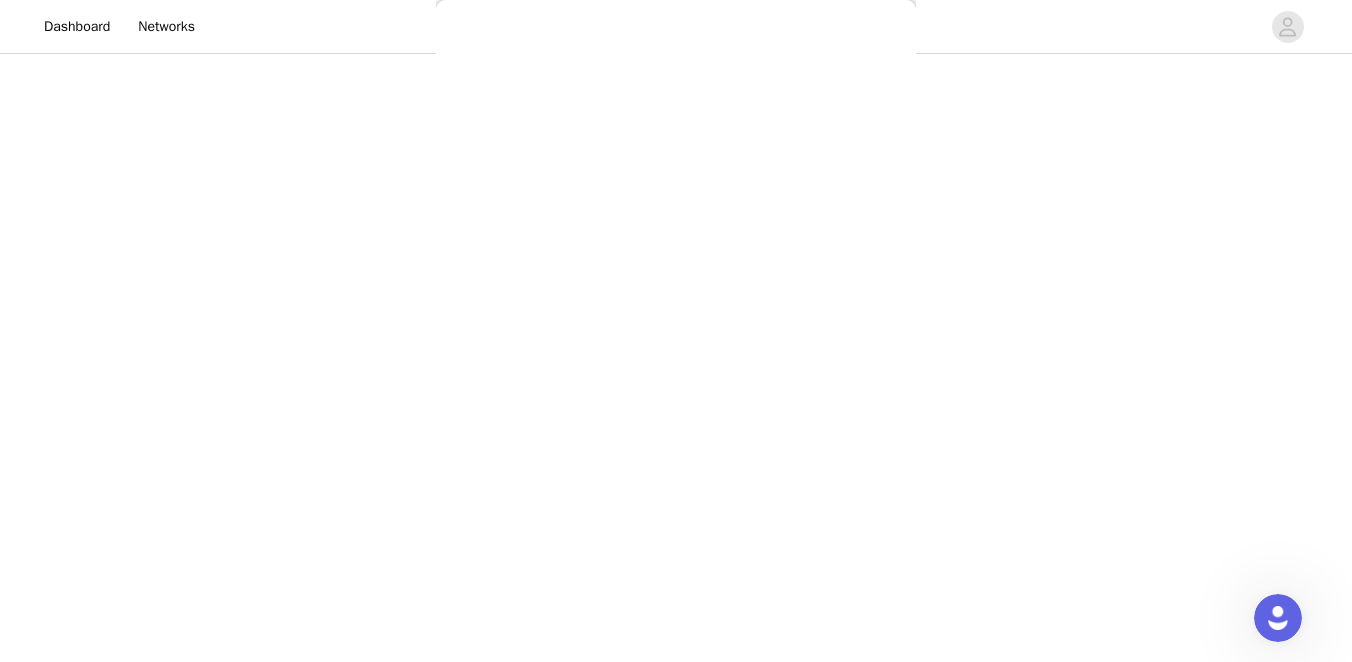 scroll, scrollTop: 196, scrollLeft: 0, axis: vertical 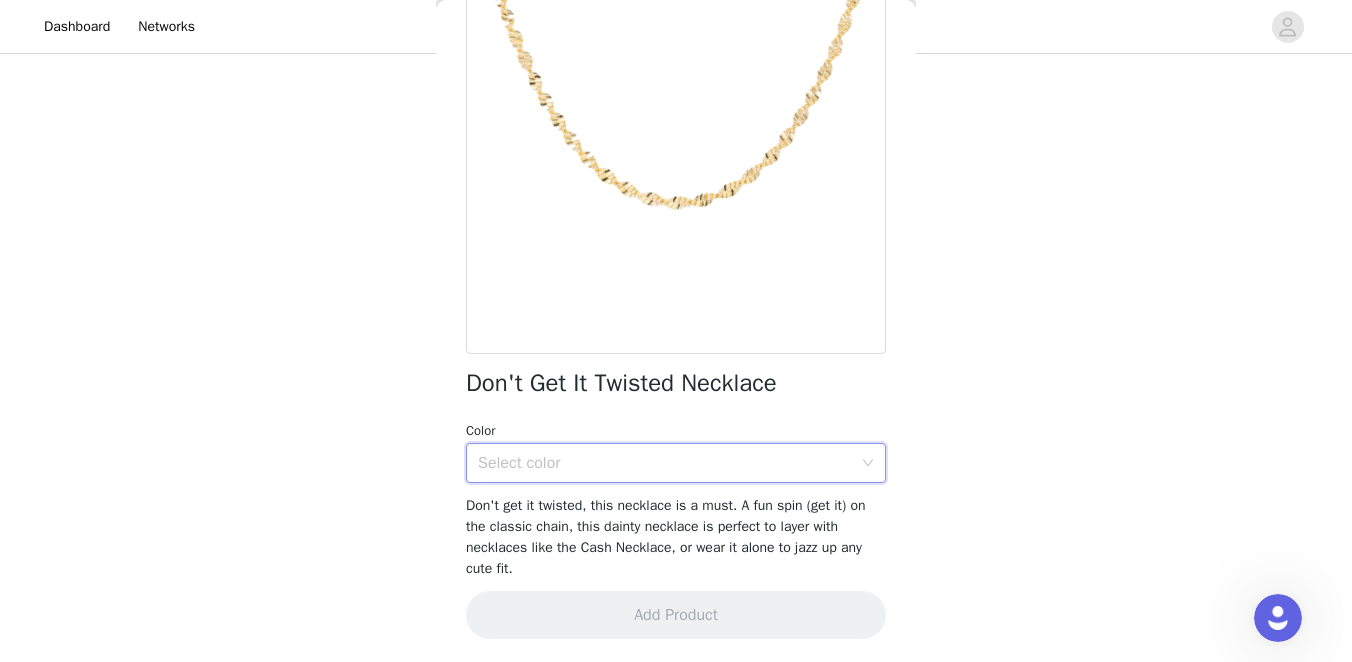 click on "Select color" at bounding box center [669, 463] 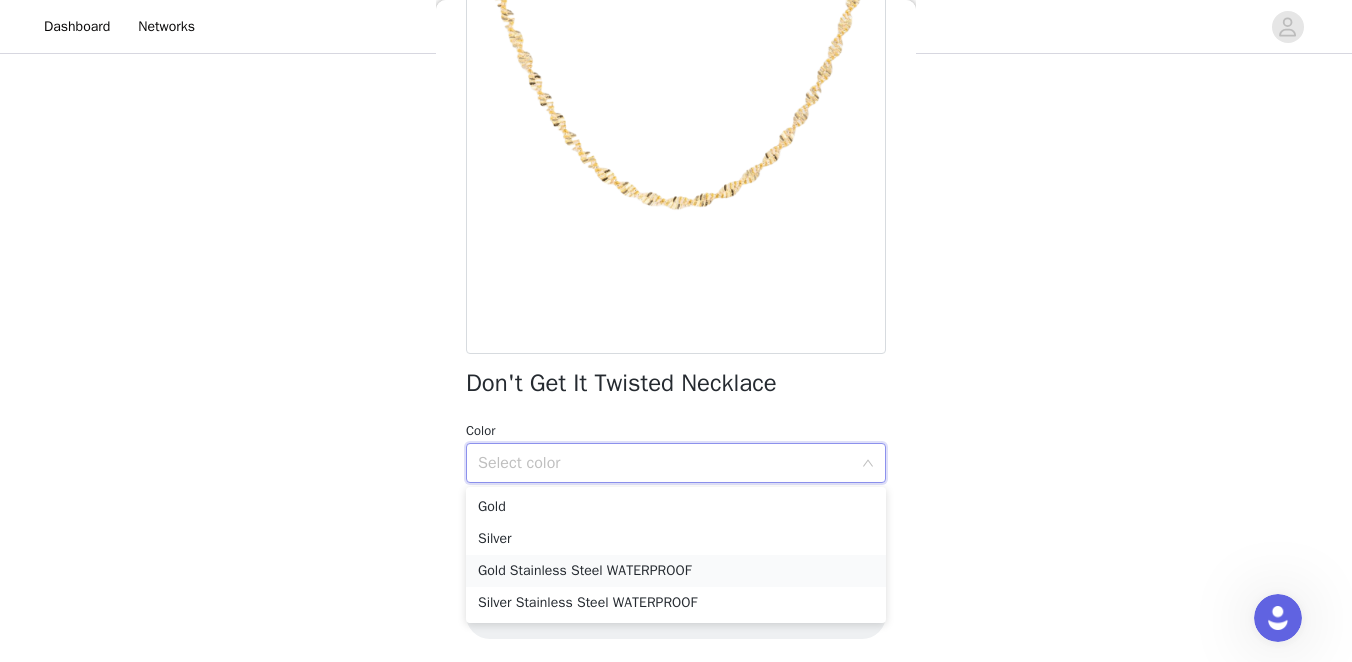click on "Gold Stainless Steel WATERPROOF" at bounding box center (676, 571) 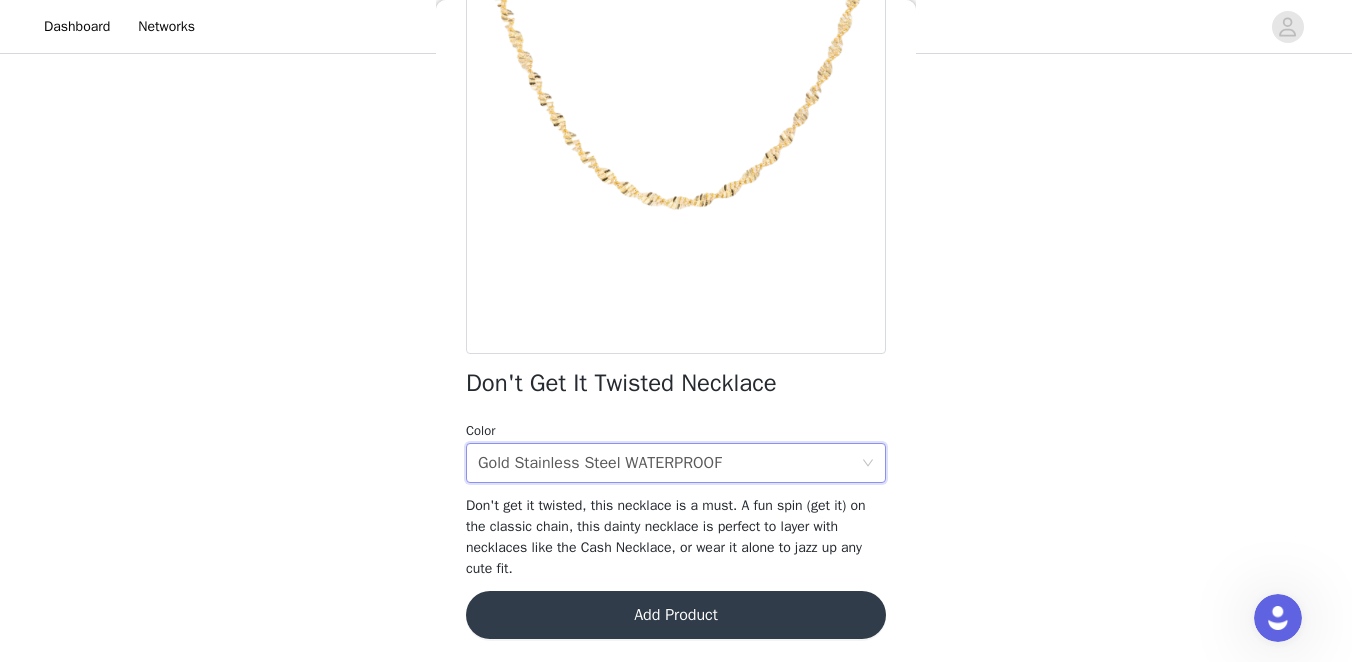 click on "Add Product" at bounding box center (676, 615) 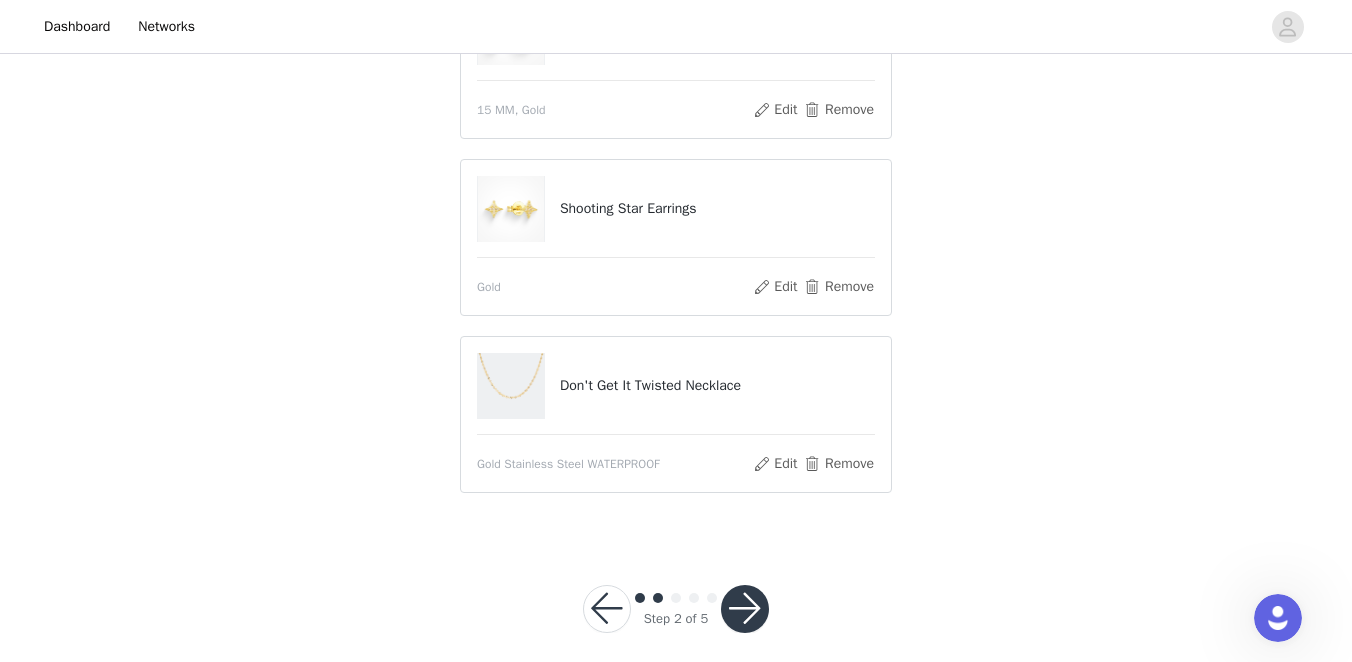 scroll, scrollTop: 675, scrollLeft: 0, axis: vertical 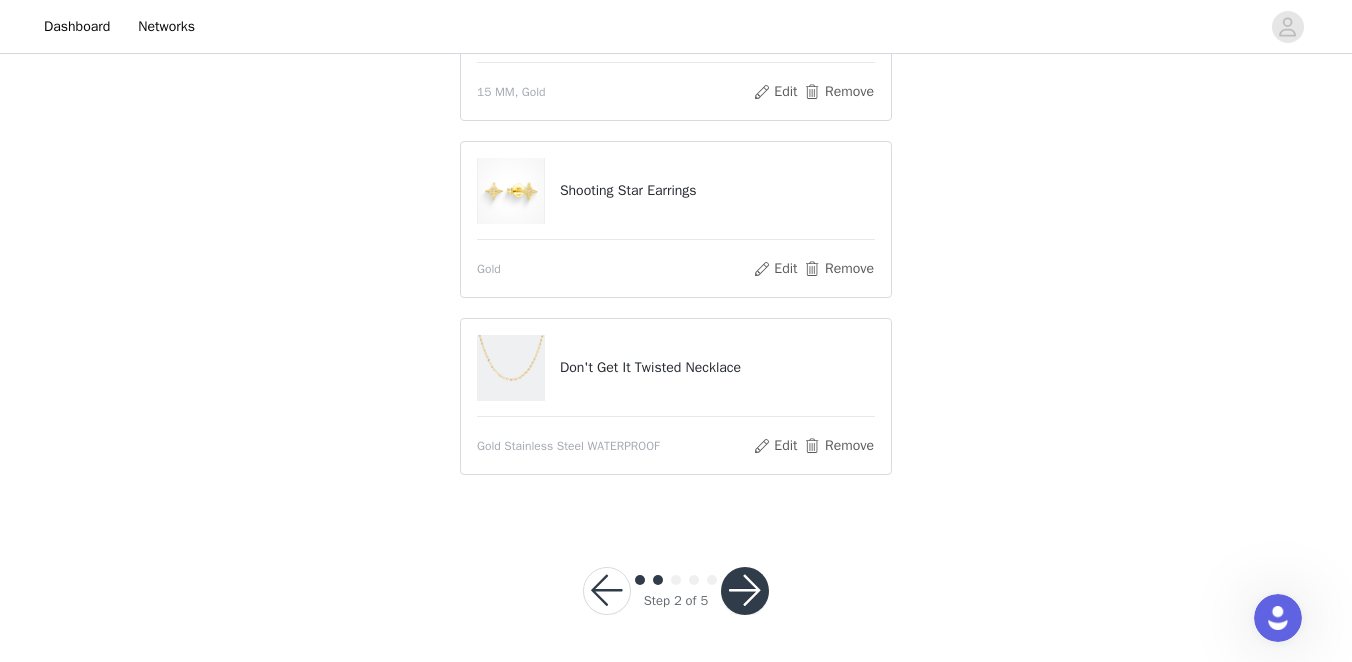 click at bounding box center [745, 591] 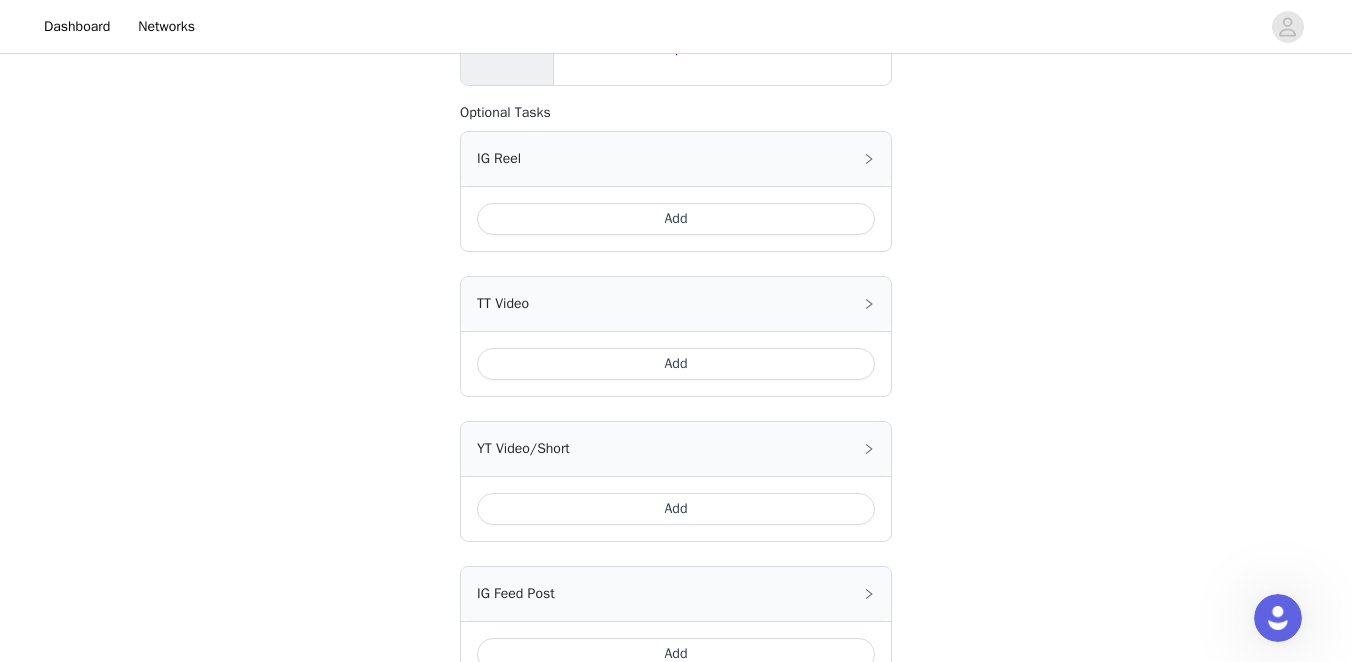 scroll, scrollTop: 833, scrollLeft: 0, axis: vertical 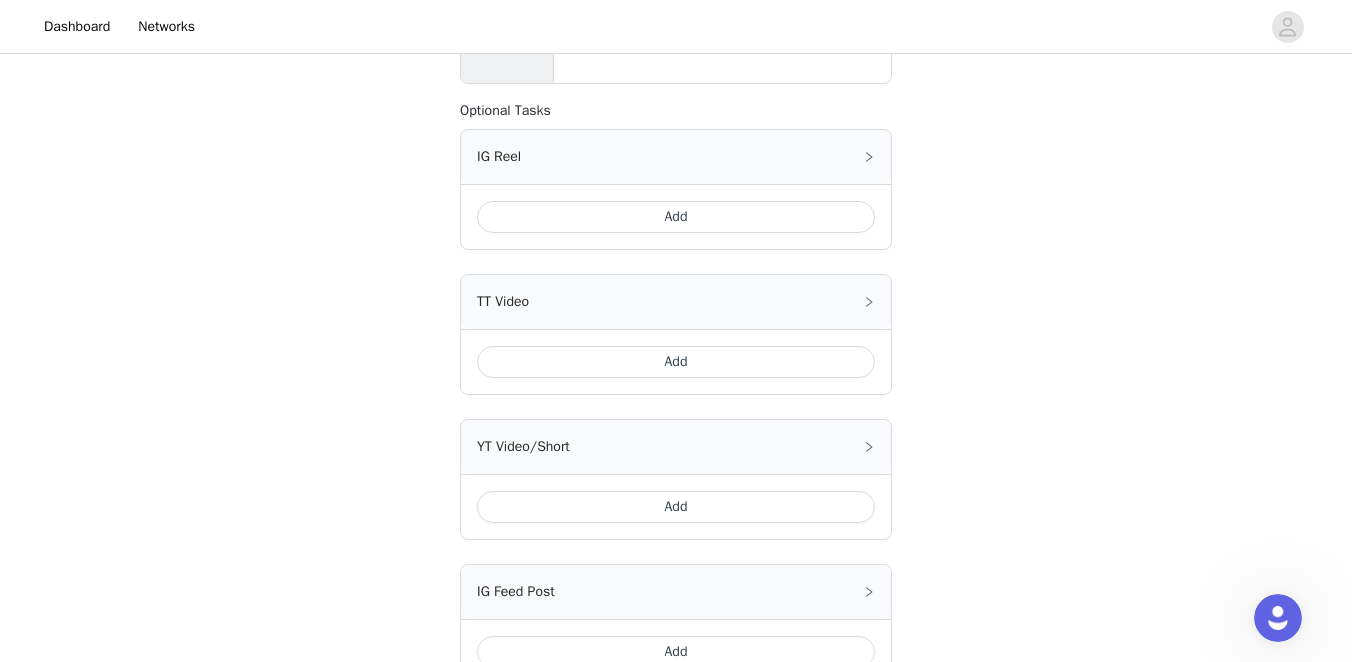 click on "Add" at bounding box center [676, 362] 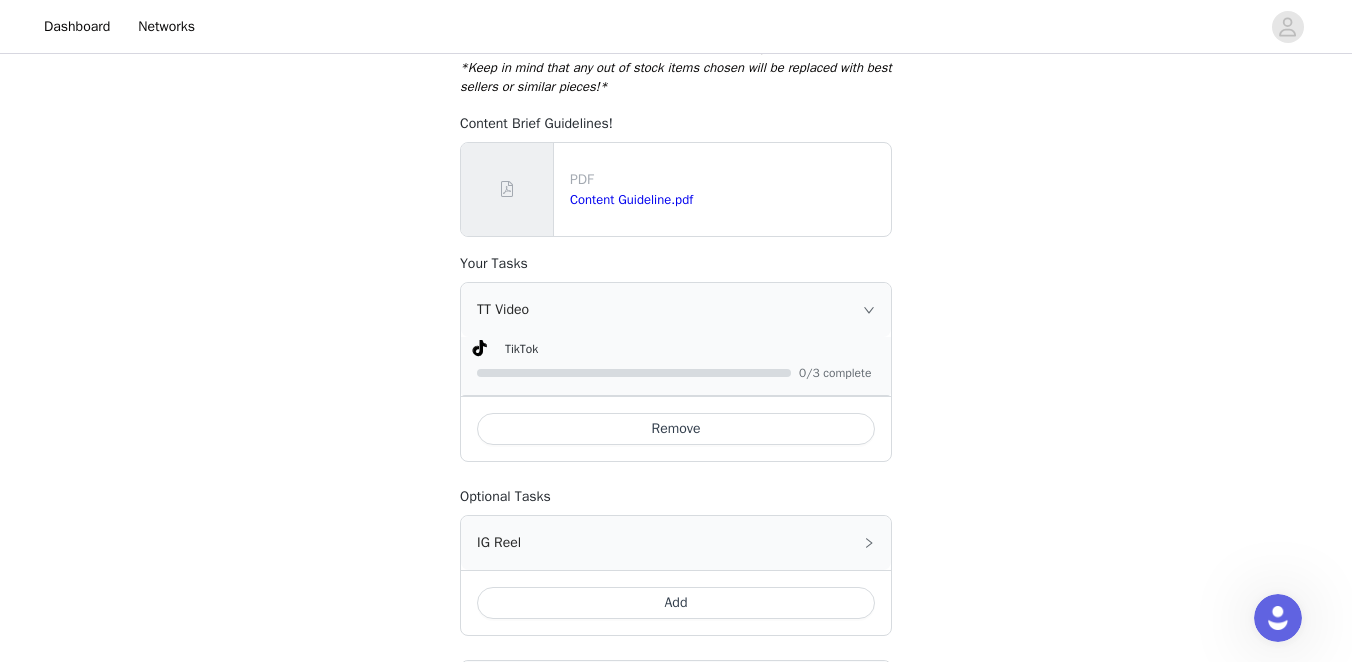 scroll, scrollTop: 1174, scrollLeft: 0, axis: vertical 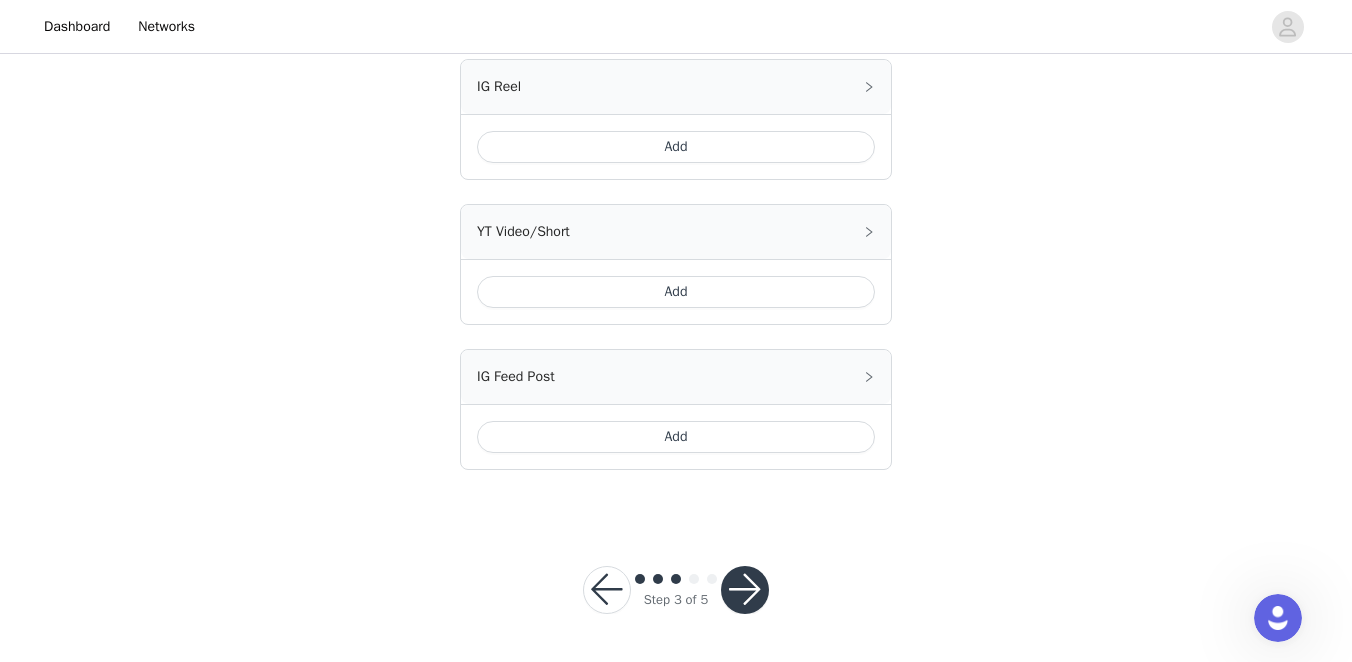 click at bounding box center (745, 590) 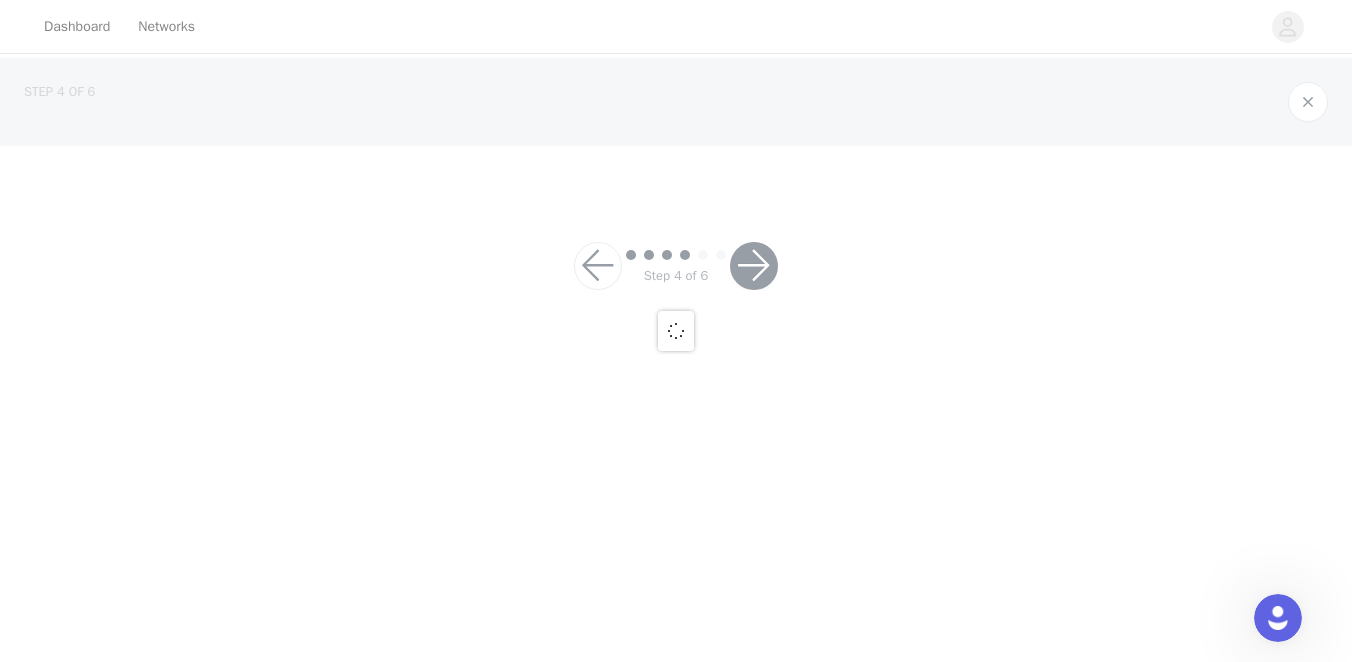 scroll, scrollTop: 0, scrollLeft: 0, axis: both 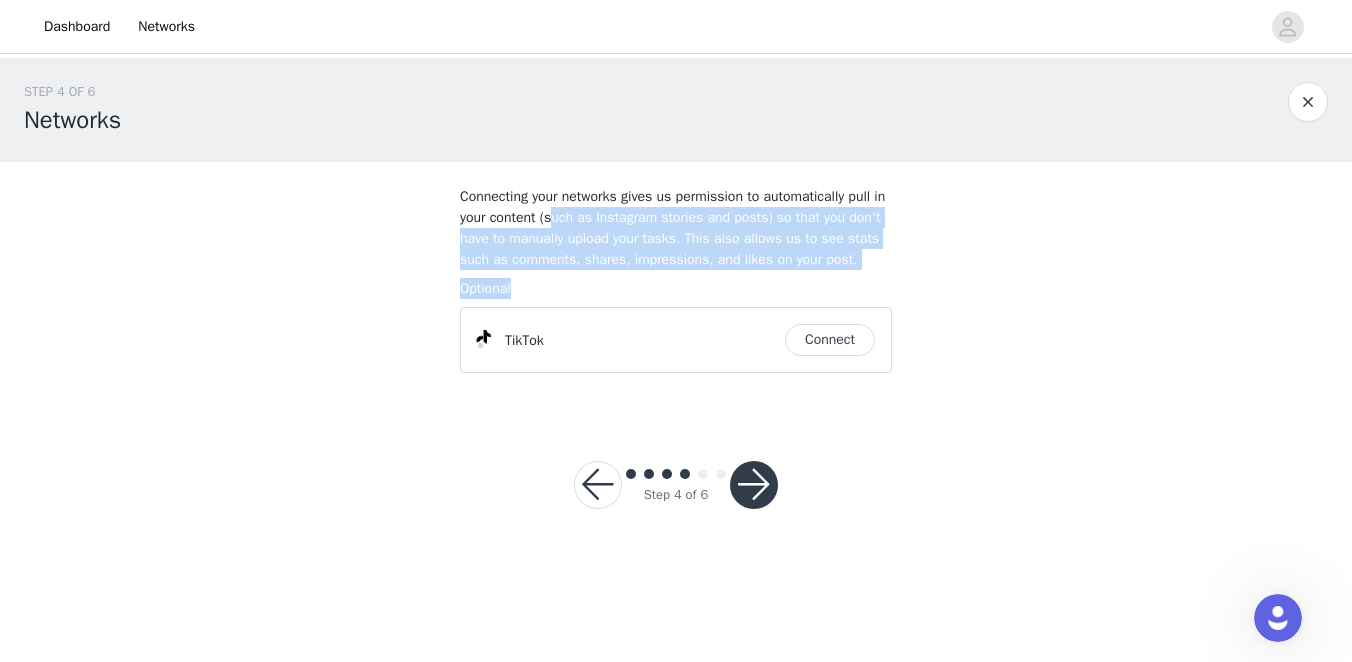 drag, startPoint x: 598, startPoint y: 207, endPoint x: 725, endPoint y: 306, distance: 161.02795 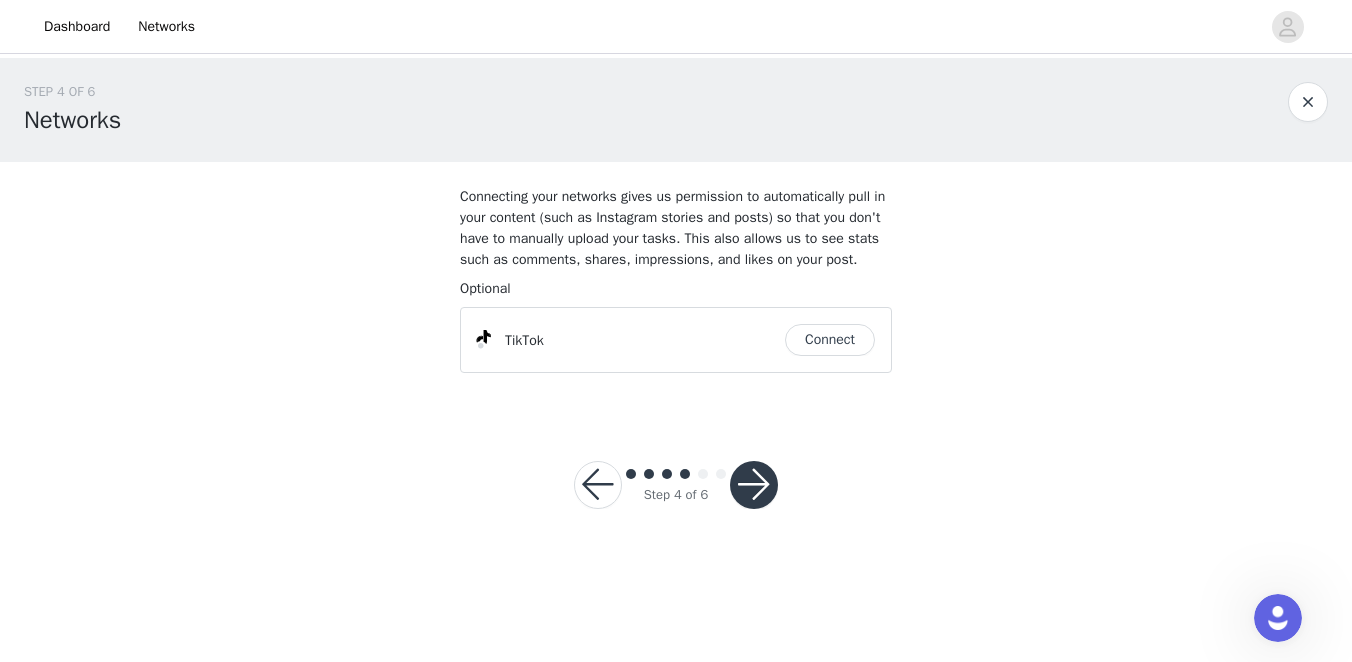 click on "Connect" at bounding box center [830, 340] 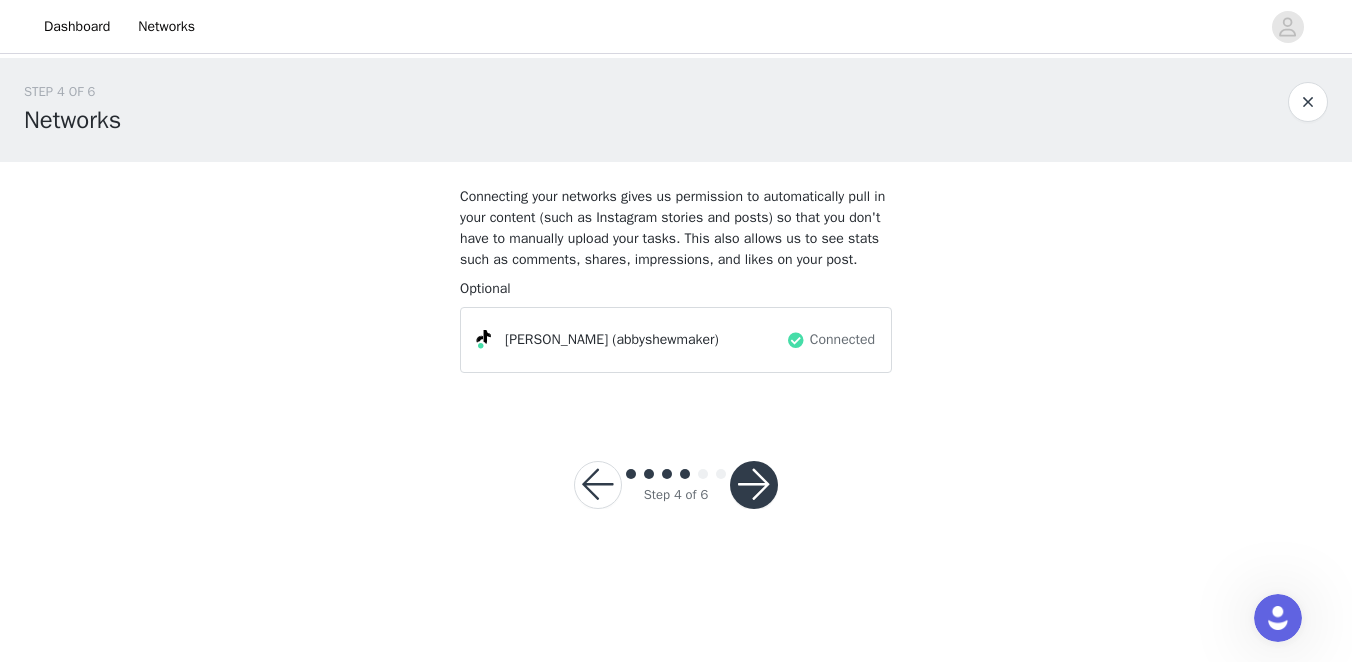 click at bounding box center (754, 485) 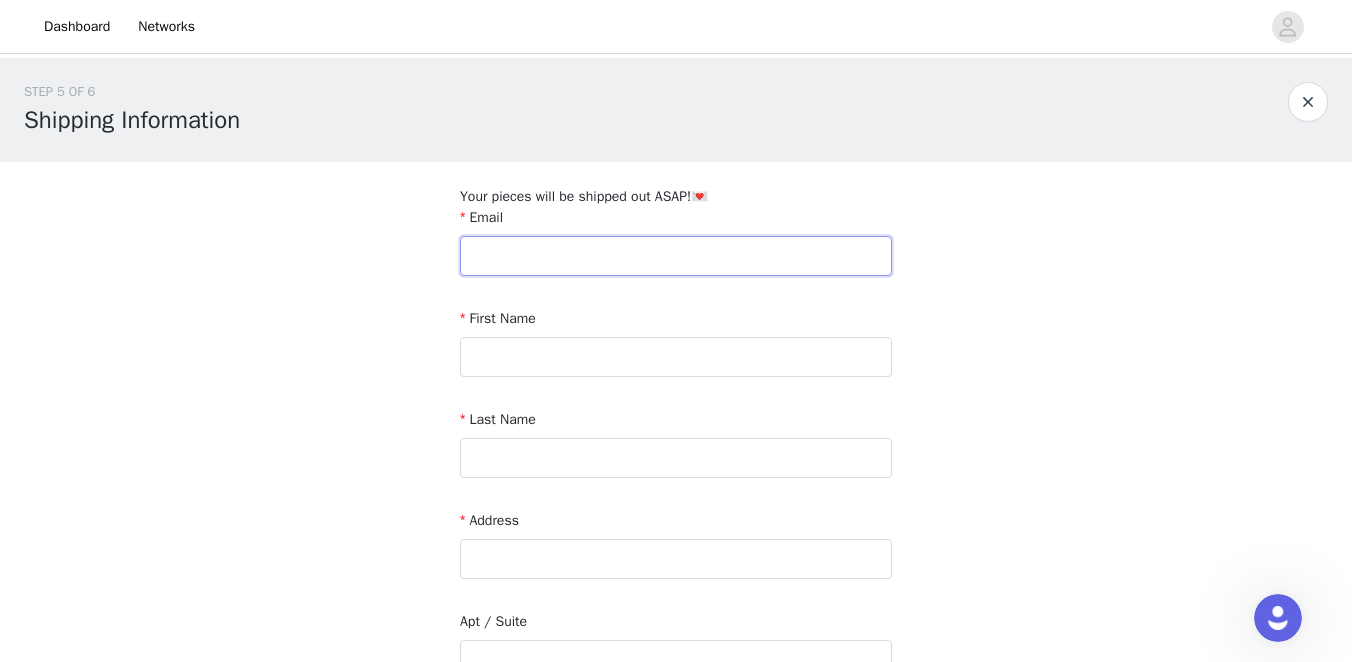 click at bounding box center [676, 256] 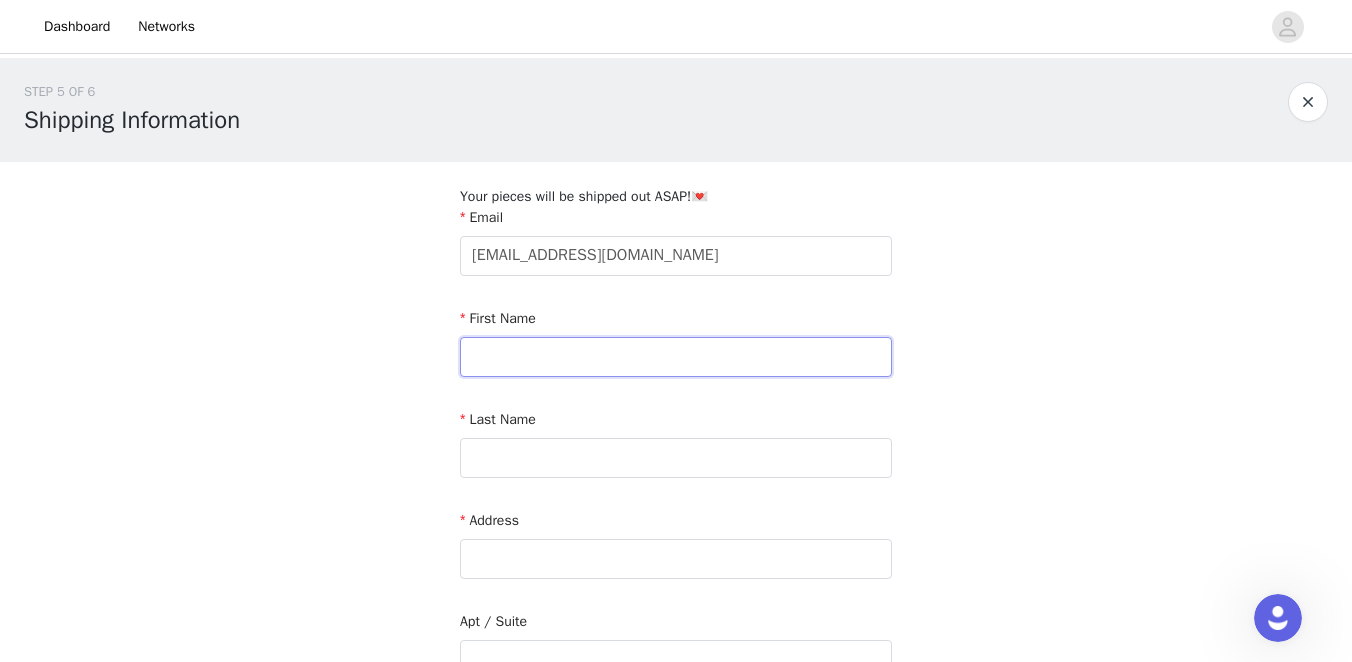 type on "Abigail" 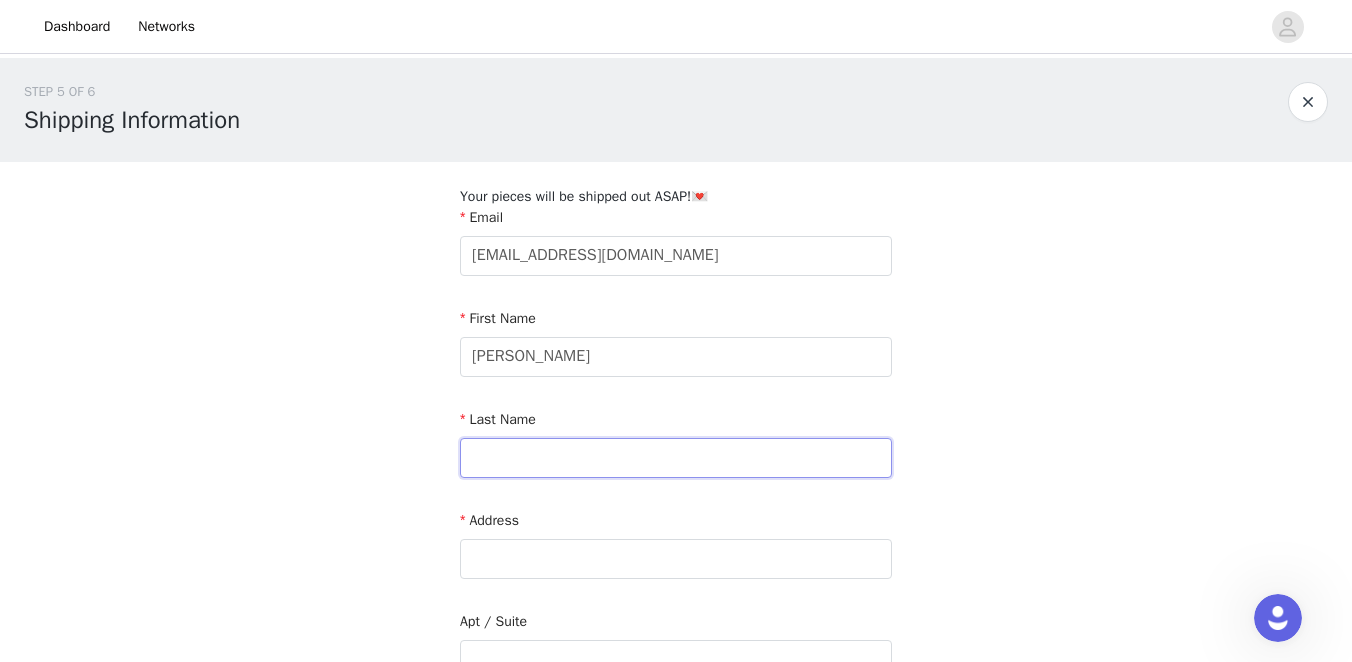 type on "Shewmaker" 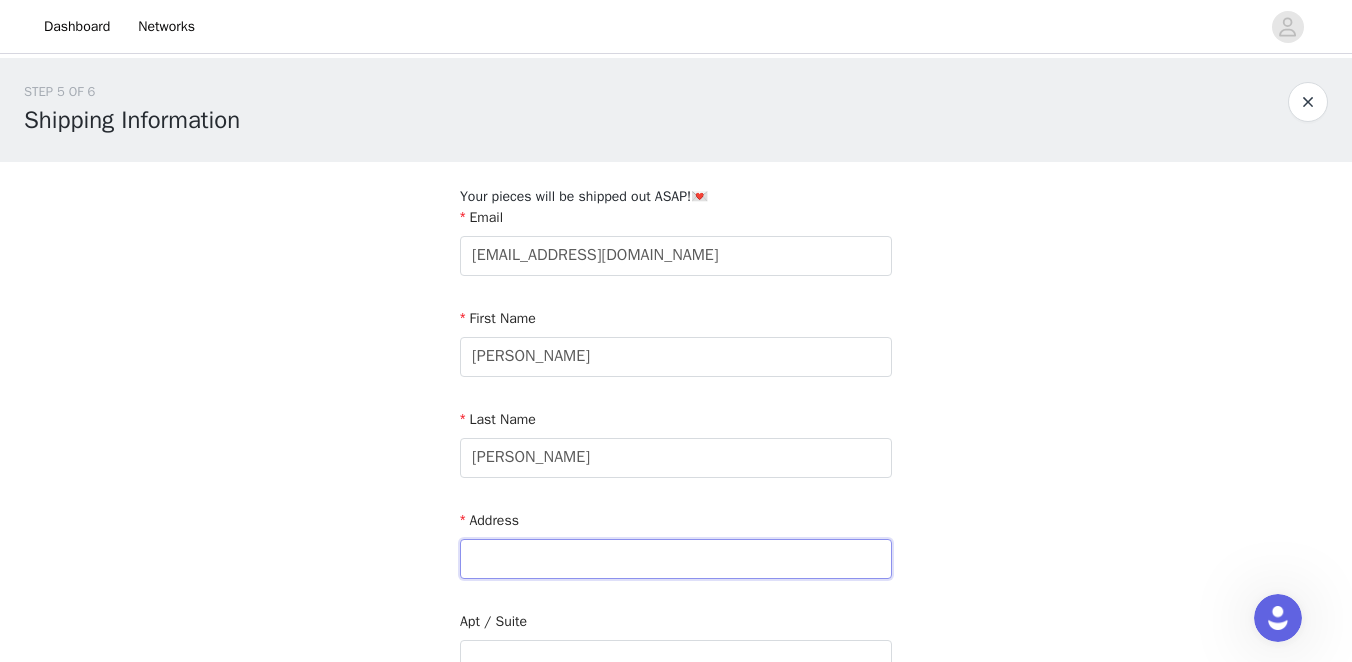 type on "[STREET_ADDRESS][PERSON_NAME]" 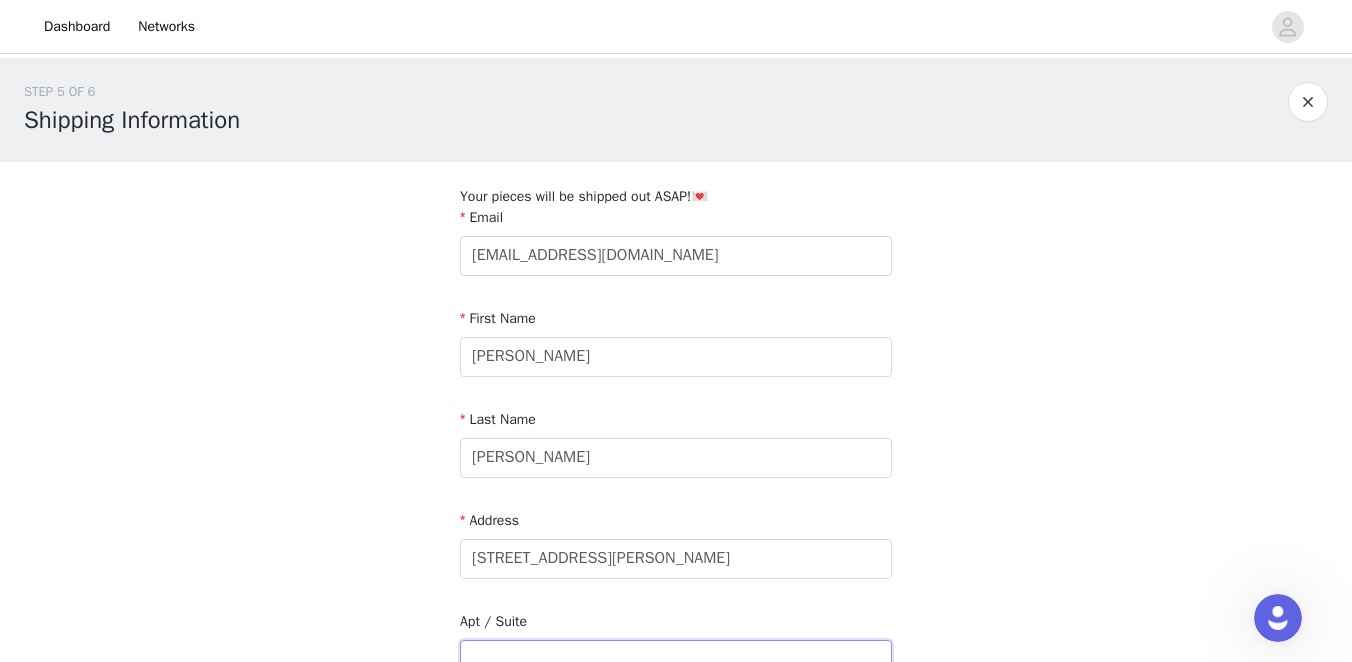 type on "Apt 526" 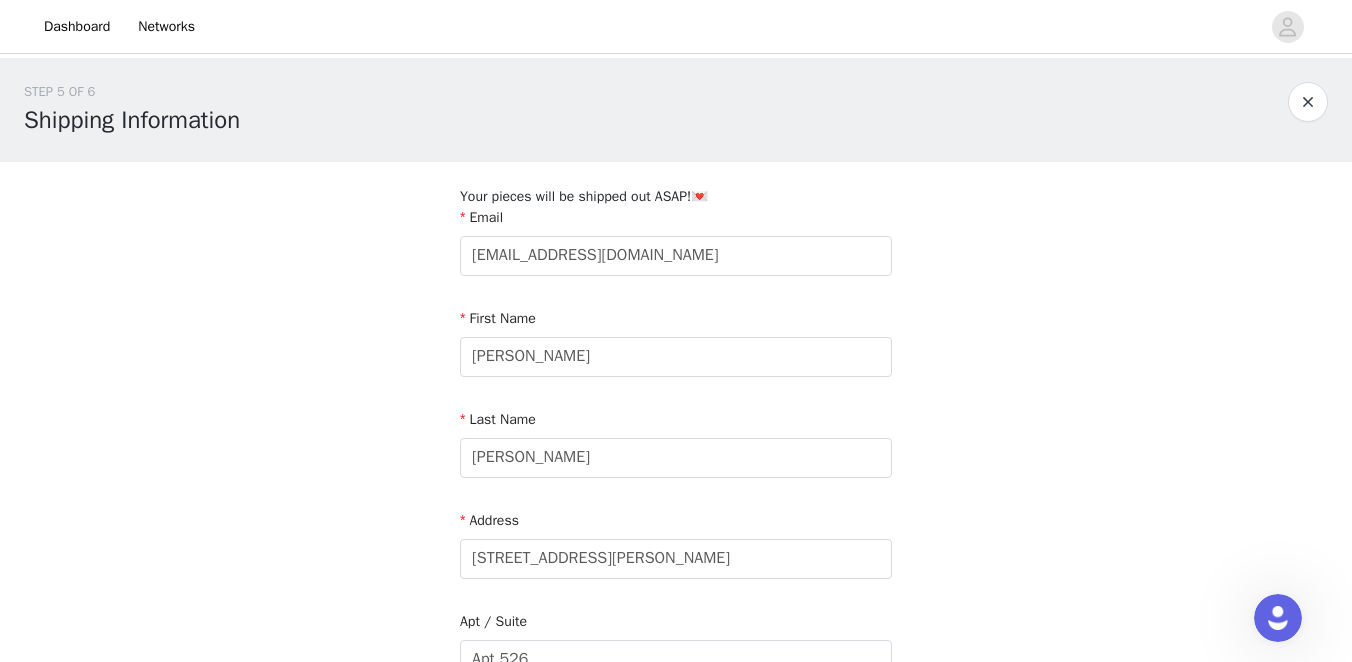 type on "Austin" 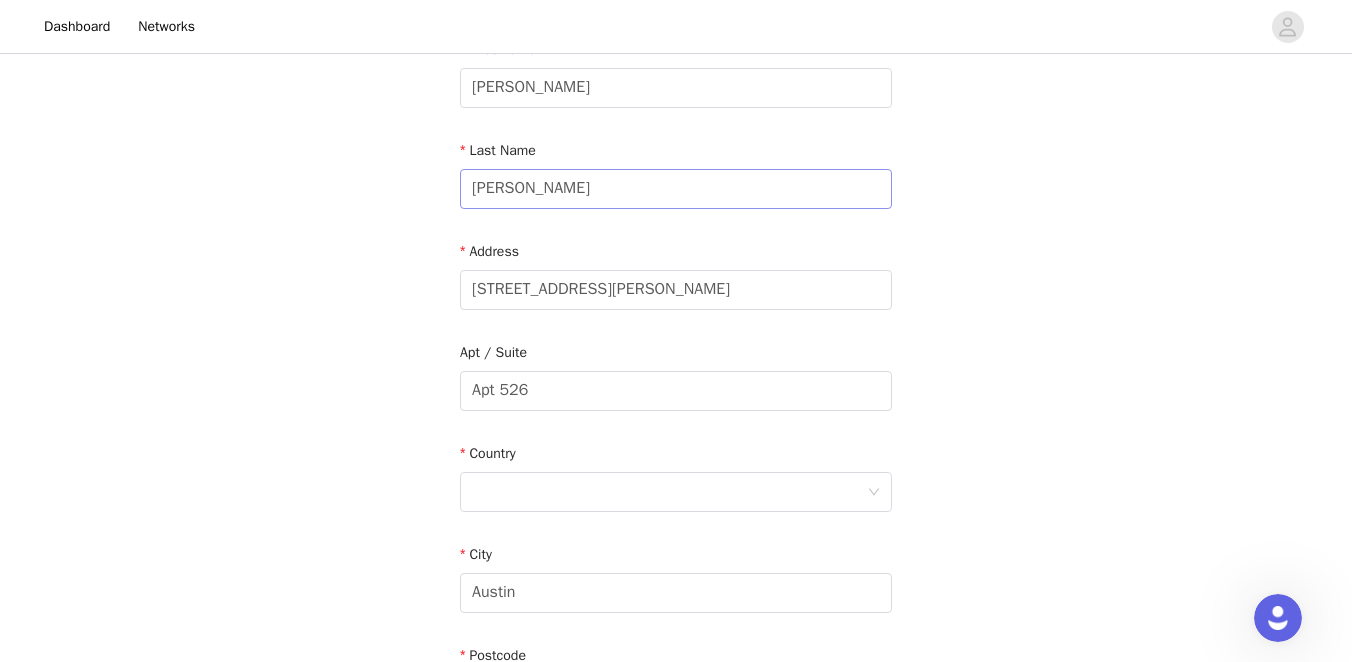 scroll, scrollTop: 316, scrollLeft: 0, axis: vertical 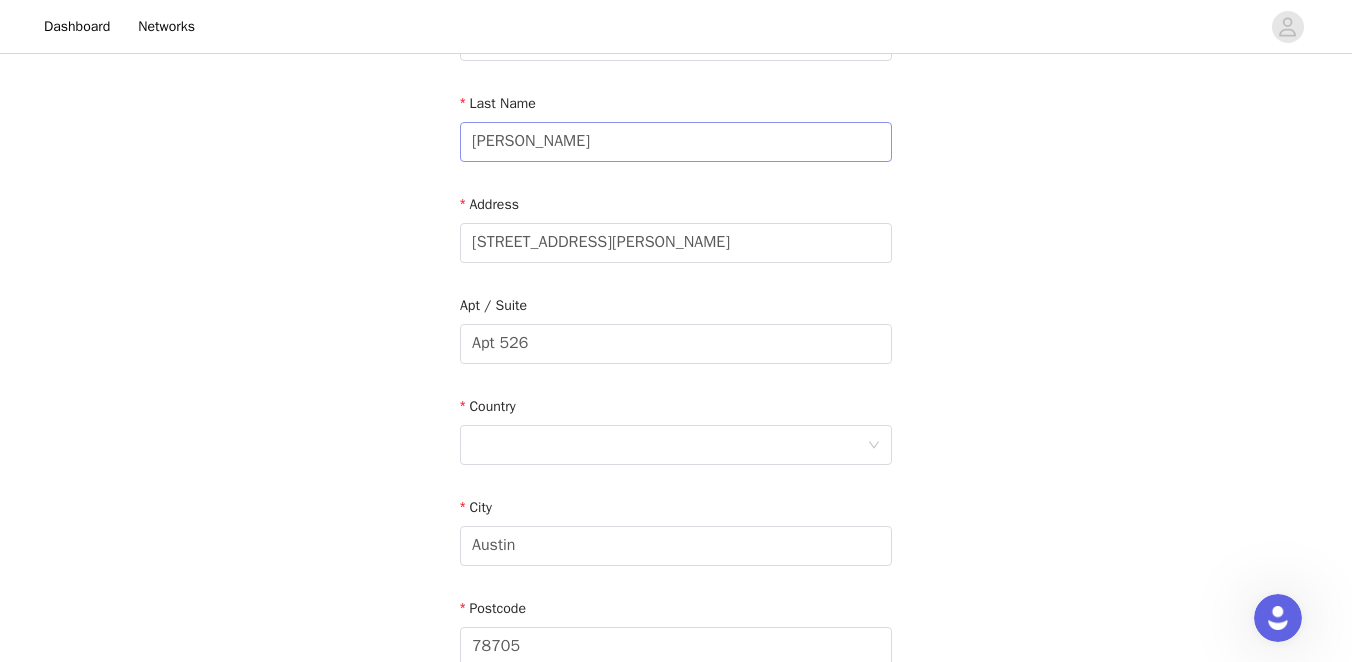 click at bounding box center (669, 445) 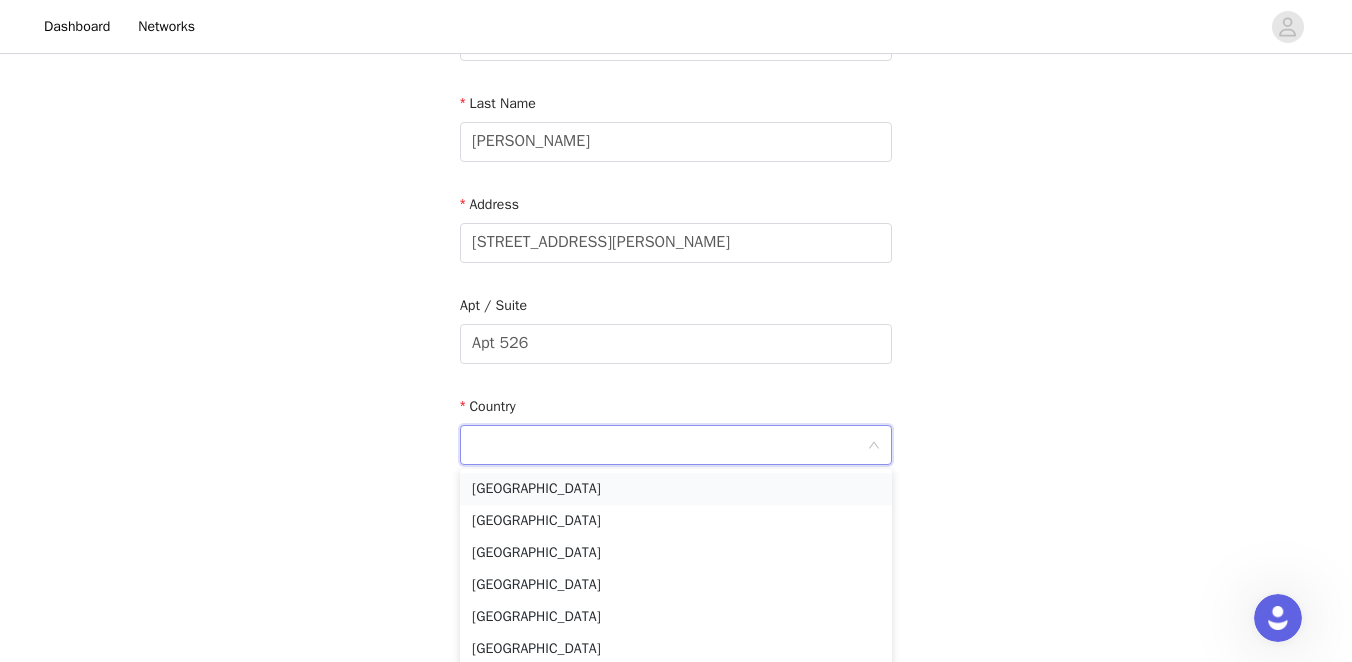 click on "[GEOGRAPHIC_DATA]" at bounding box center [676, 489] 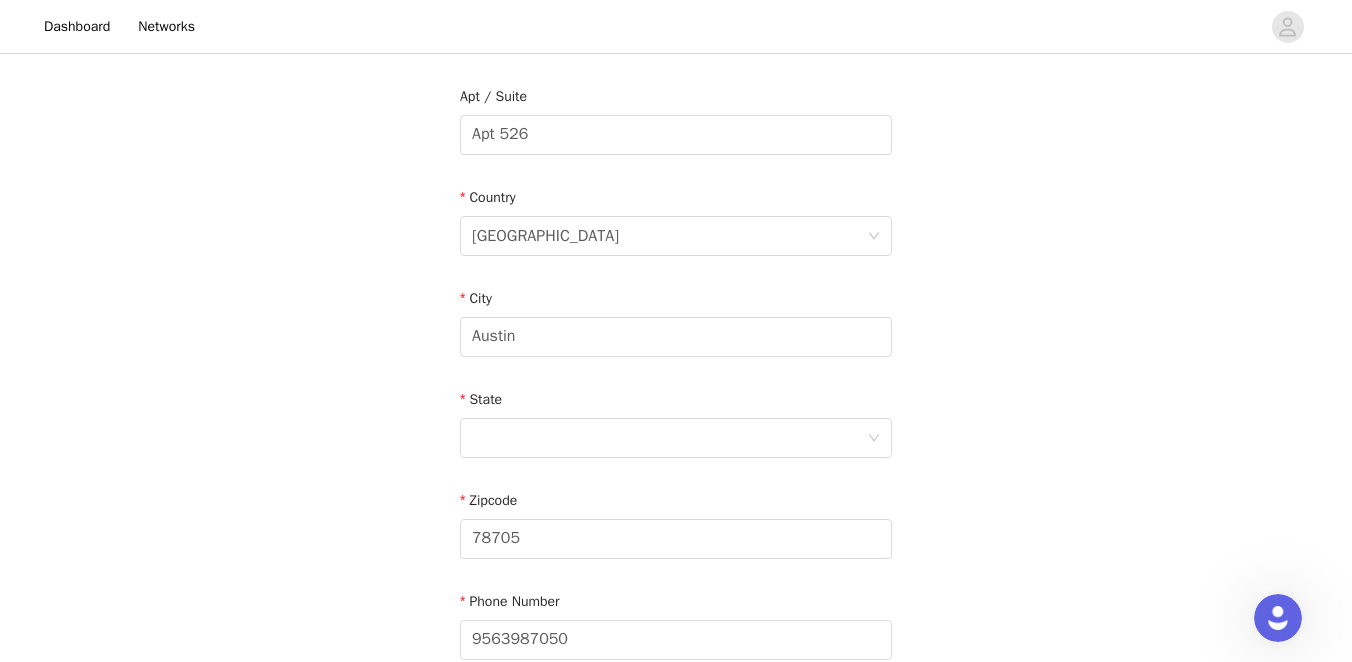 scroll, scrollTop: 562, scrollLeft: 0, axis: vertical 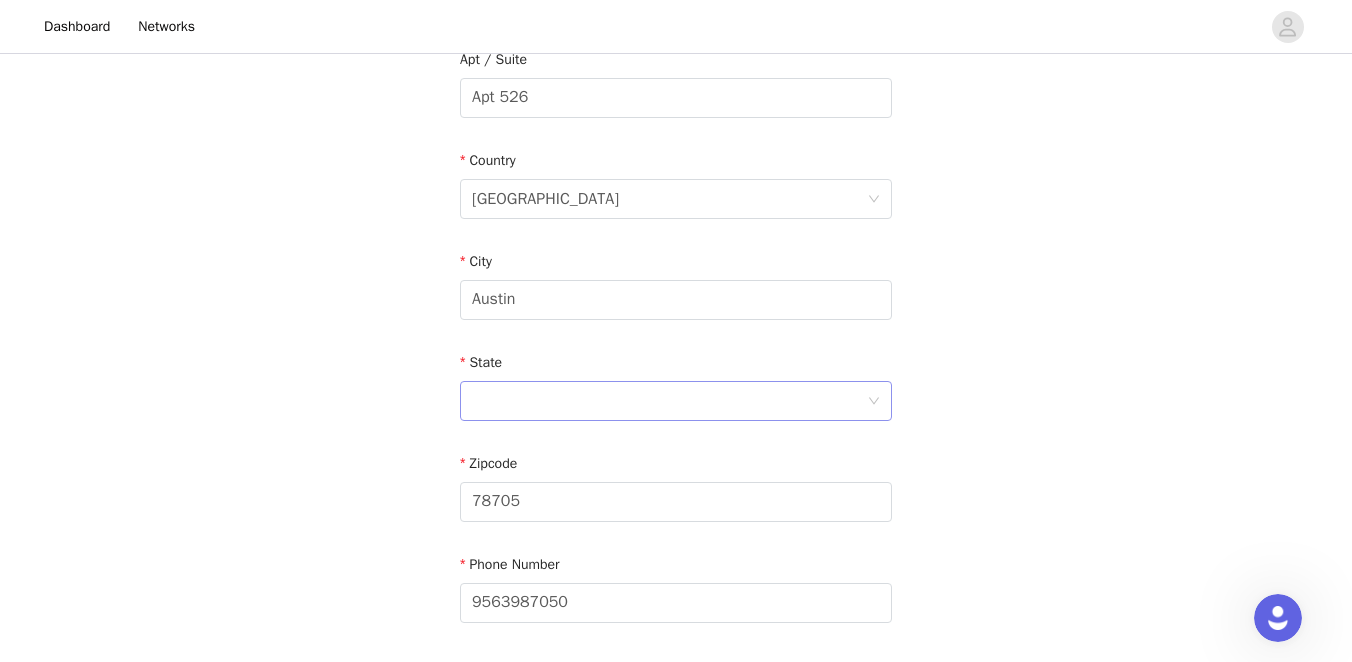 click at bounding box center [669, 401] 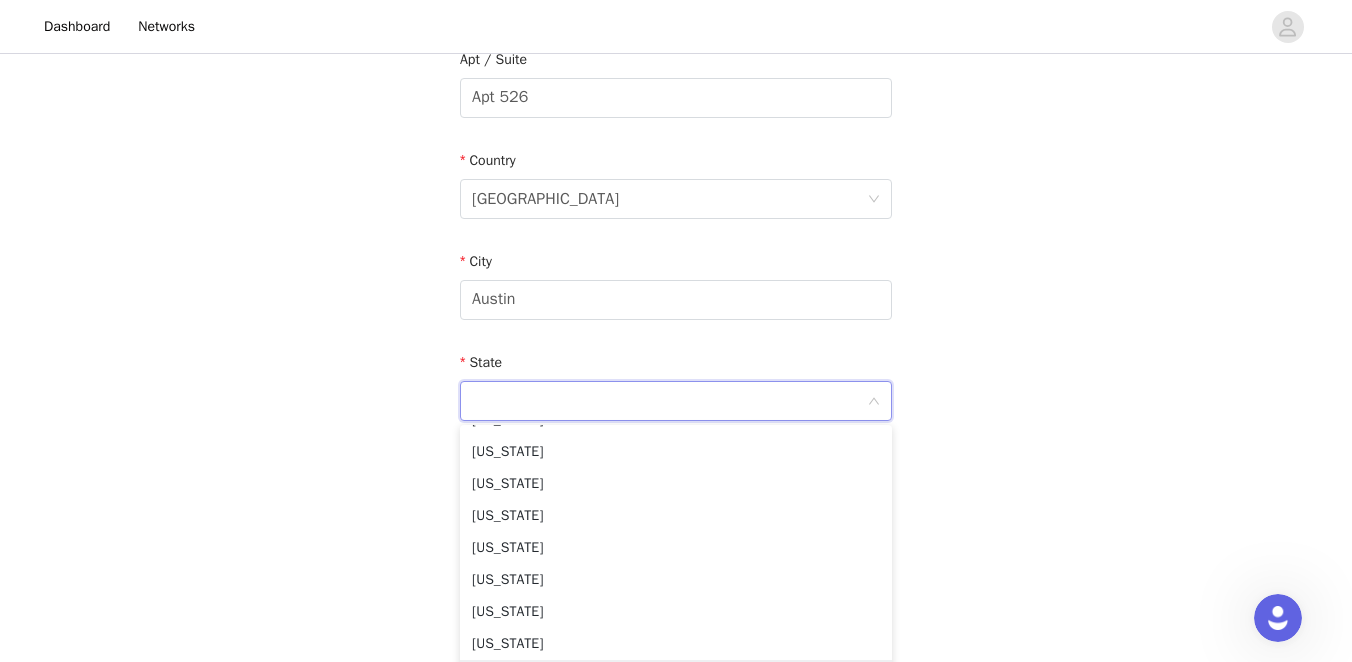 scroll, scrollTop: 1554, scrollLeft: 0, axis: vertical 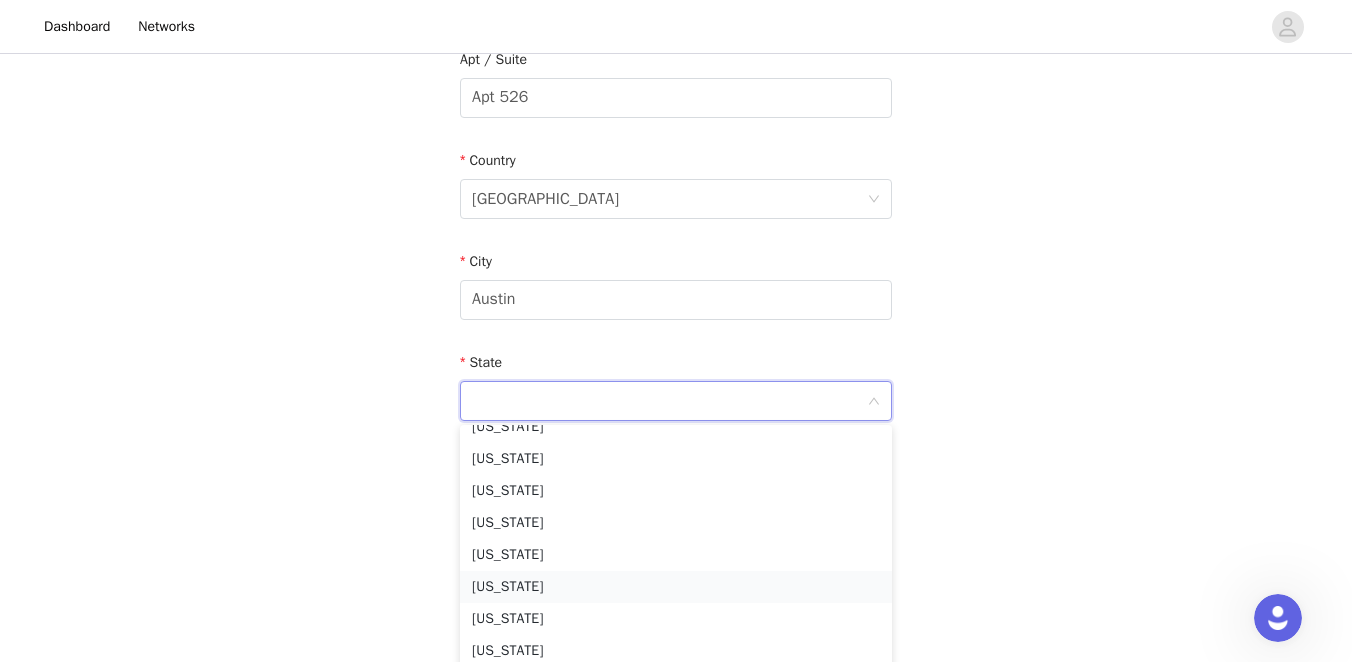 click on "[US_STATE]" at bounding box center [676, 587] 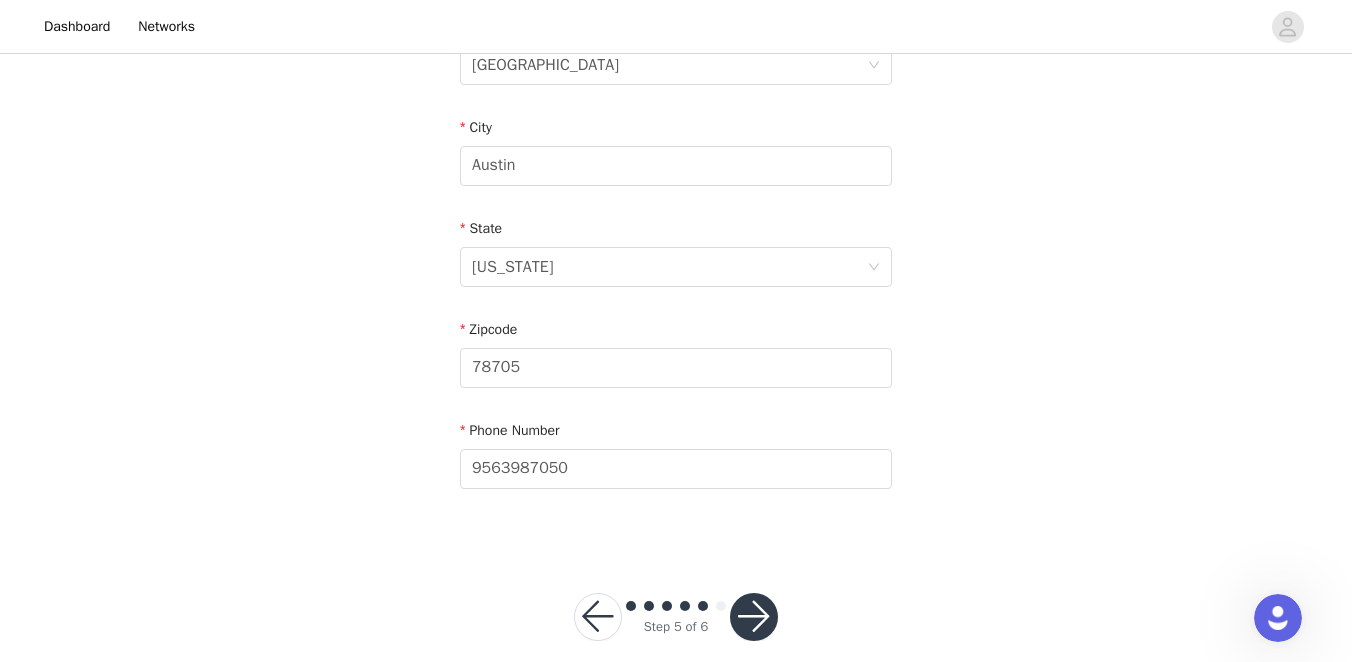 scroll, scrollTop: 722, scrollLeft: 0, axis: vertical 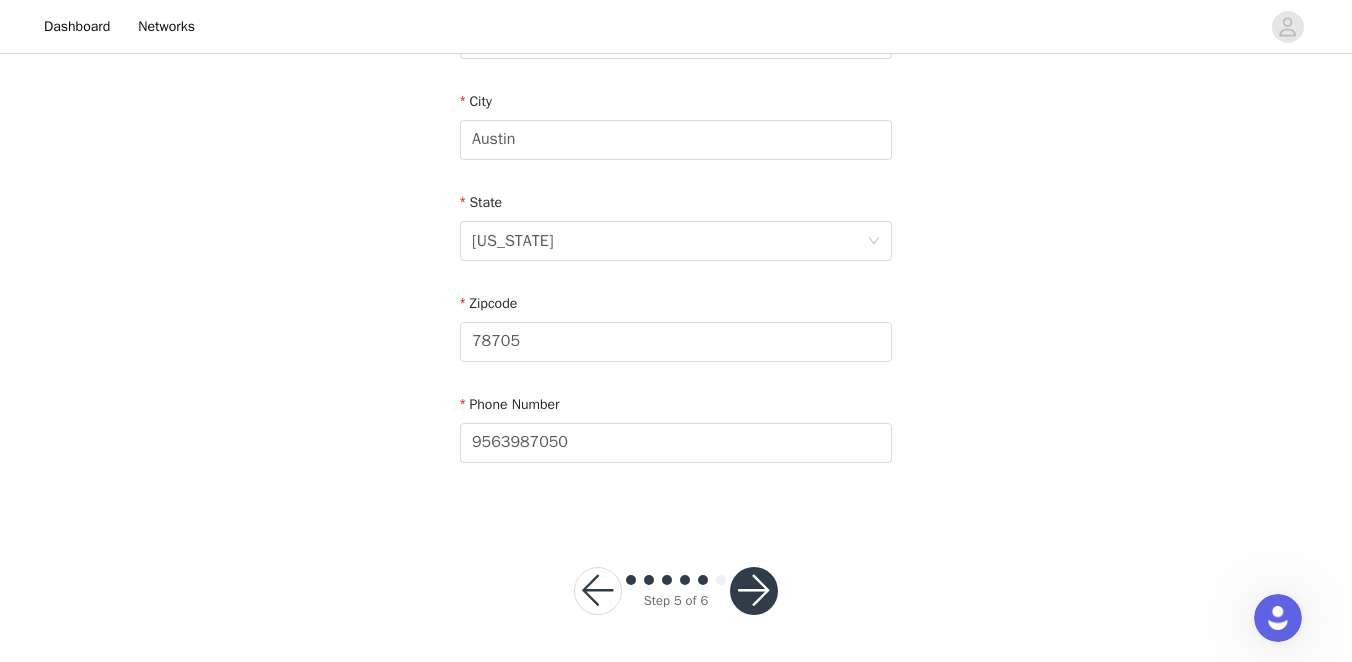 click at bounding box center (754, 591) 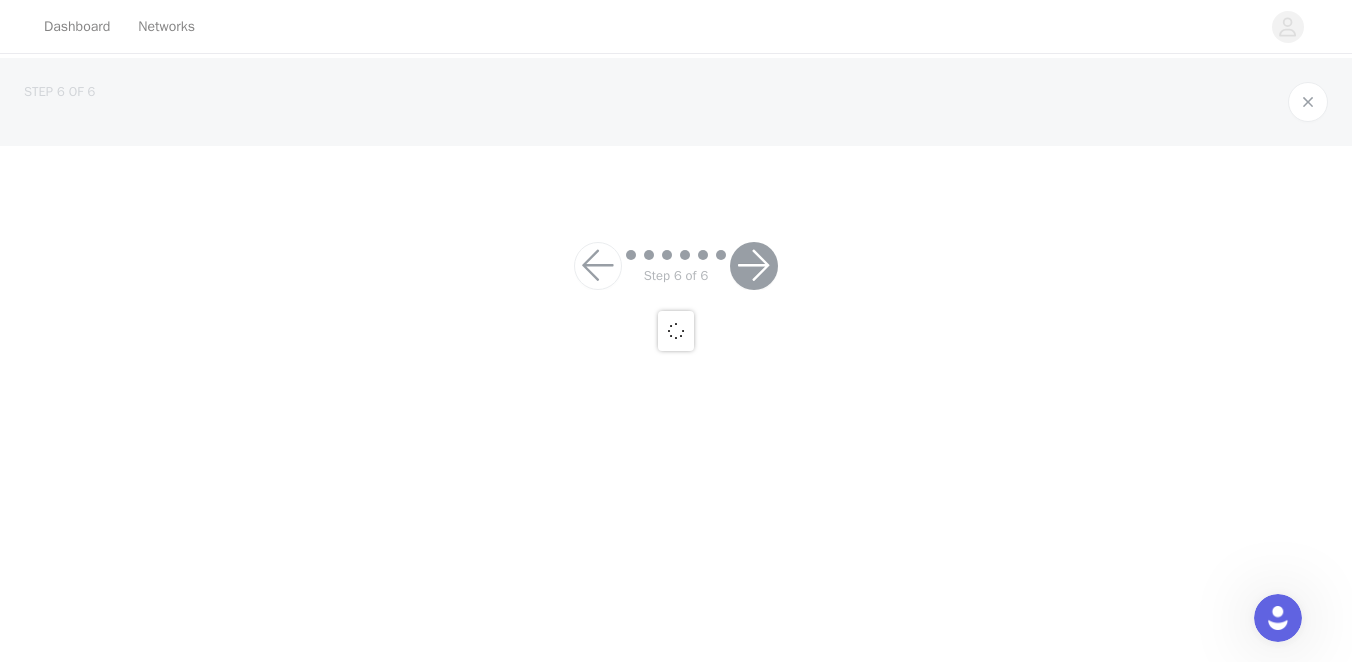 scroll, scrollTop: 0, scrollLeft: 0, axis: both 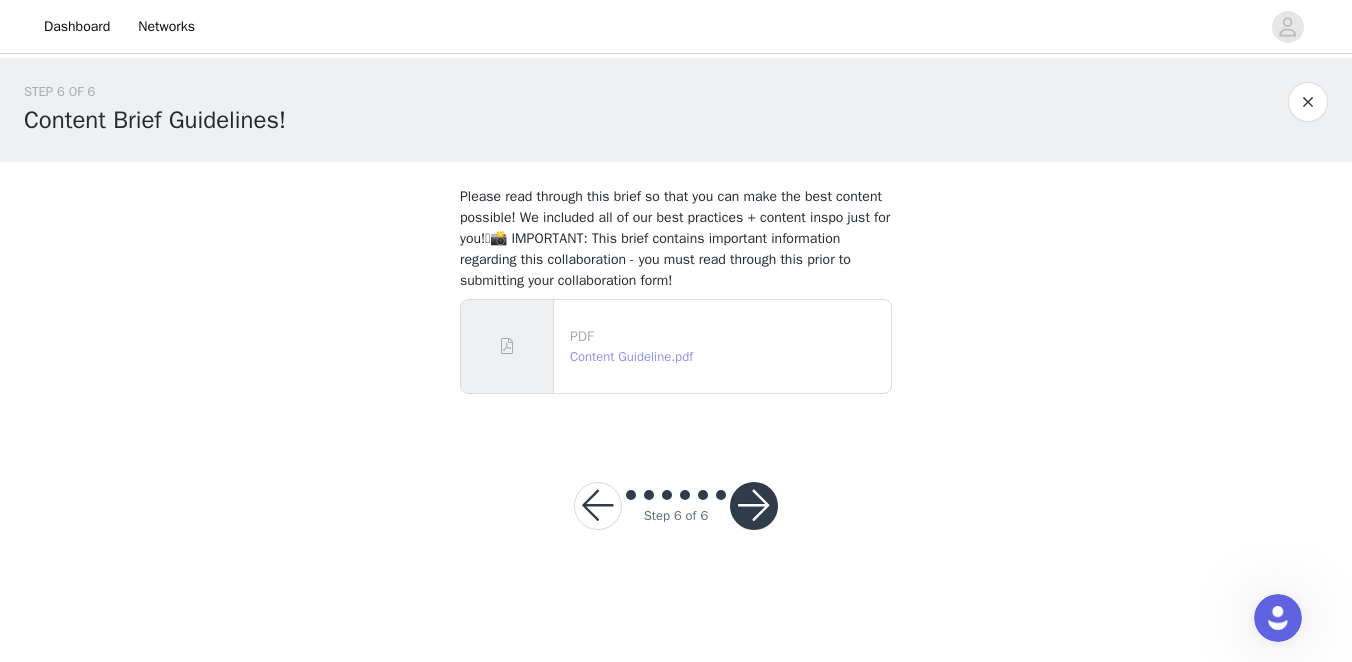 click on "Content Guideline.pdf" at bounding box center (631, 356) 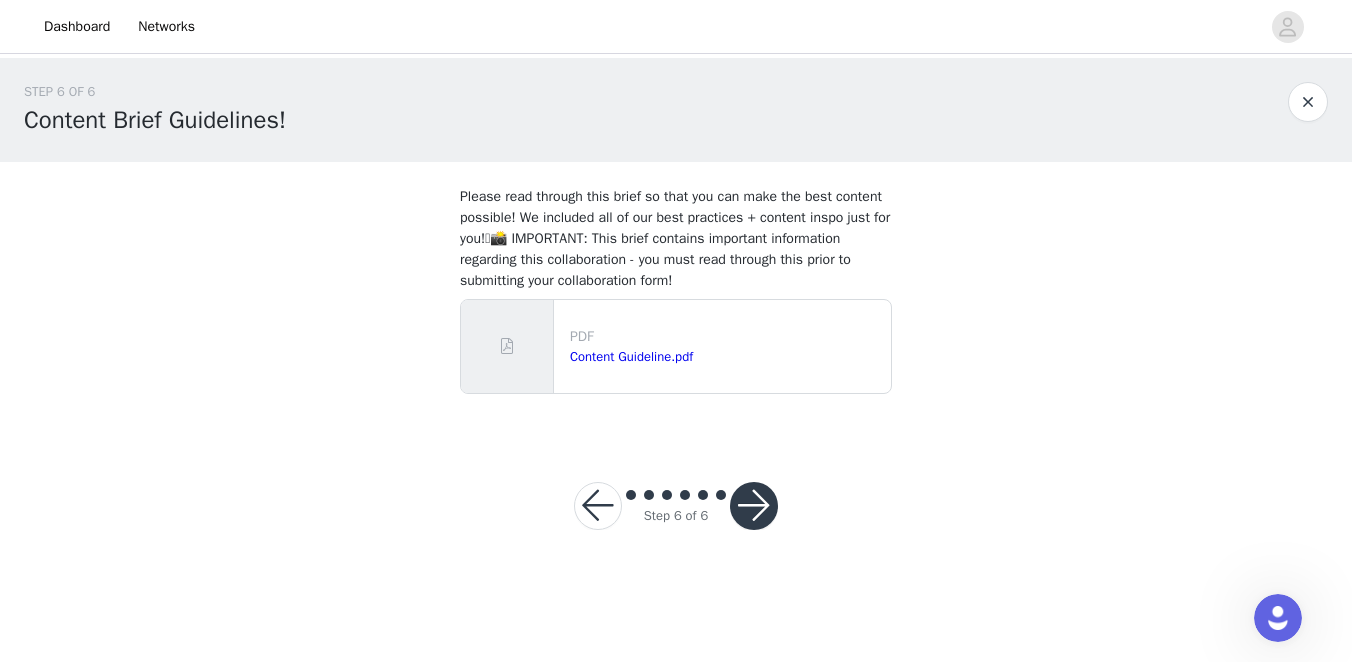 click at bounding box center (754, 506) 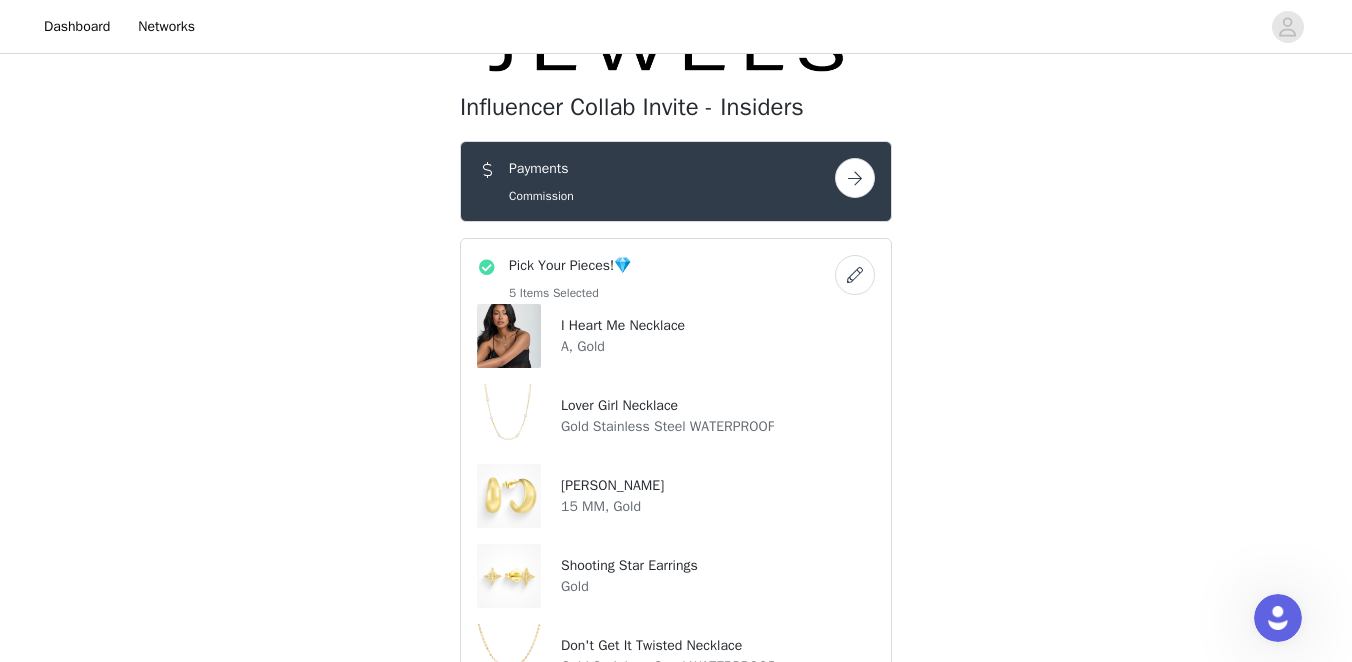 scroll, scrollTop: 0, scrollLeft: 0, axis: both 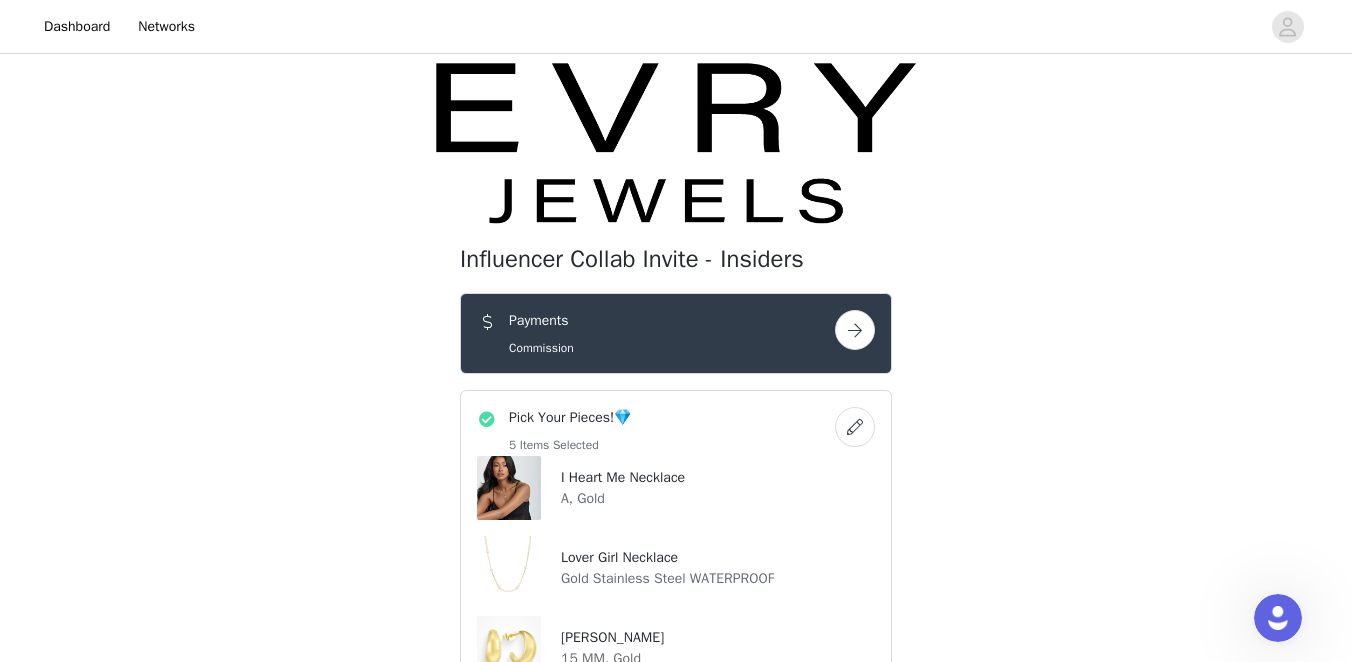 click at bounding box center (855, 330) 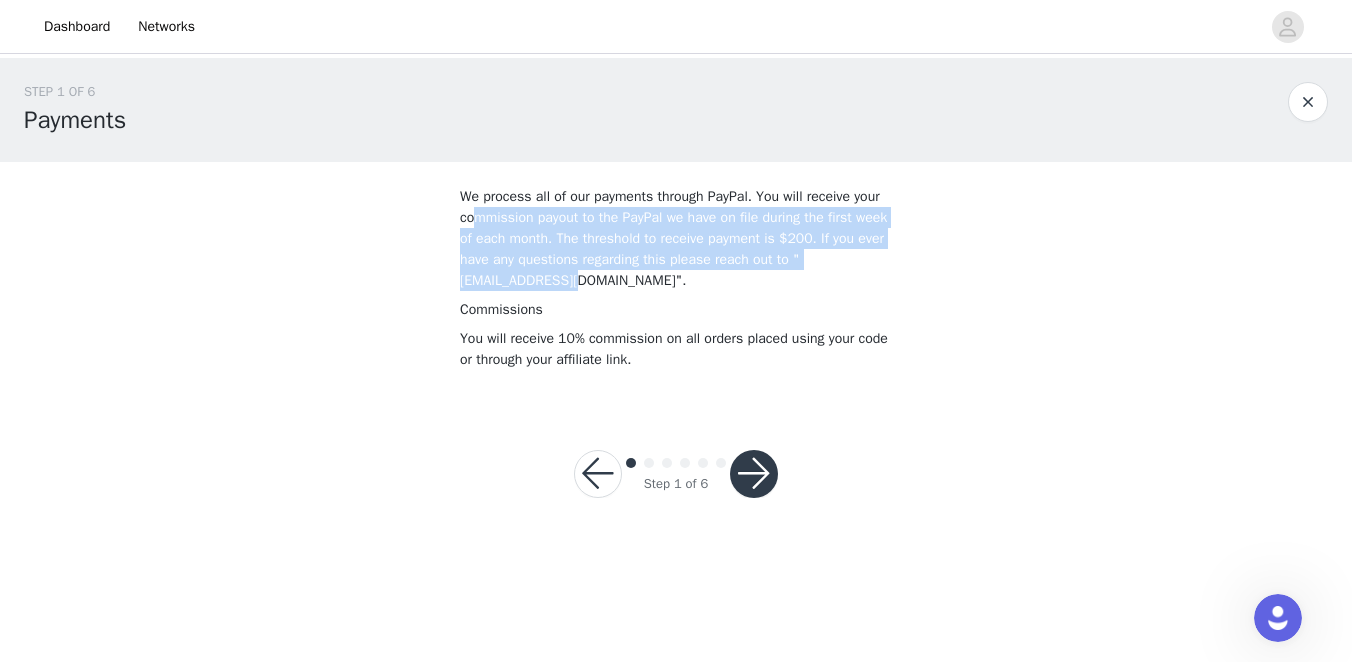 drag, startPoint x: 507, startPoint y: 211, endPoint x: 619, endPoint y: 289, distance: 136.48444 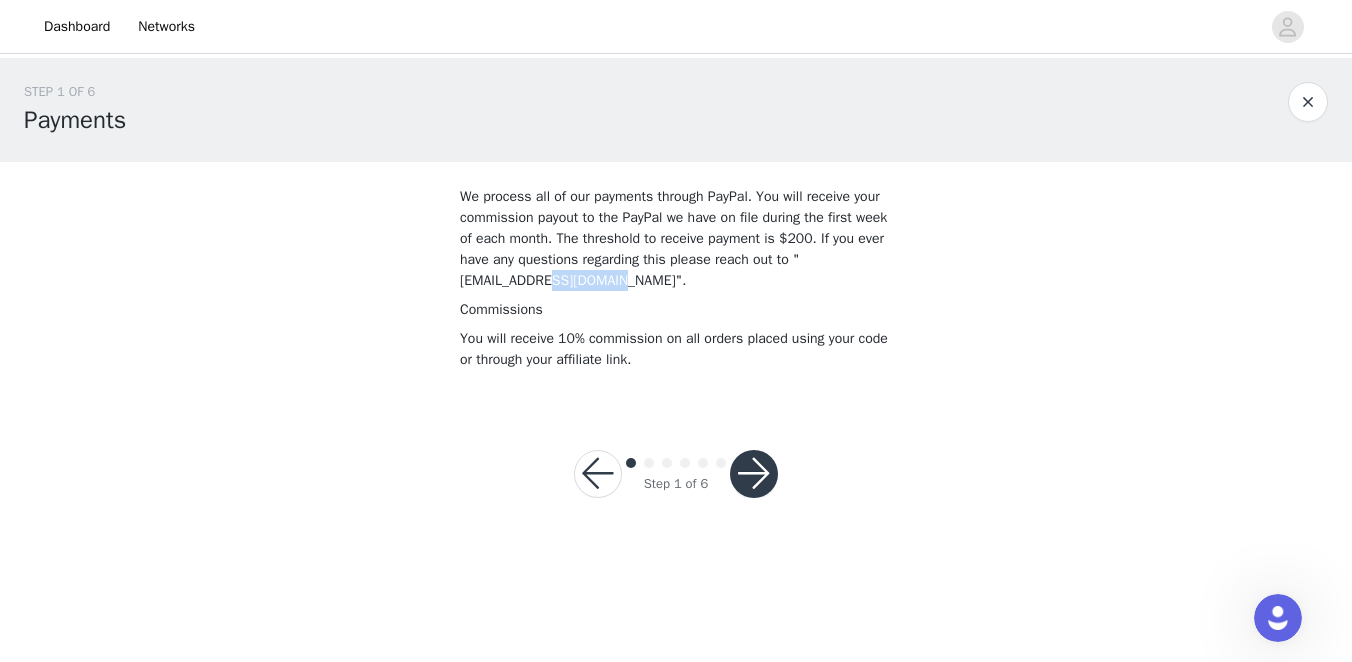 click on "We process all of our payments through PayPal. You will receive your commission payout to the PayPal we have on file during the first week of each month. The threshold to receive payment is $200. If you ever have any questions regarding this please reach out to "influencers@evryjewels.com"." at bounding box center [676, 238] 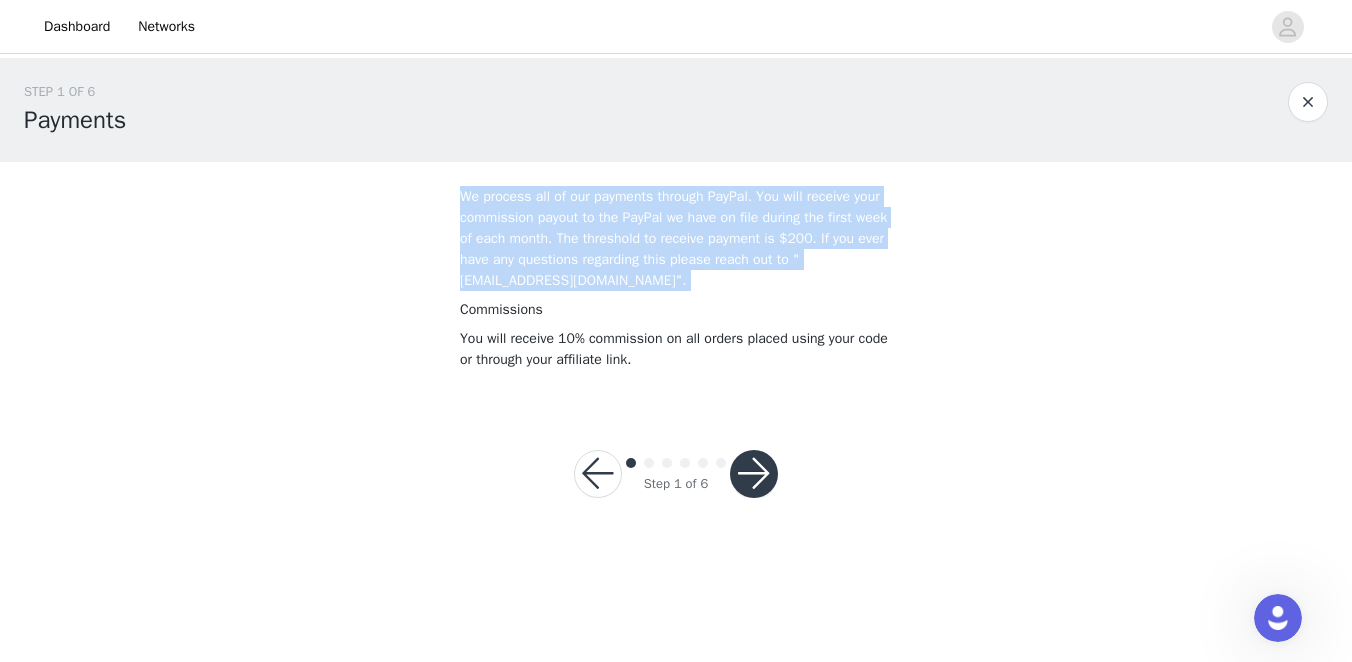 click on "We process all of our payments through PayPal. You will receive your commission payout to the PayPal we have on file during the first week of each month. The threshold to receive payment is $200. If you ever have any questions regarding this please reach out to "influencers@evryjewels.com"." at bounding box center (676, 238) 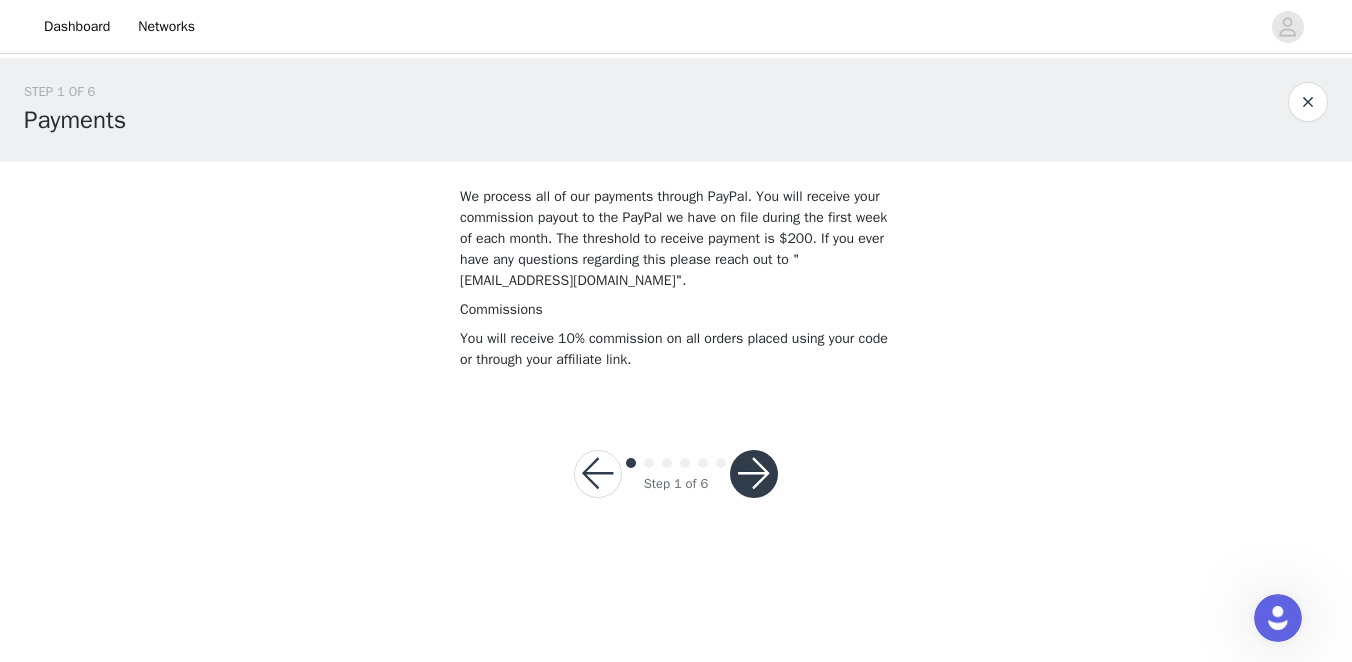 click on "Step 1 of 6" at bounding box center [676, 474] 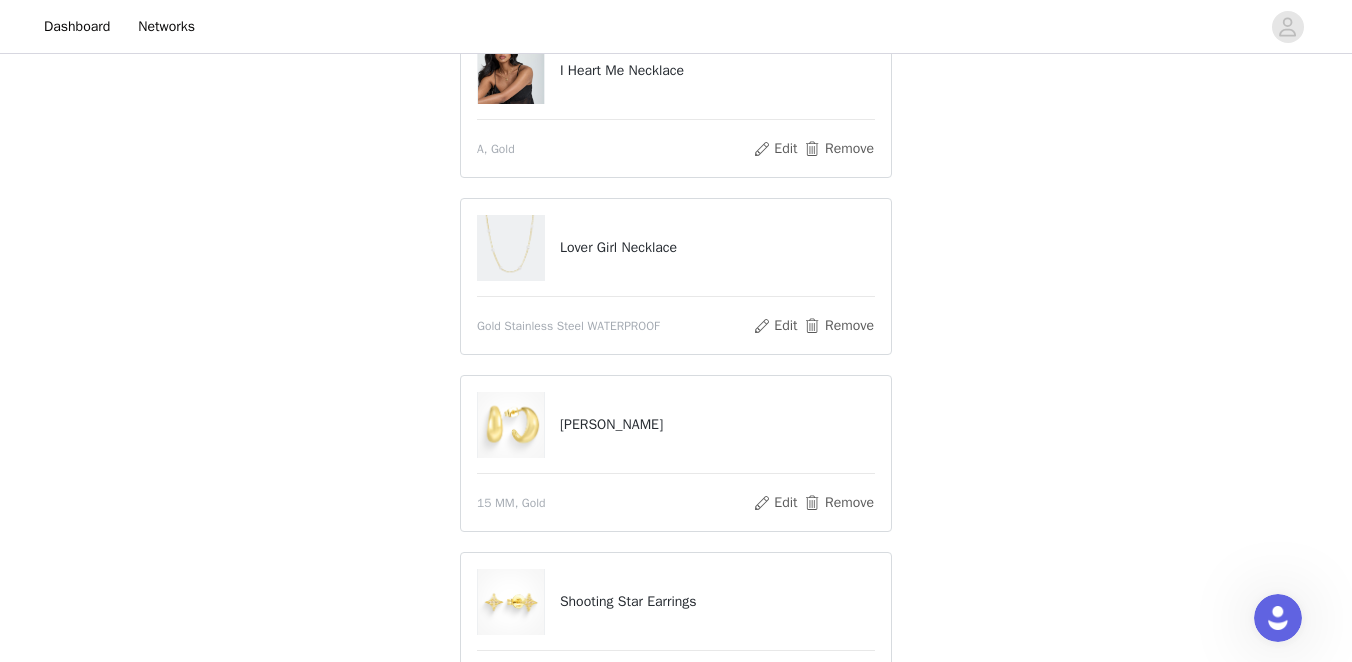 scroll, scrollTop: 746, scrollLeft: 0, axis: vertical 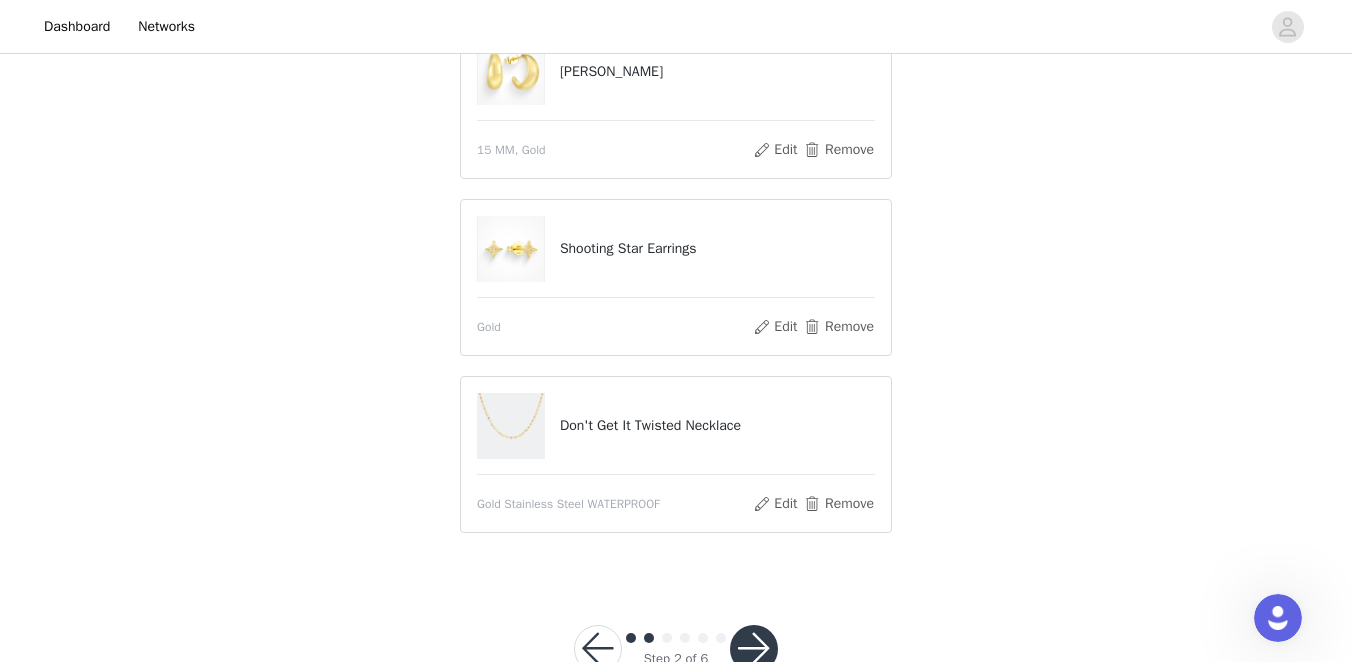 click at bounding box center [754, 649] 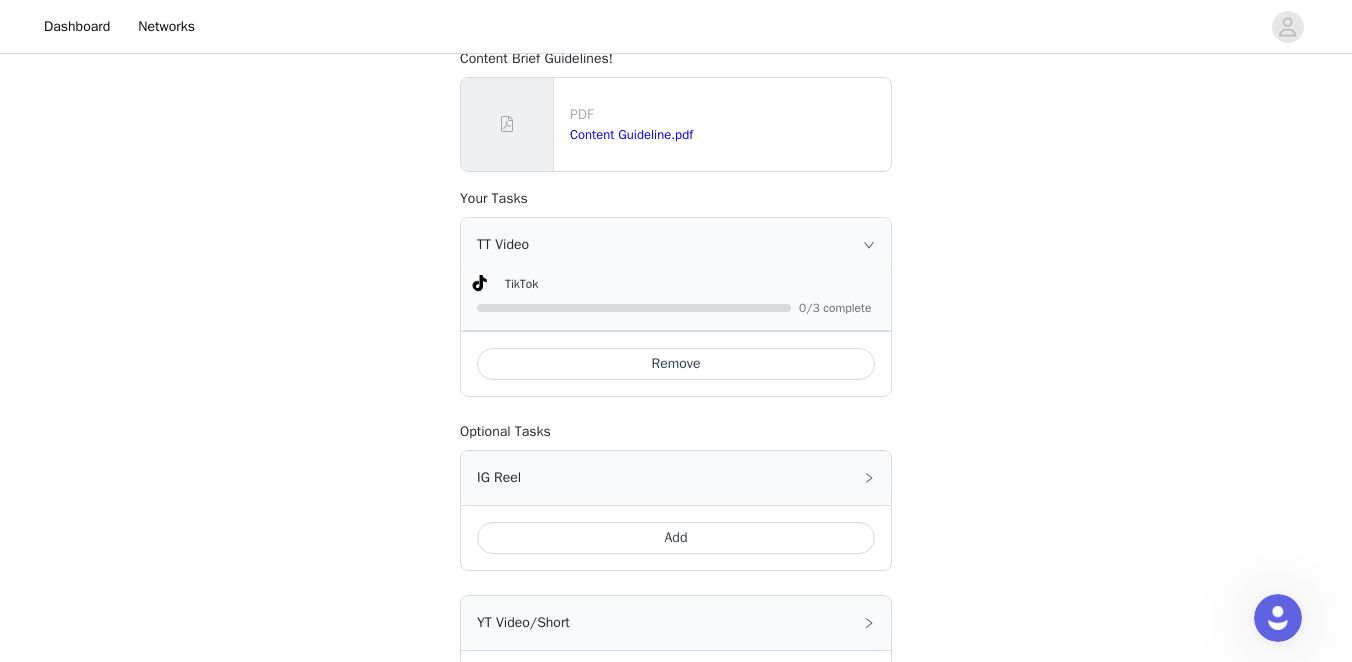 scroll, scrollTop: 1174, scrollLeft: 0, axis: vertical 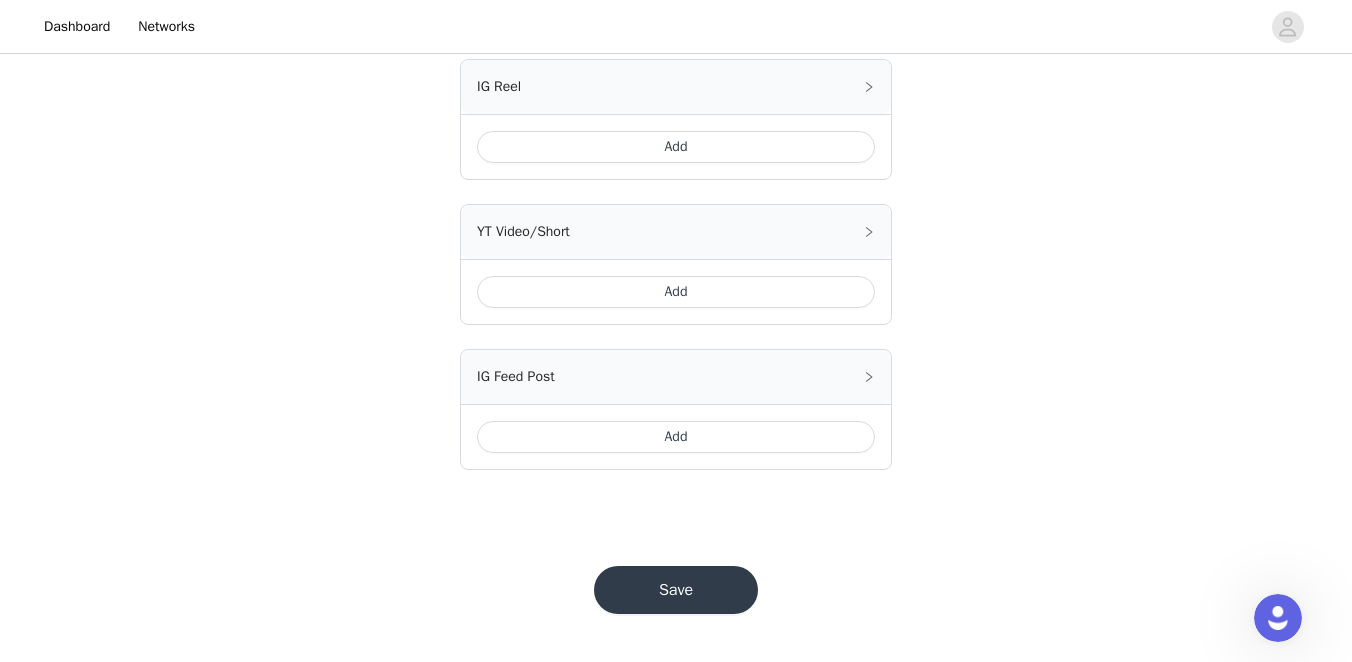 click on "Save" at bounding box center (676, 590) 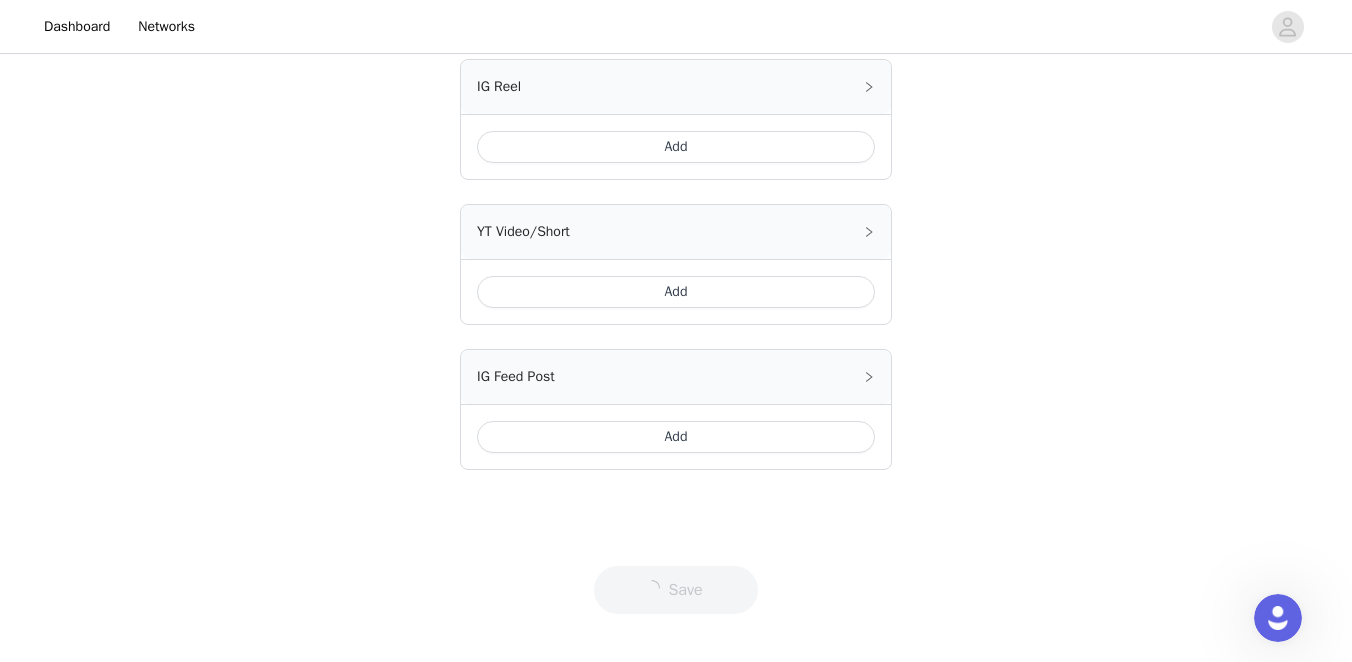 scroll, scrollTop: 0, scrollLeft: 0, axis: both 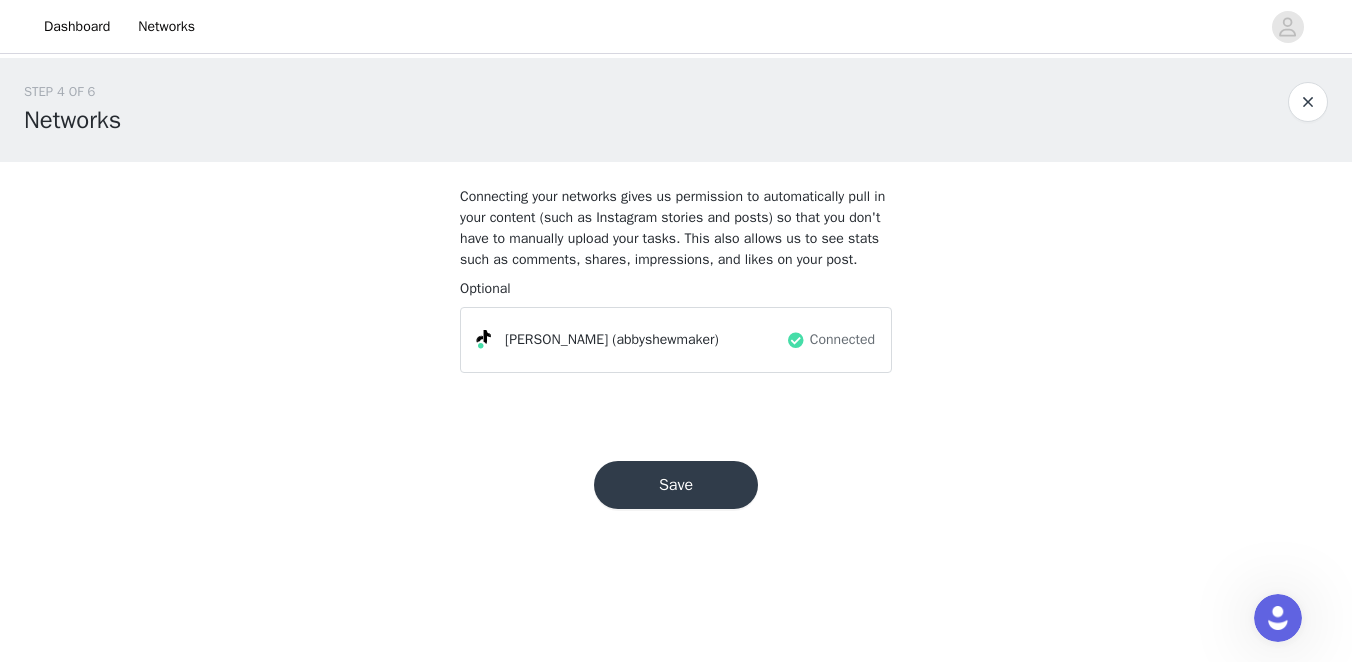 click on "Save" at bounding box center (676, 485) 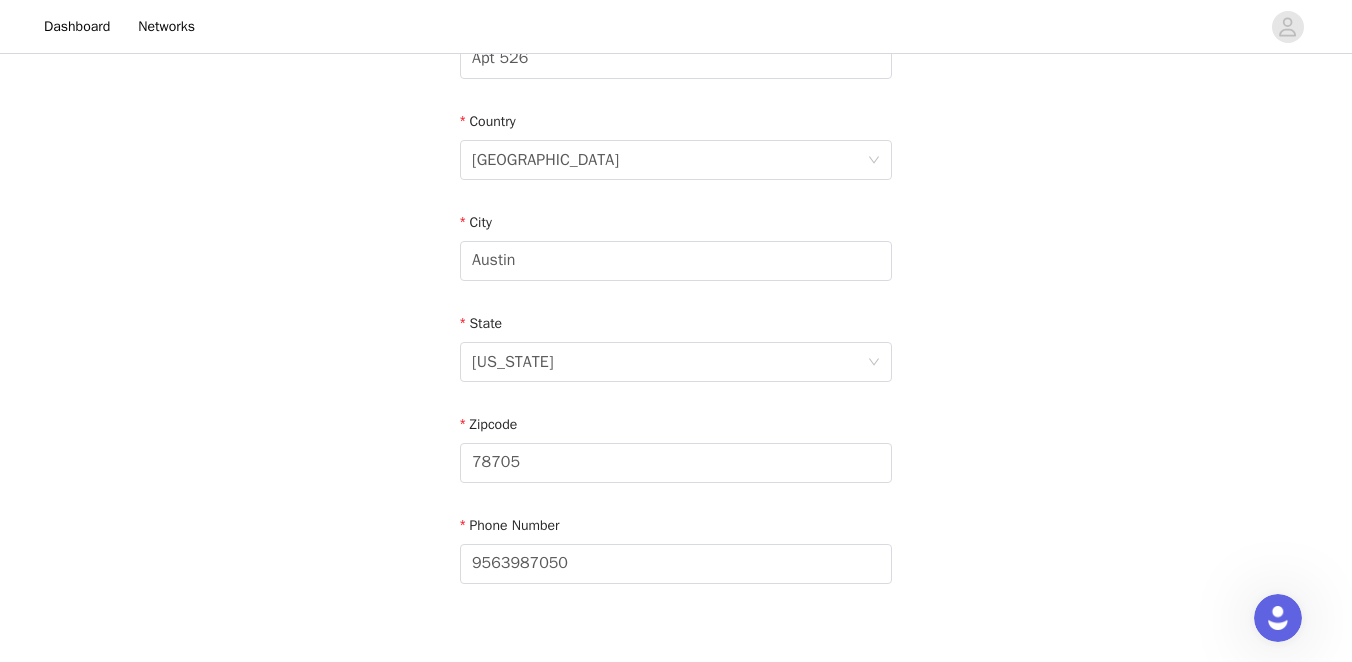 scroll, scrollTop: 722, scrollLeft: 0, axis: vertical 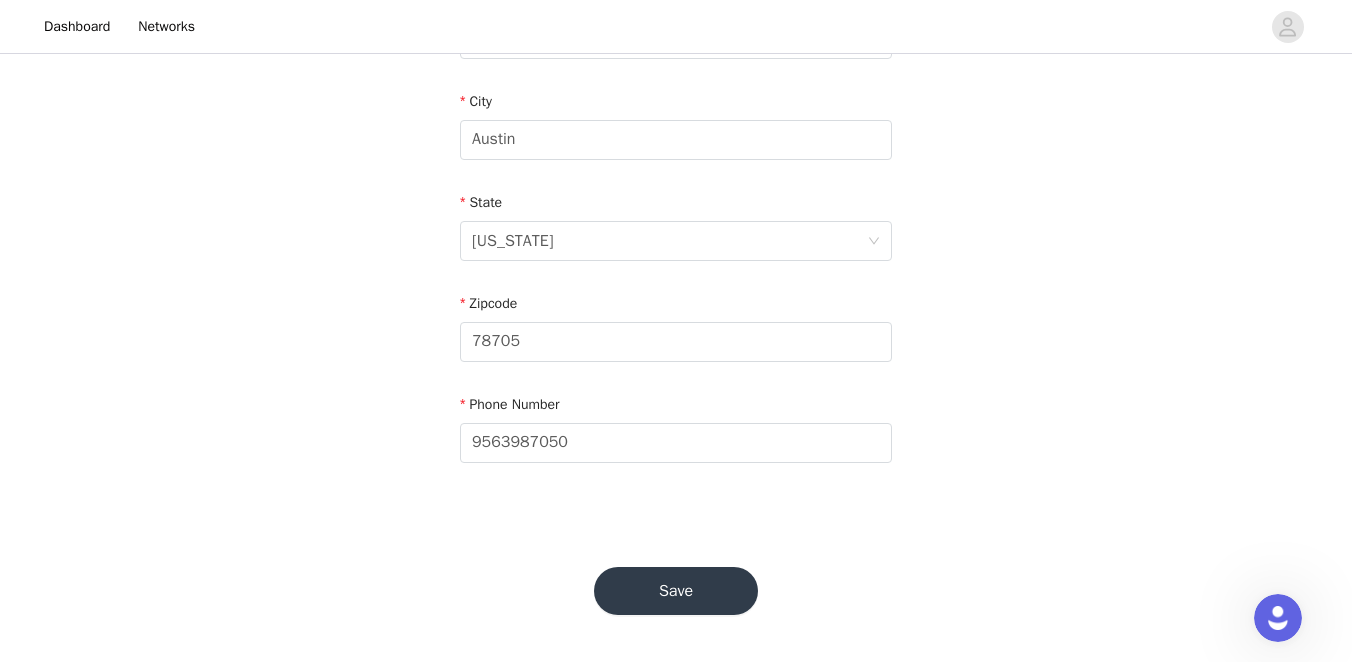 click on "Save" at bounding box center (676, 591) 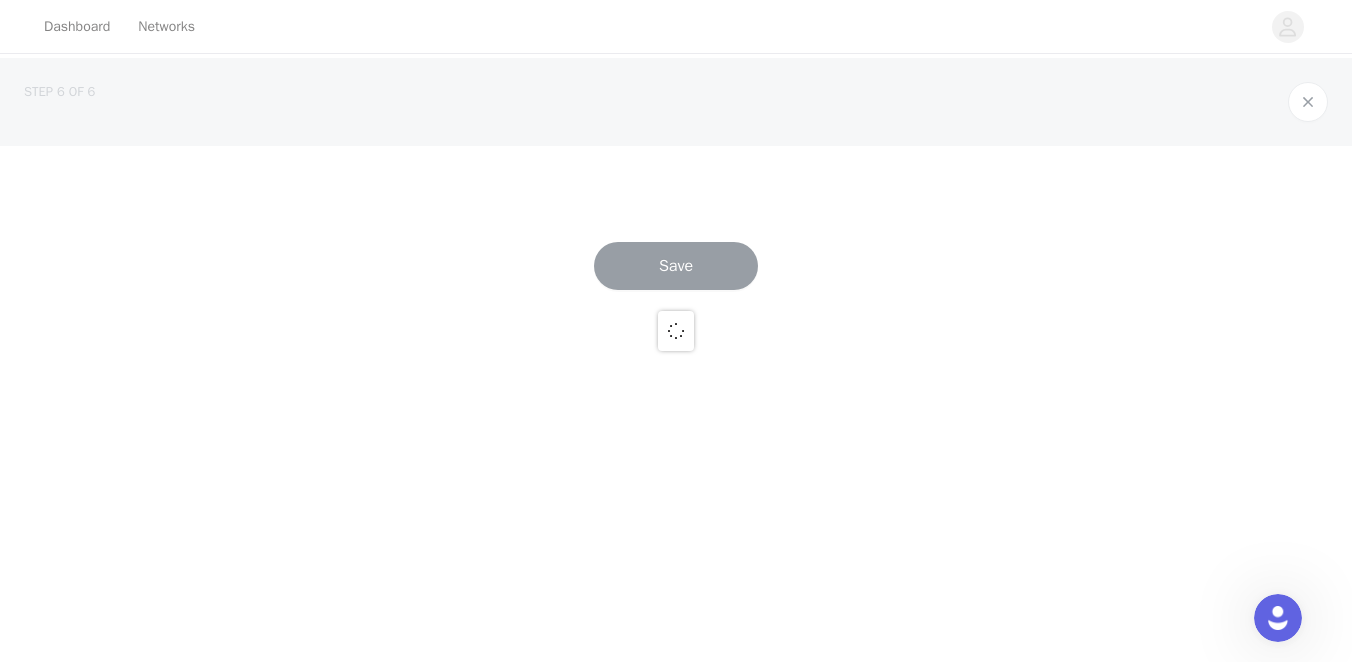 scroll, scrollTop: 0, scrollLeft: 0, axis: both 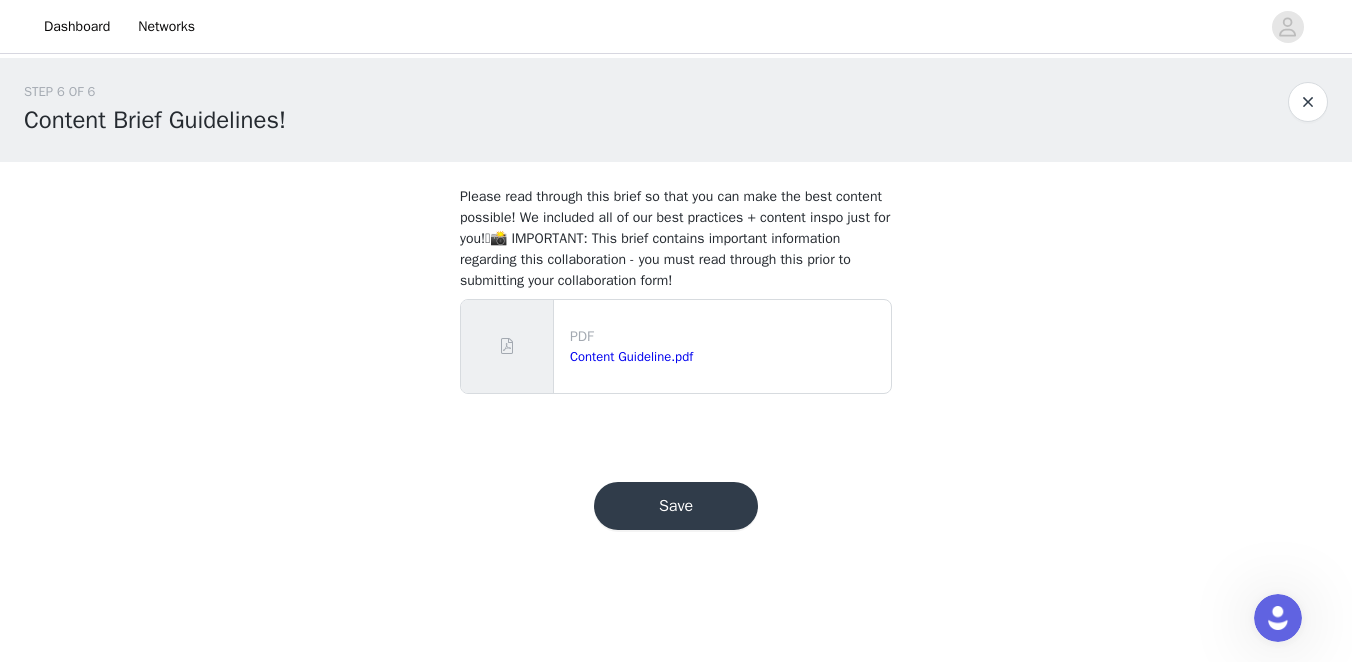 click on "Save" at bounding box center [676, 506] 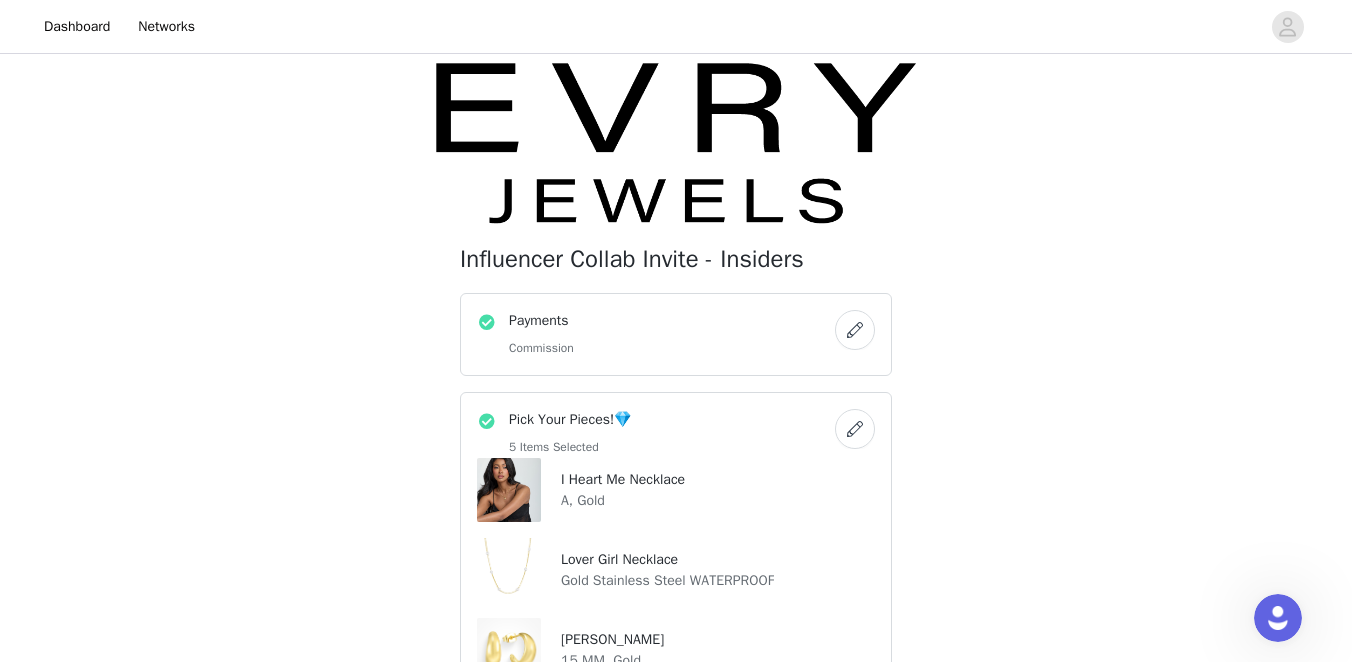 scroll, scrollTop: 928, scrollLeft: 0, axis: vertical 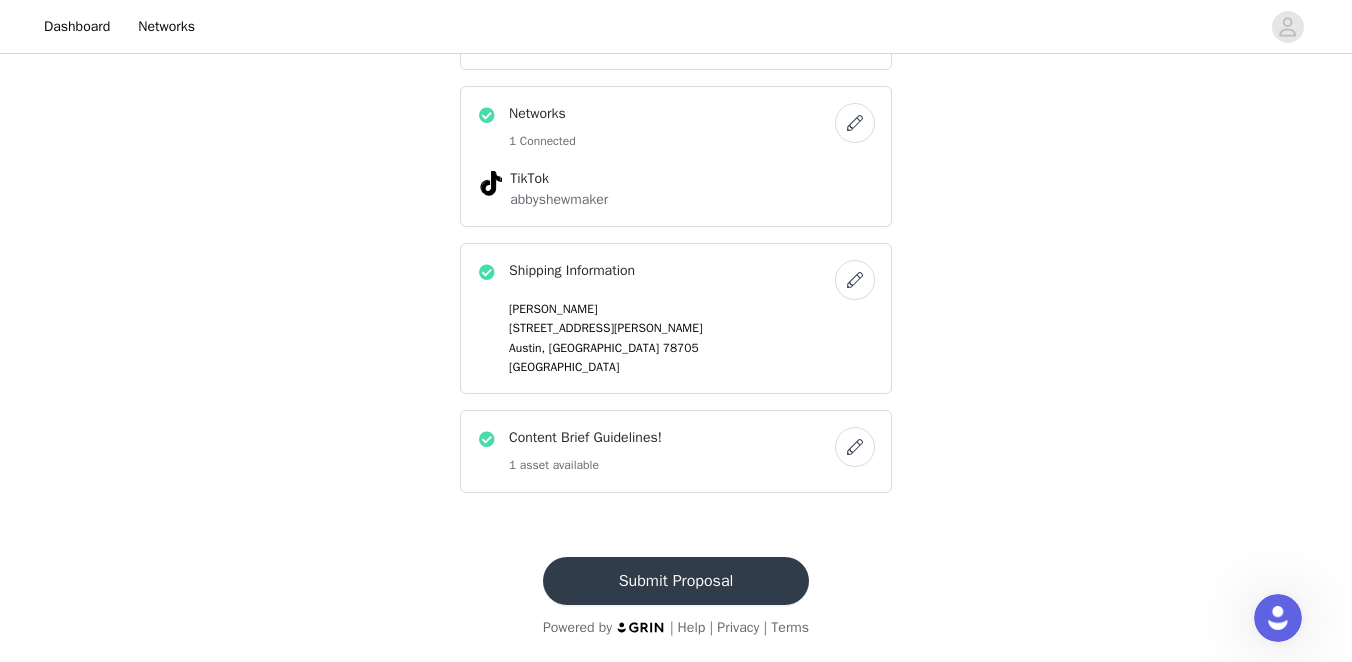 click on "Submit Proposal" at bounding box center [676, 581] 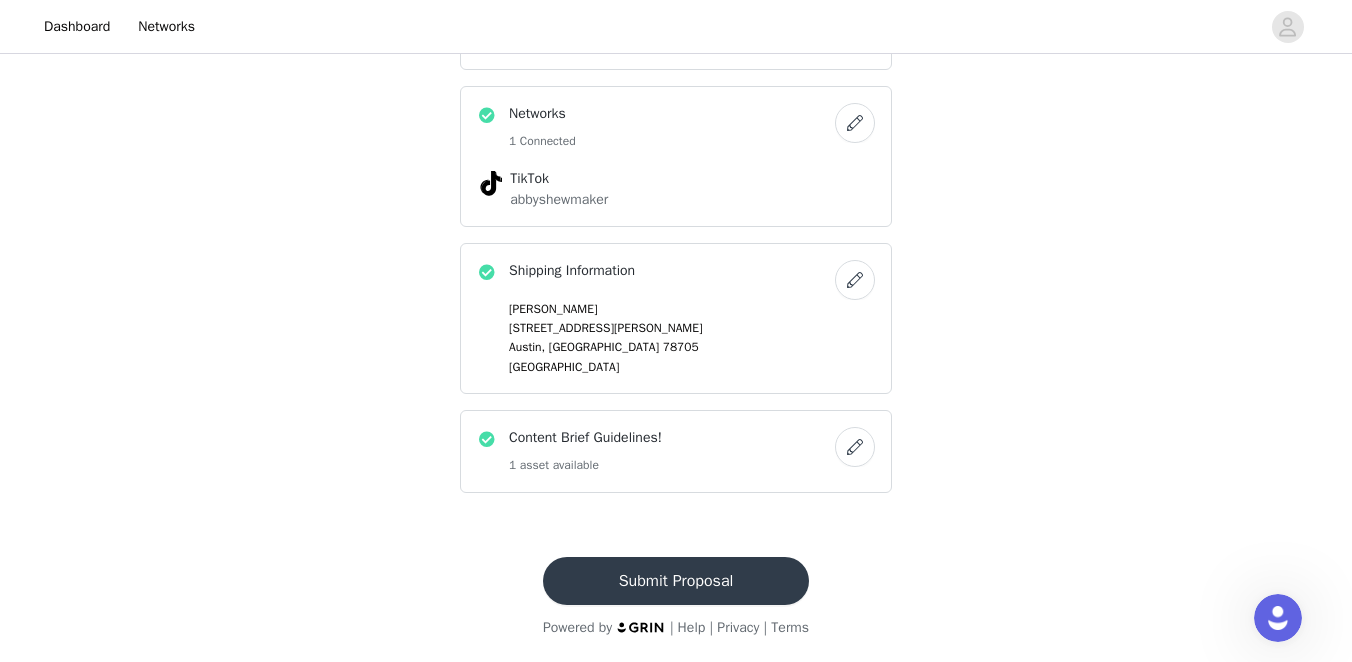 scroll, scrollTop: 0, scrollLeft: 0, axis: both 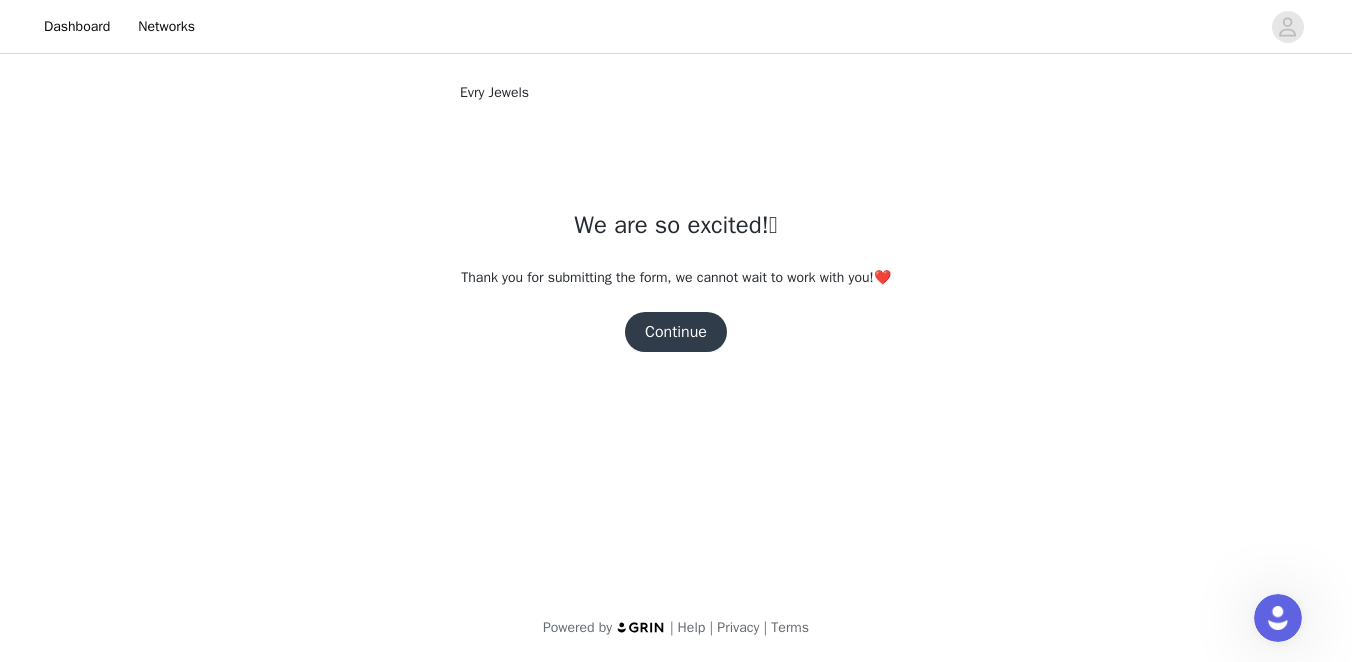 click on "Continue" at bounding box center [676, 332] 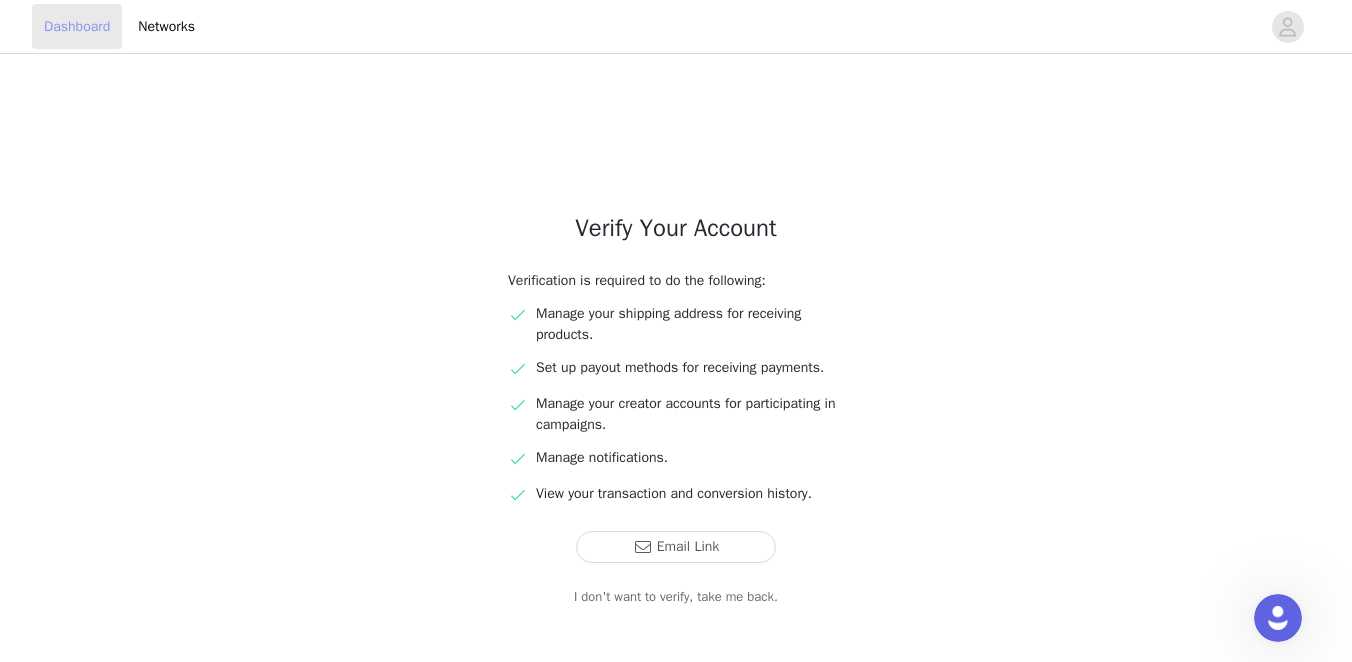 click on "Dashboard" at bounding box center [77, 26] 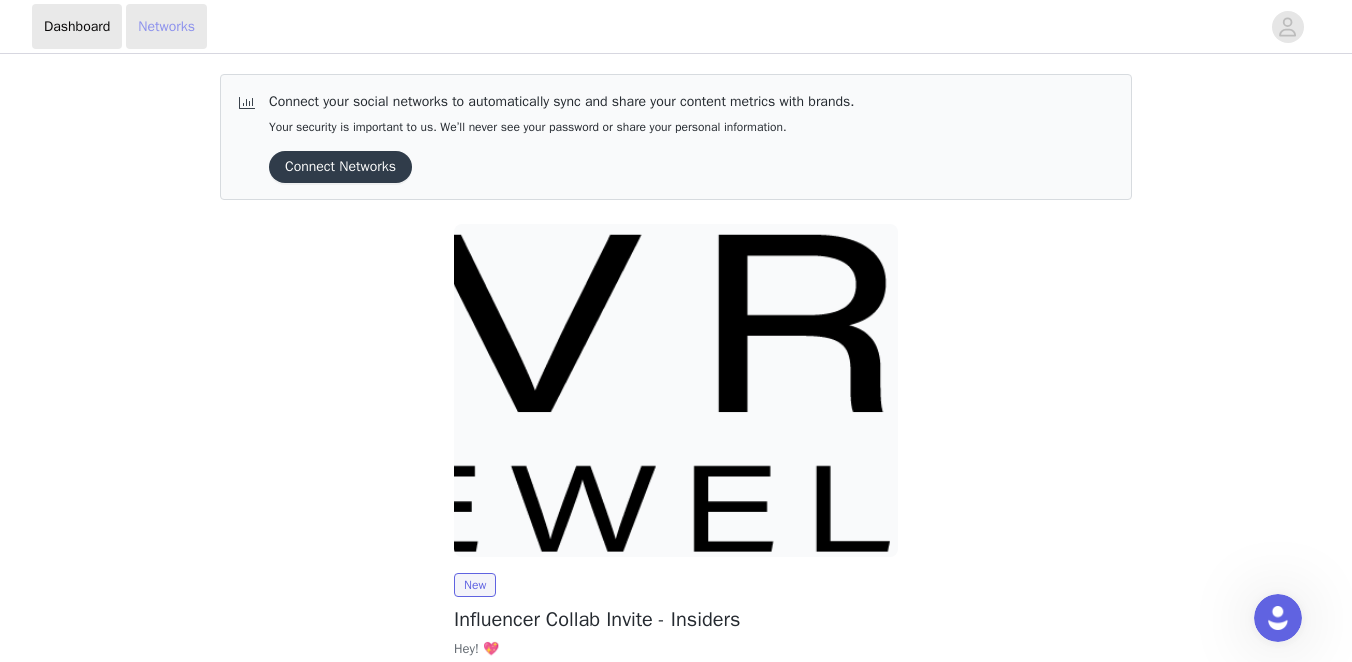 click on "Networks" at bounding box center [166, 26] 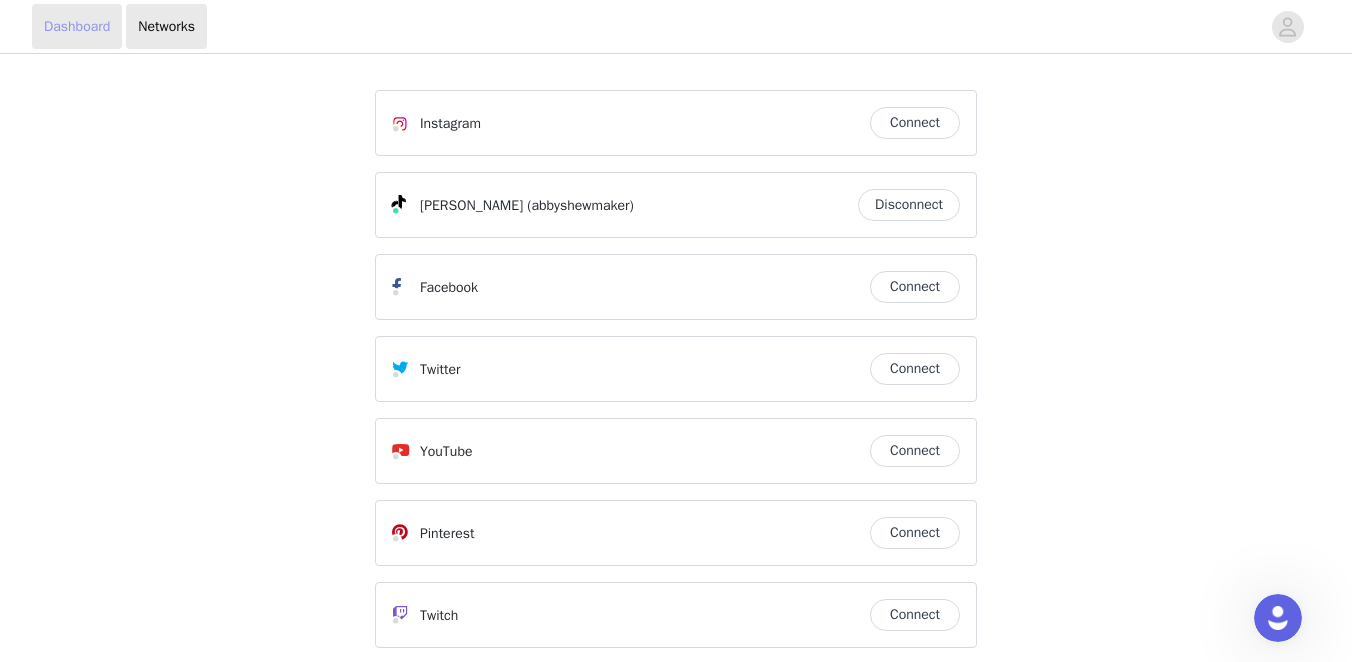 click on "Dashboard" at bounding box center [77, 26] 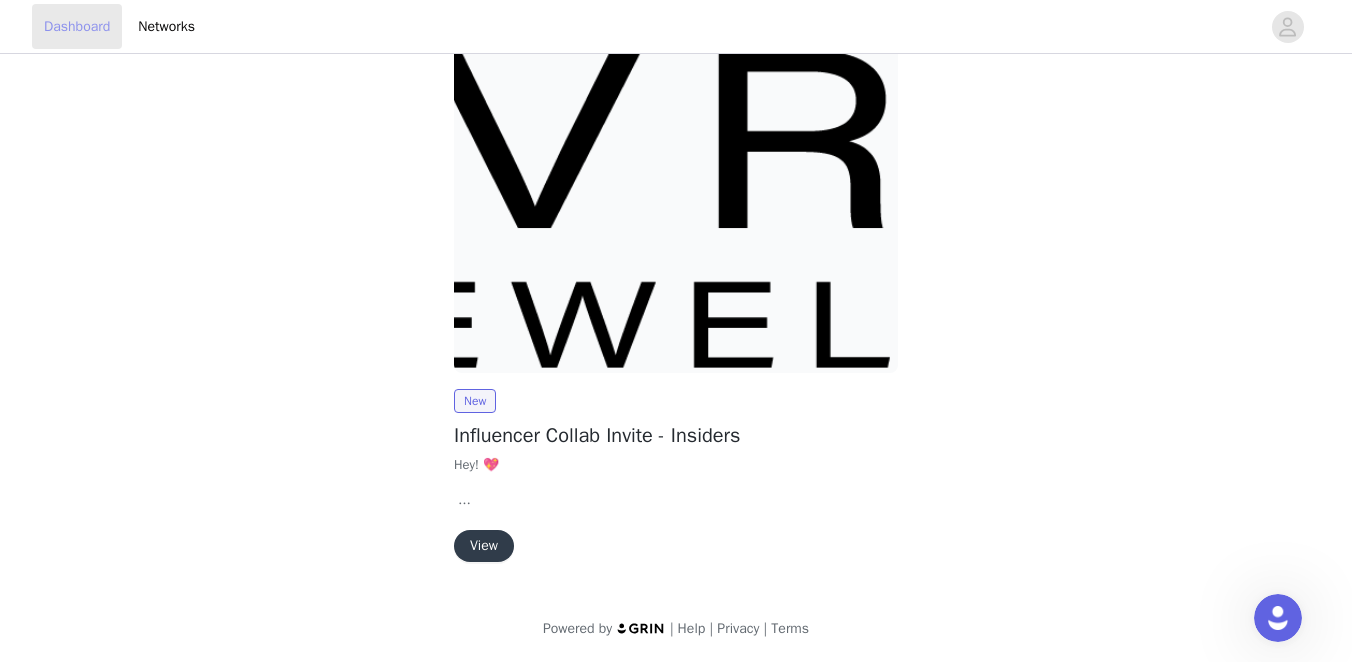 scroll, scrollTop: 0, scrollLeft: 0, axis: both 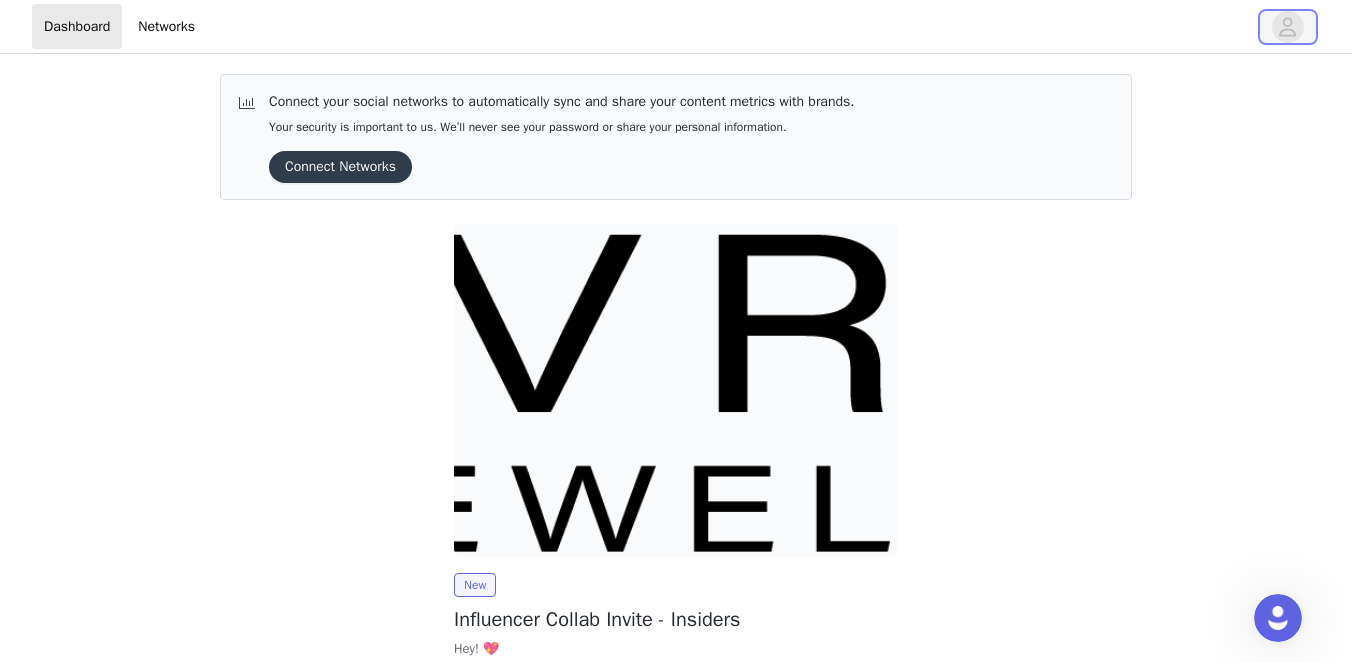 click 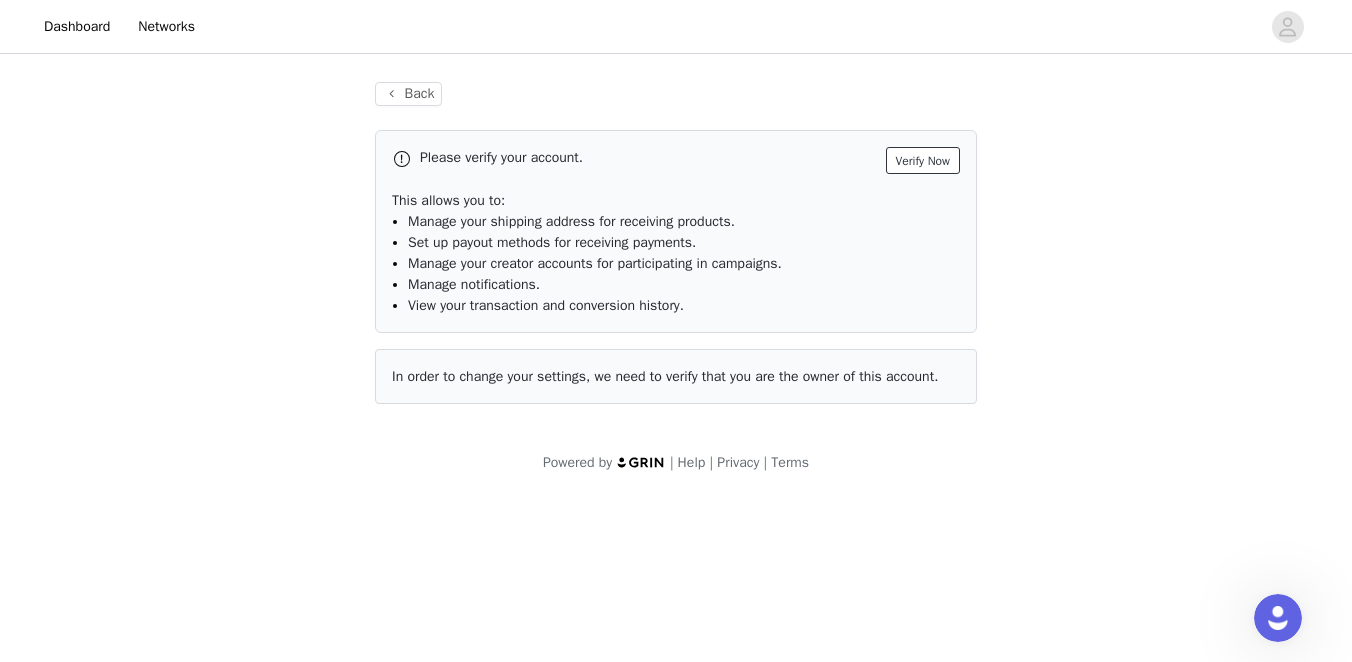 click on "Verify Now" at bounding box center (923, 160) 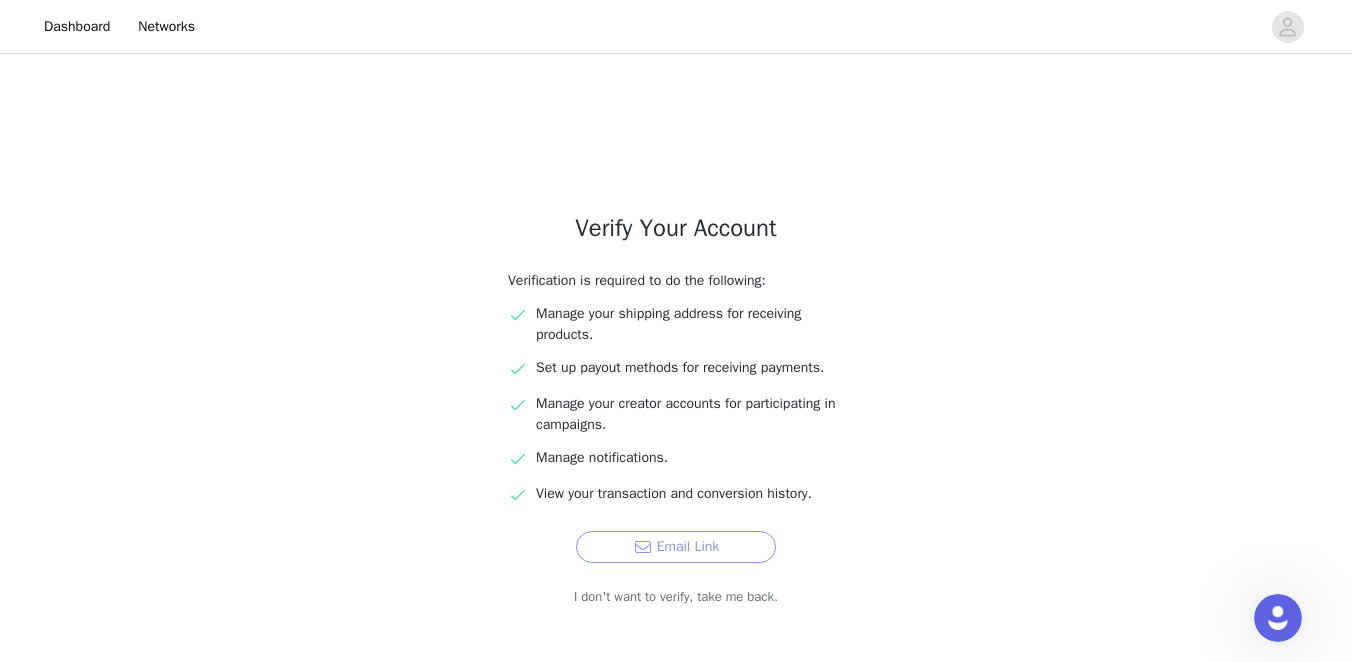 click on "Email Link" at bounding box center (676, 547) 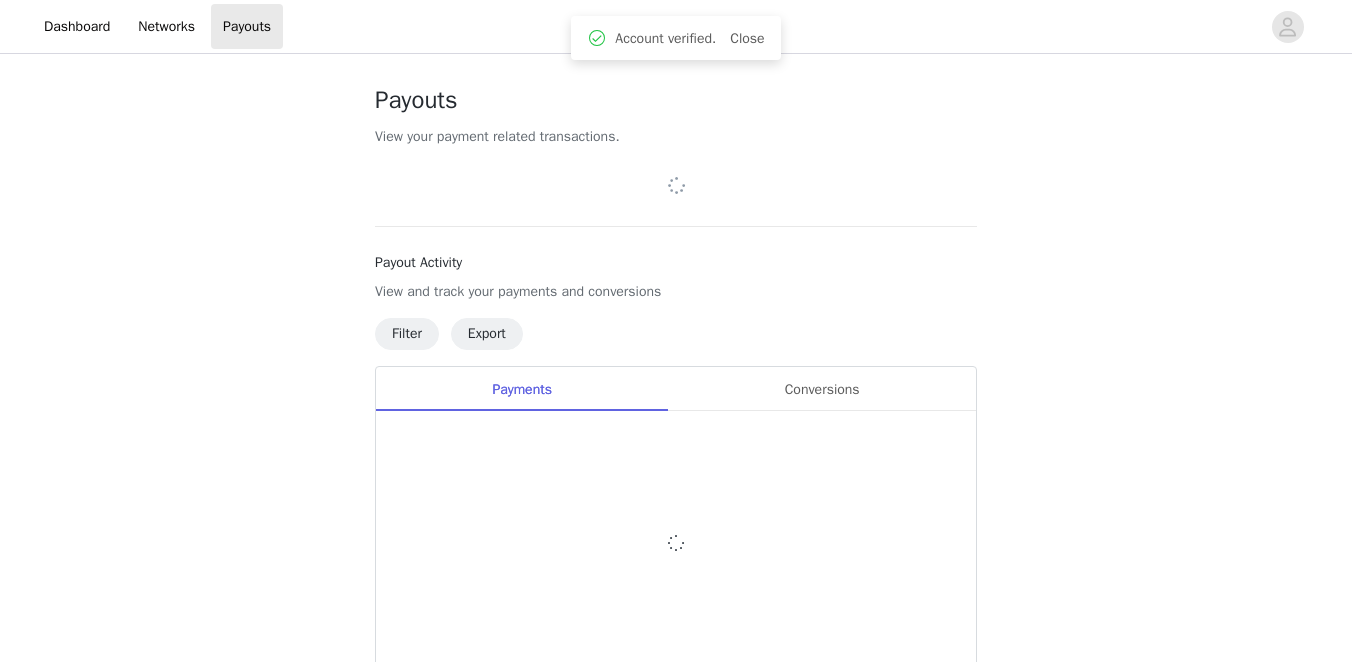 scroll, scrollTop: 0, scrollLeft: 0, axis: both 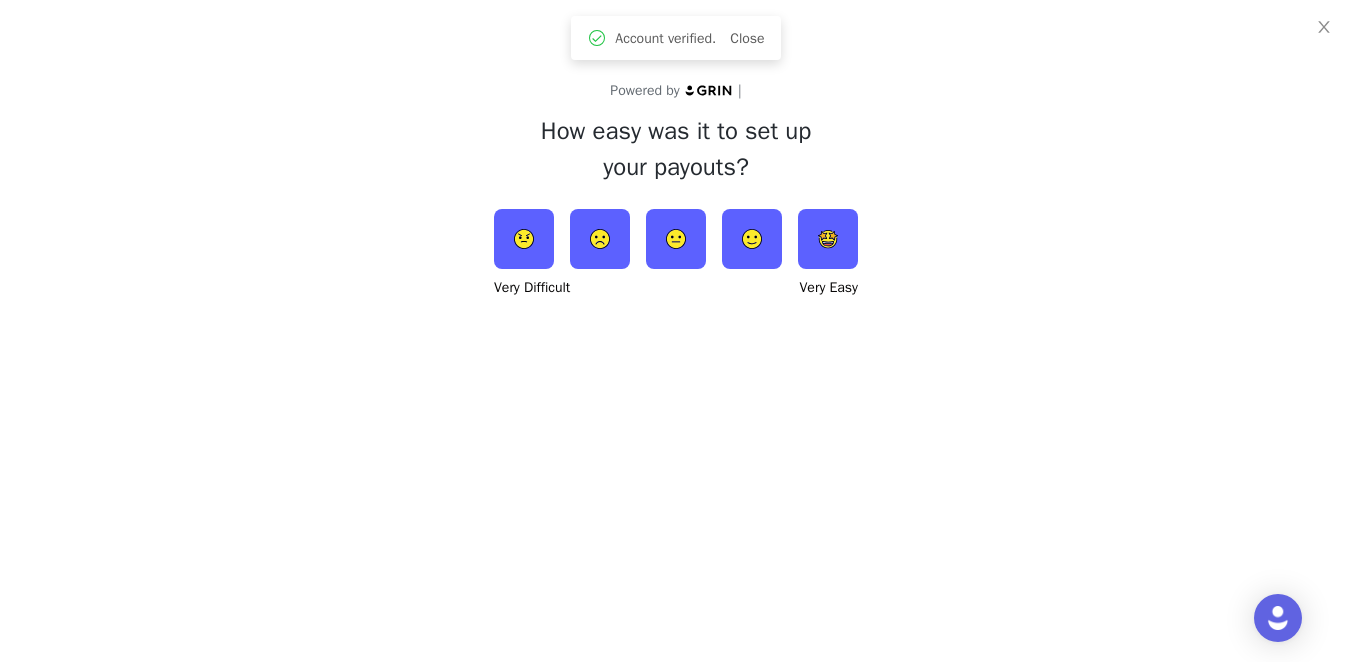 click at bounding box center [752, 239] 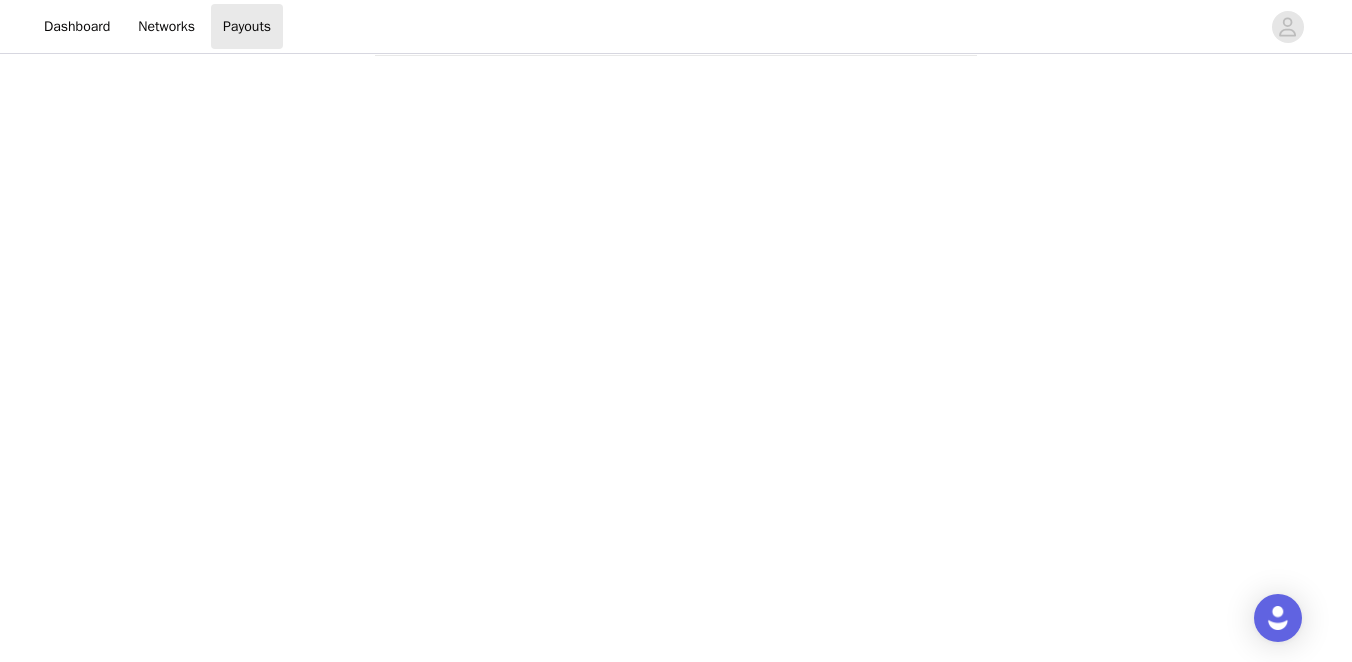 scroll, scrollTop: 0, scrollLeft: 0, axis: both 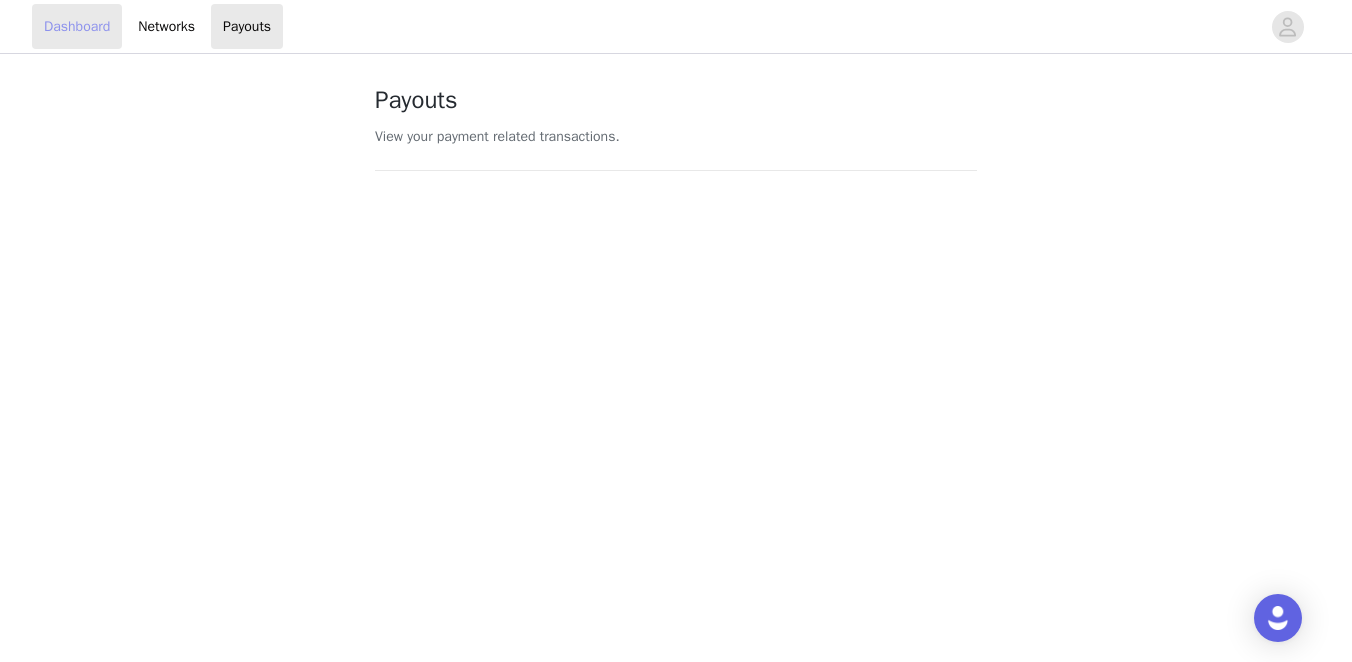 click on "Dashboard" at bounding box center [77, 26] 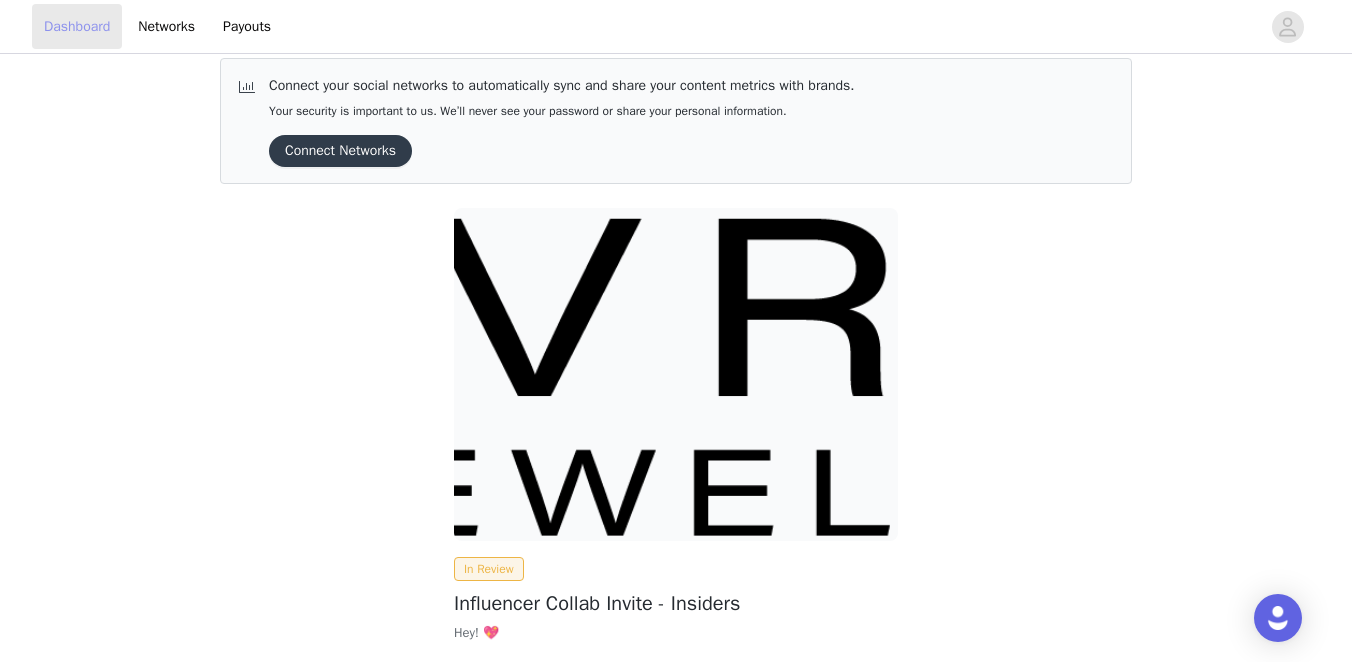 scroll, scrollTop: 0, scrollLeft: 0, axis: both 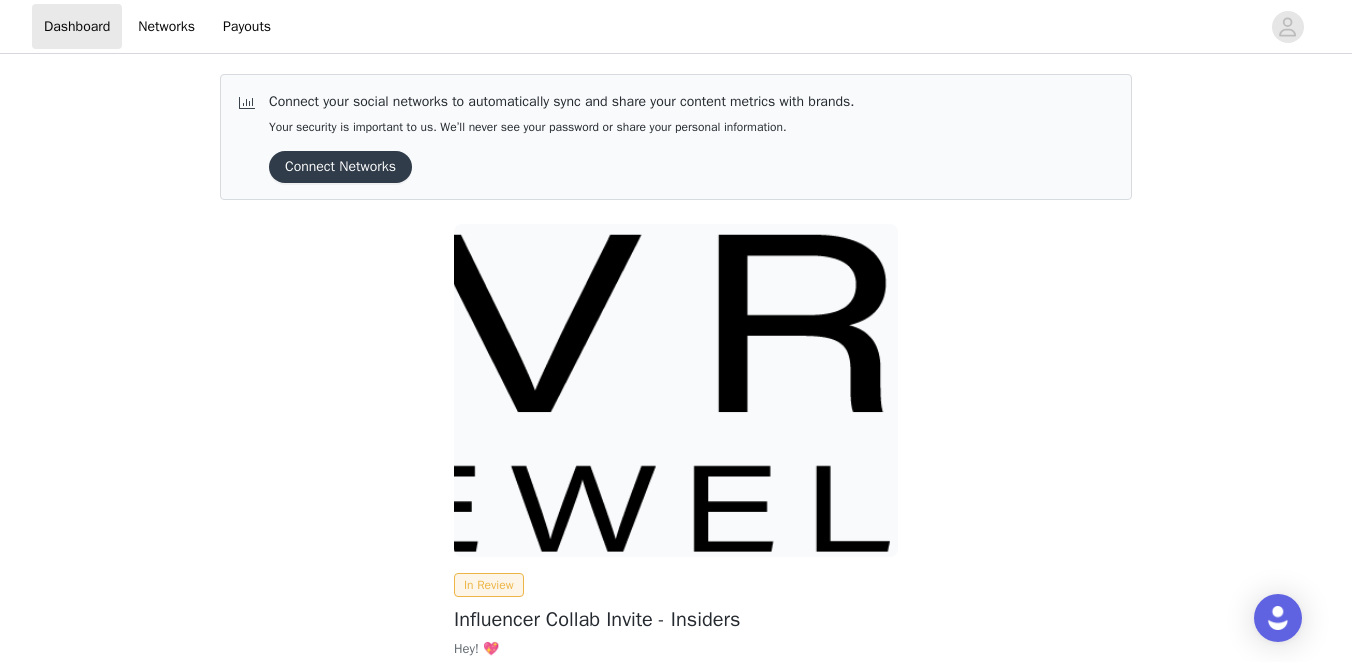 click on "Connect Networks" at bounding box center [340, 167] 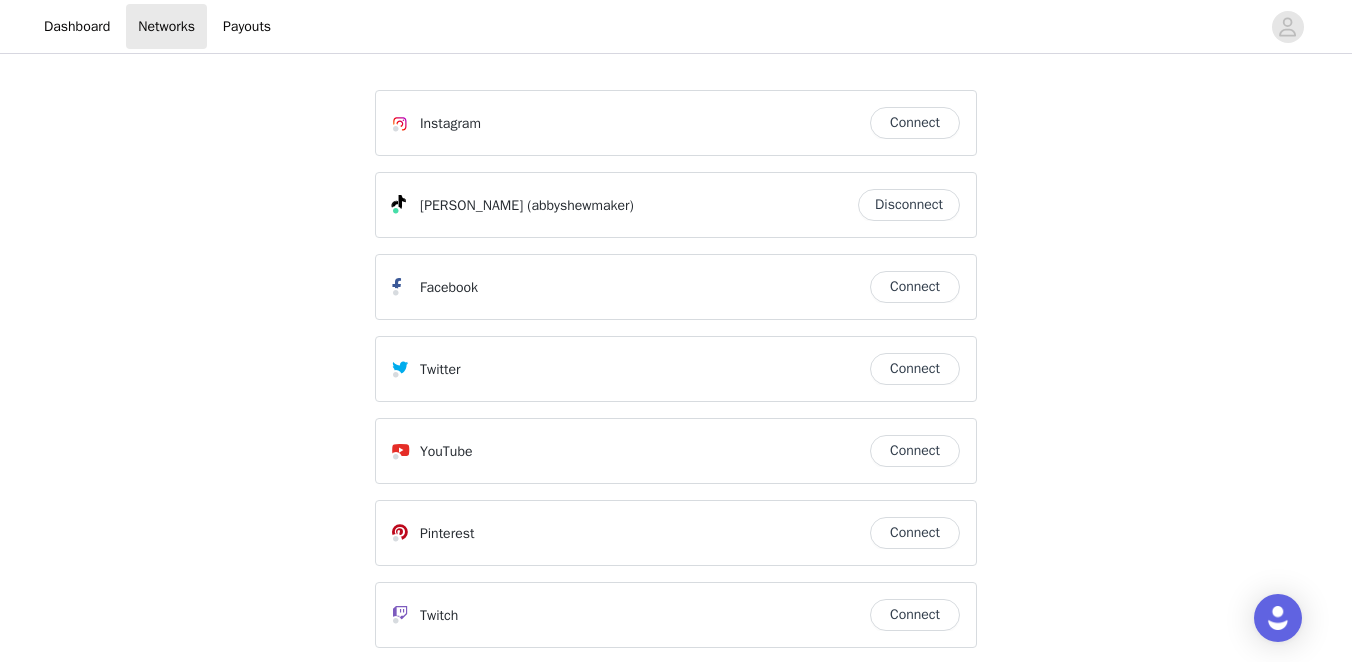 click on "Connect" at bounding box center [915, 123] 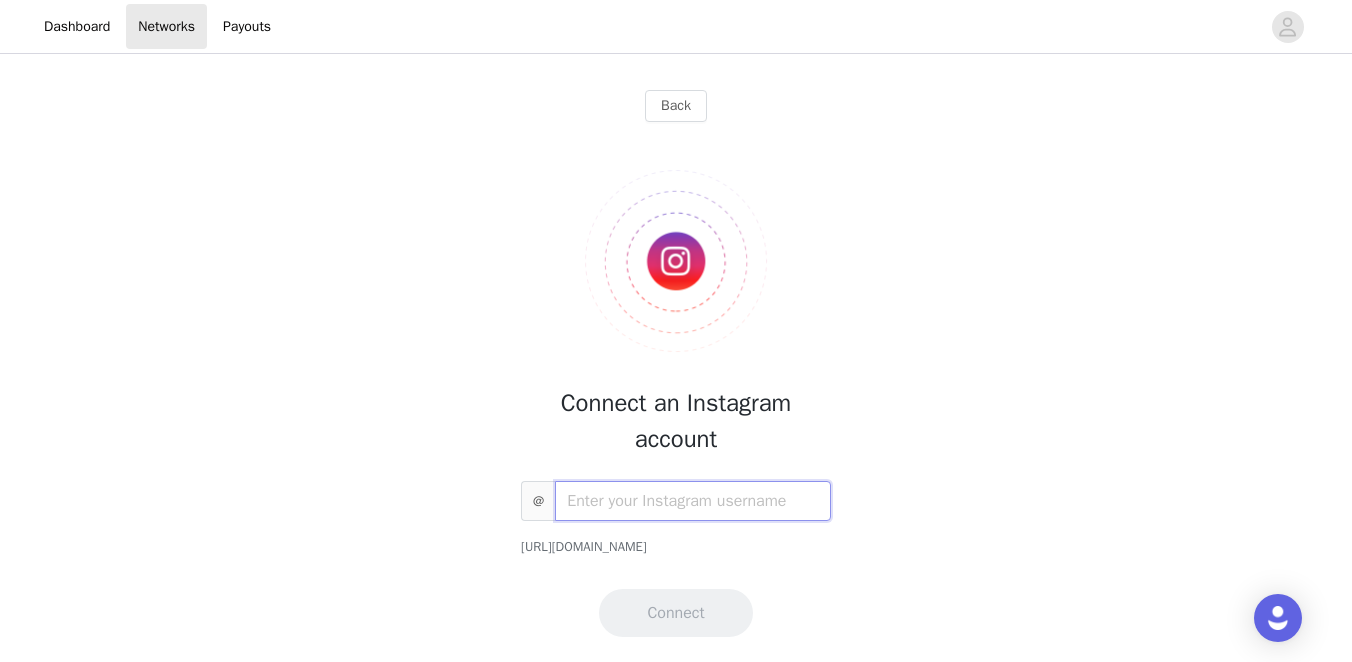 click at bounding box center [693, 501] 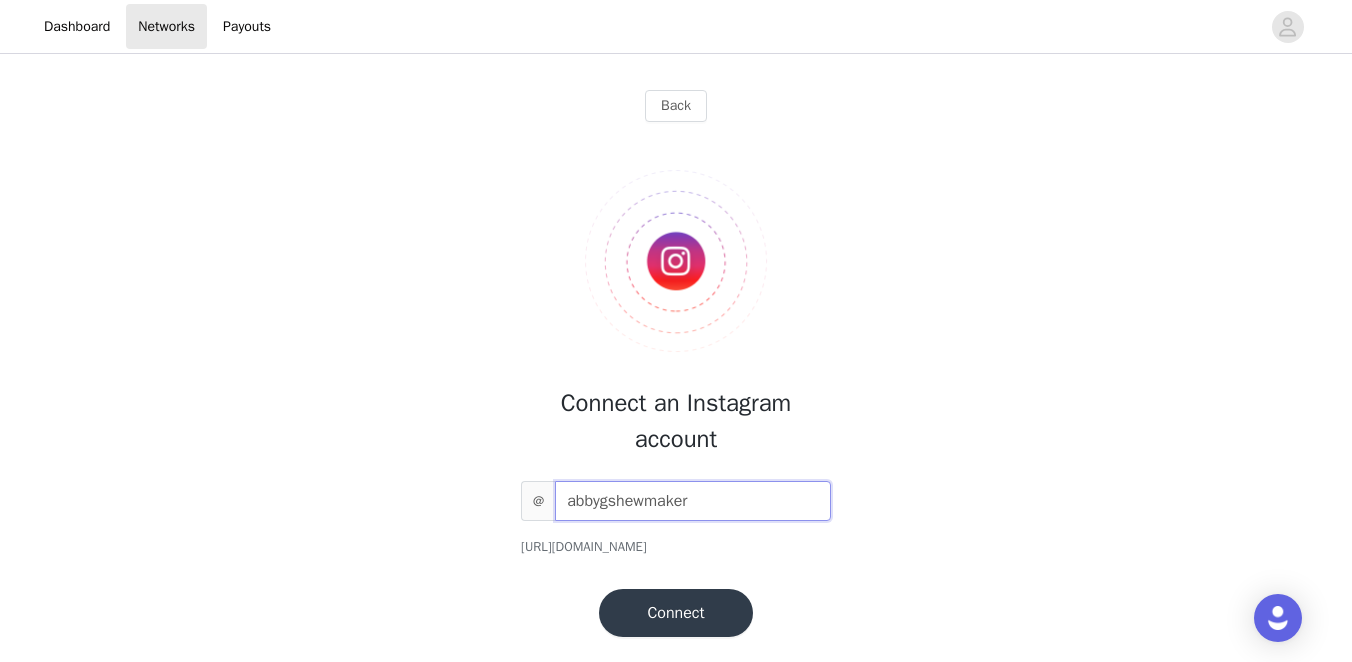 type on "abbygshewmaker" 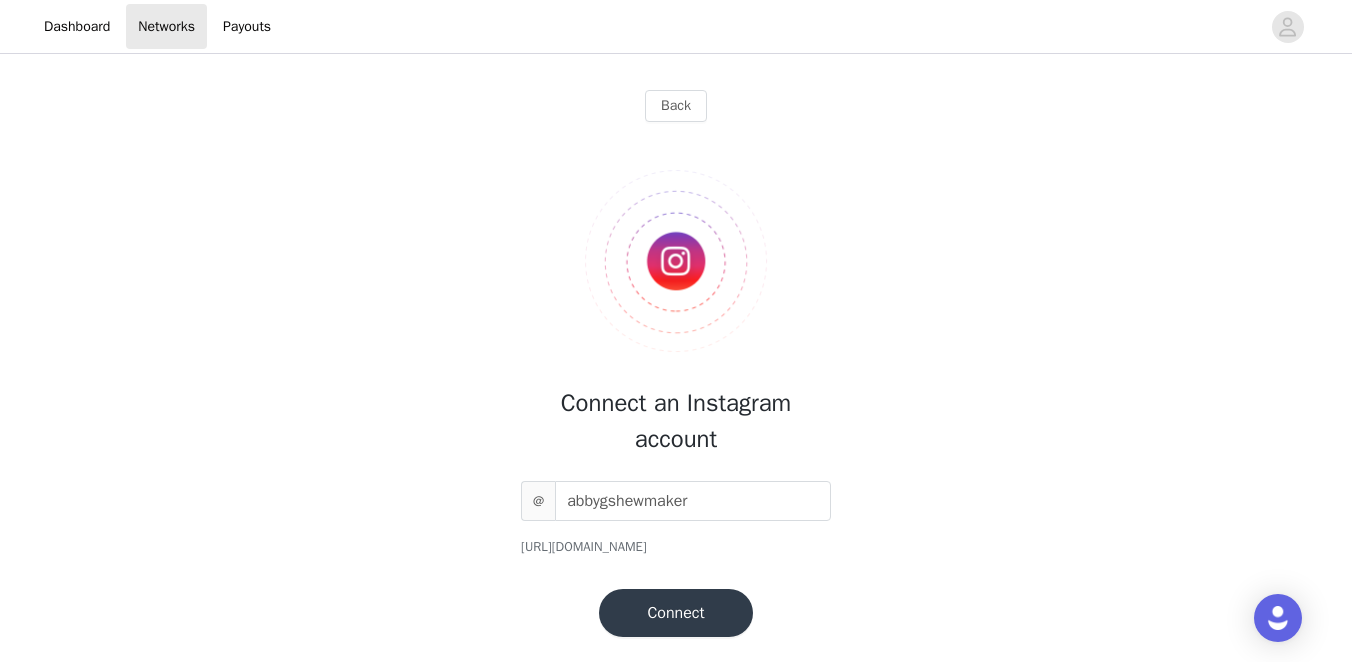 click on "Connect" at bounding box center (675, 613) 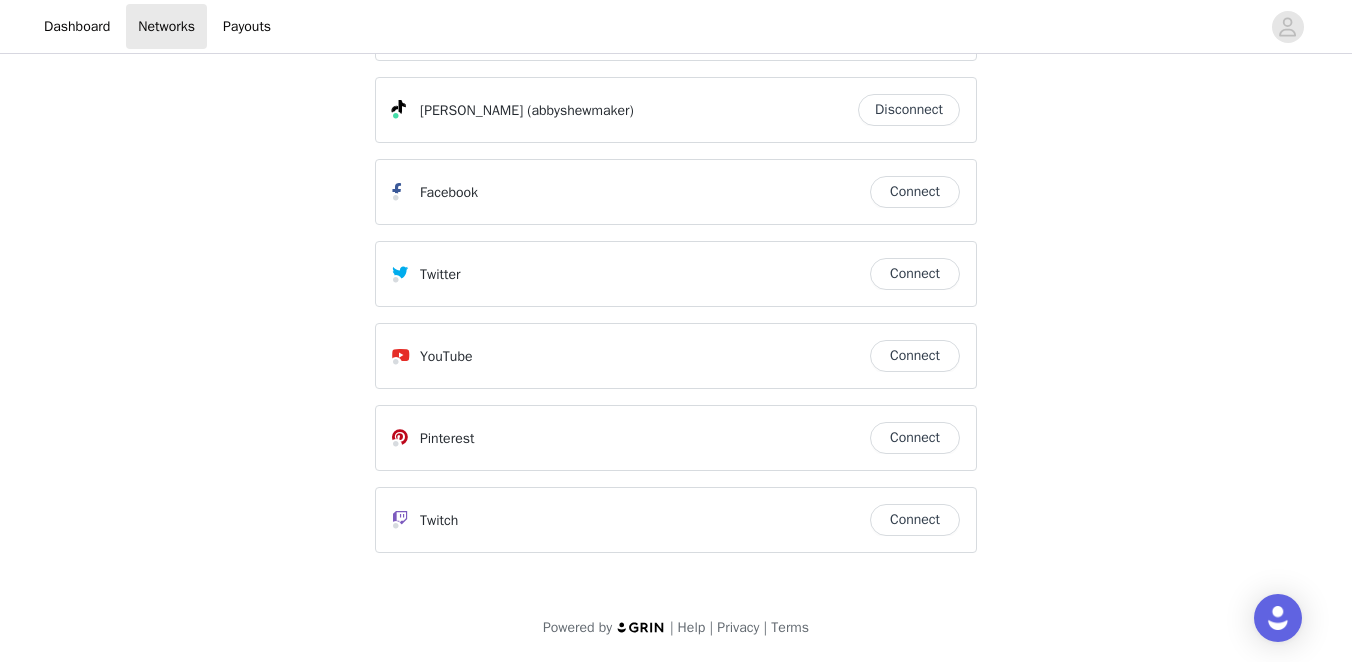 scroll, scrollTop: 0, scrollLeft: 0, axis: both 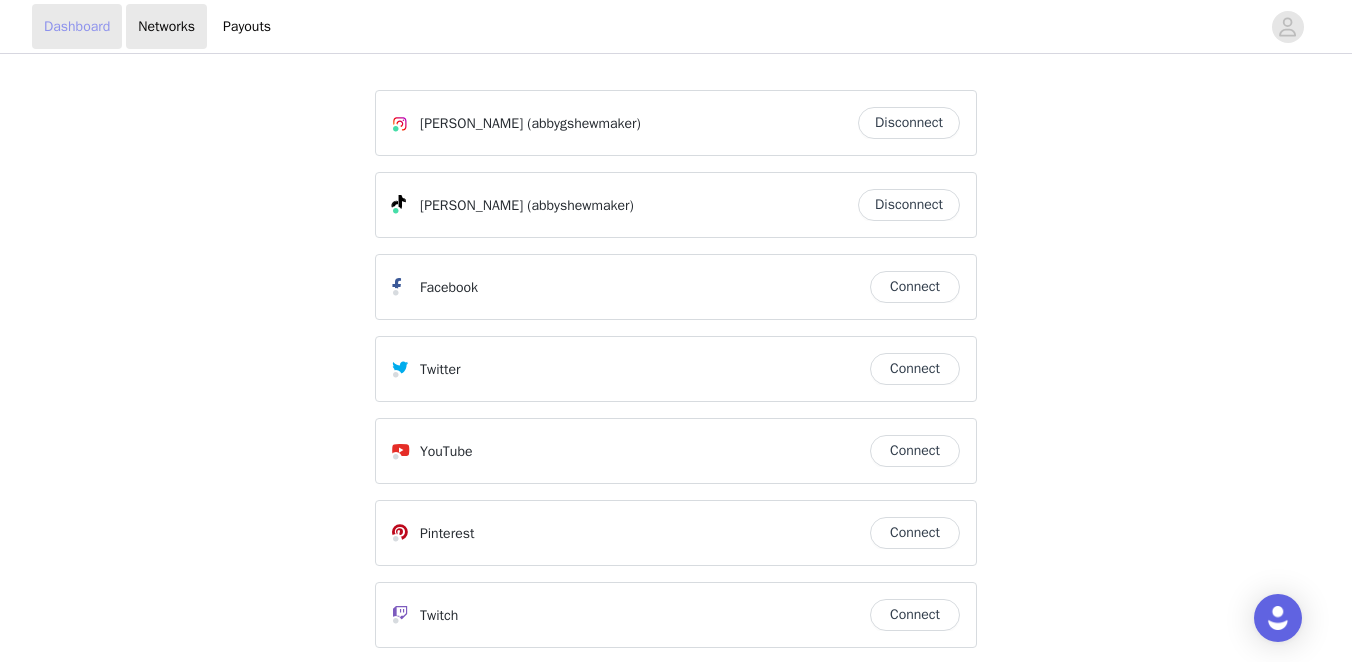 click on "Dashboard" at bounding box center [77, 26] 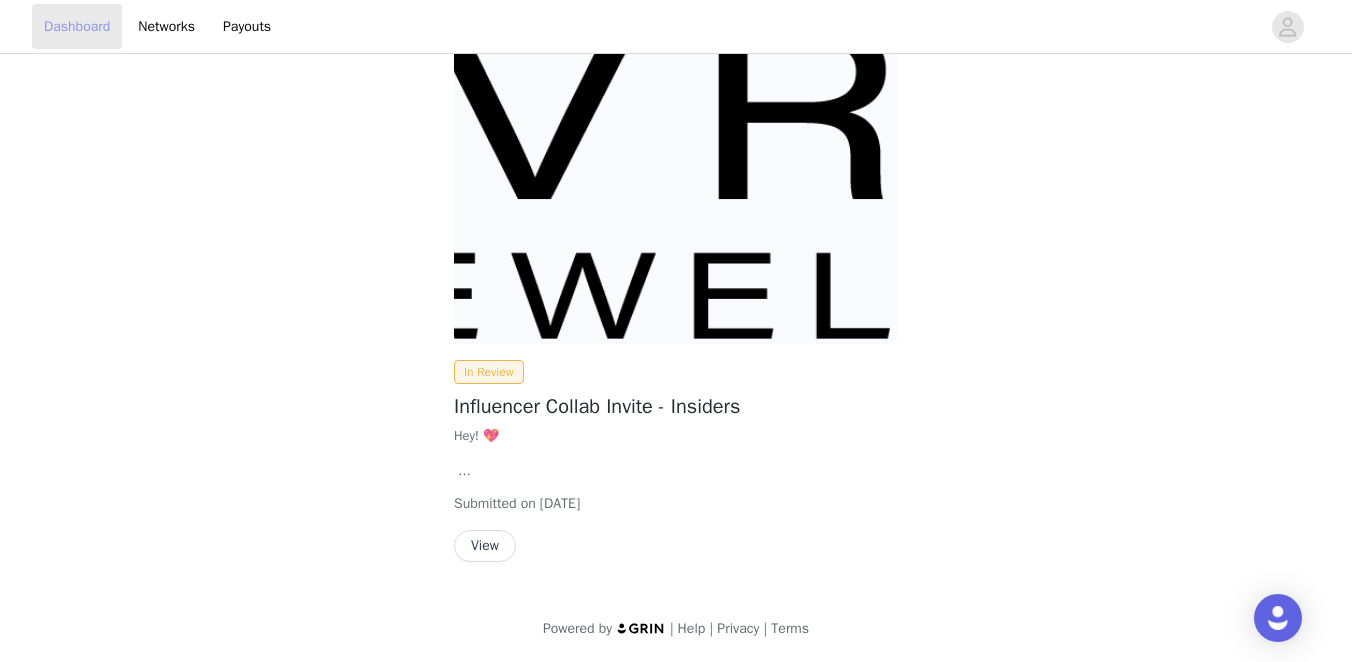 scroll, scrollTop: 0, scrollLeft: 0, axis: both 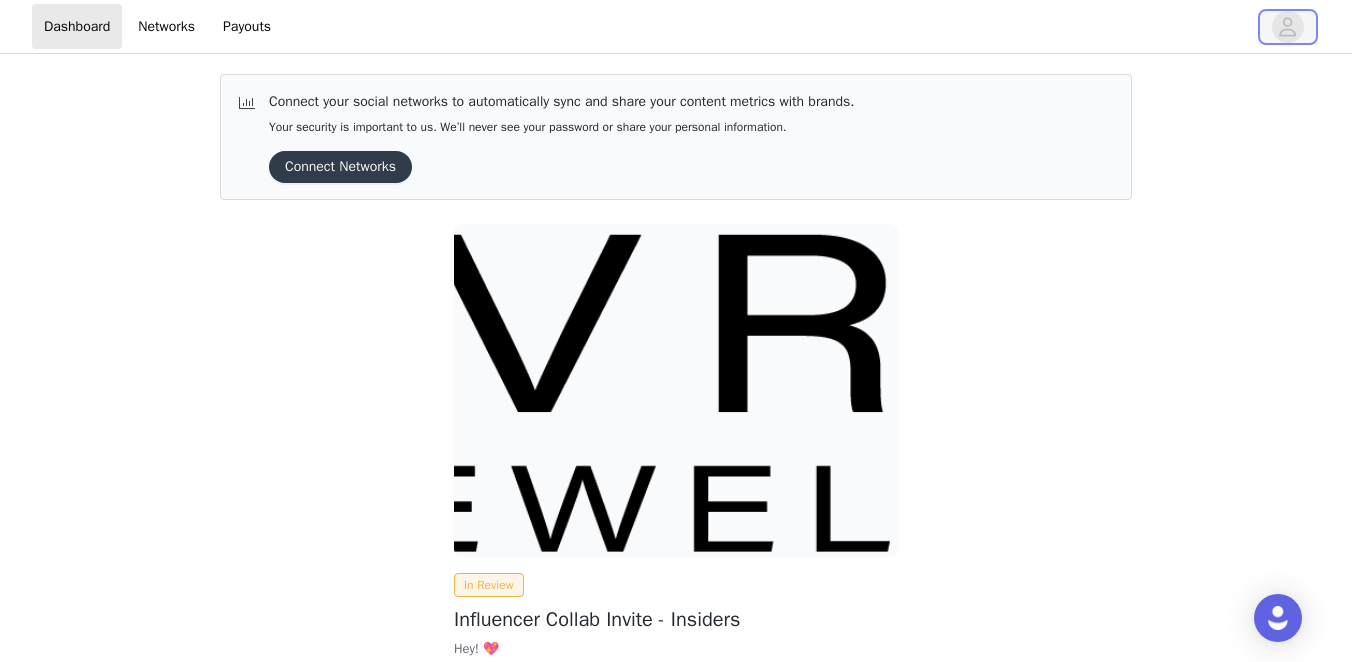 click 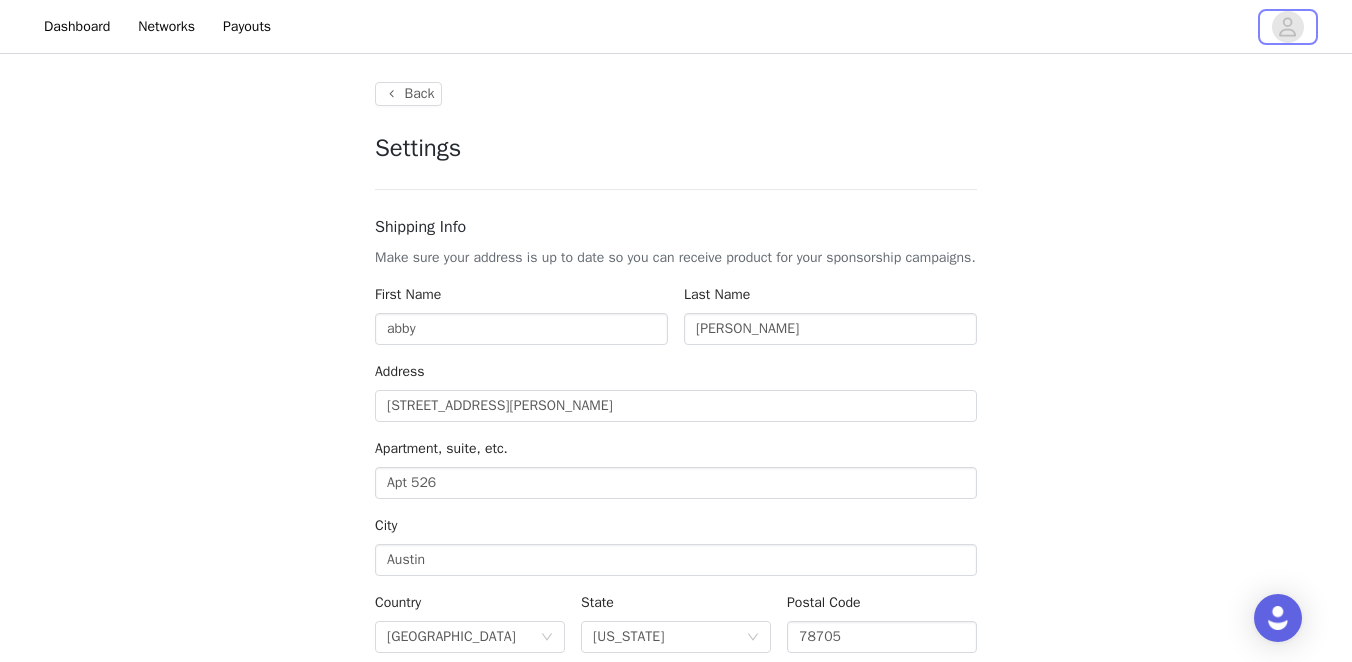 type on "+1 ([GEOGRAPHIC_DATA])" 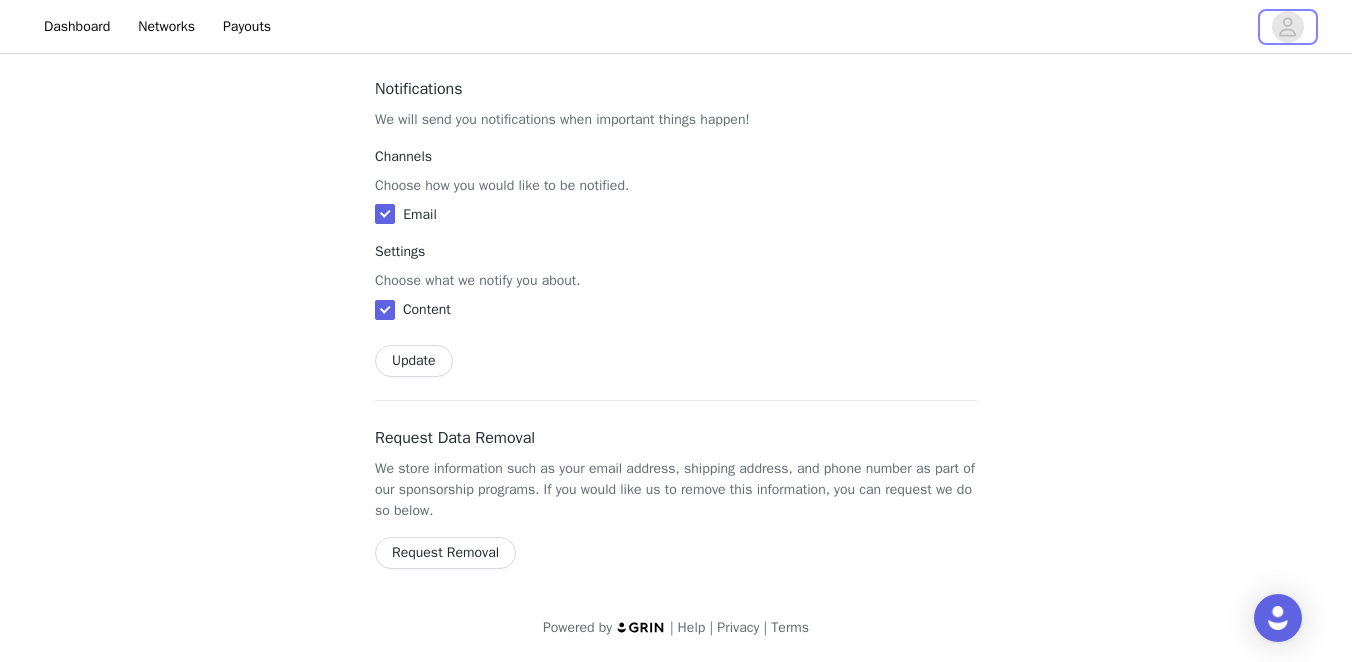 scroll, scrollTop: 0, scrollLeft: 0, axis: both 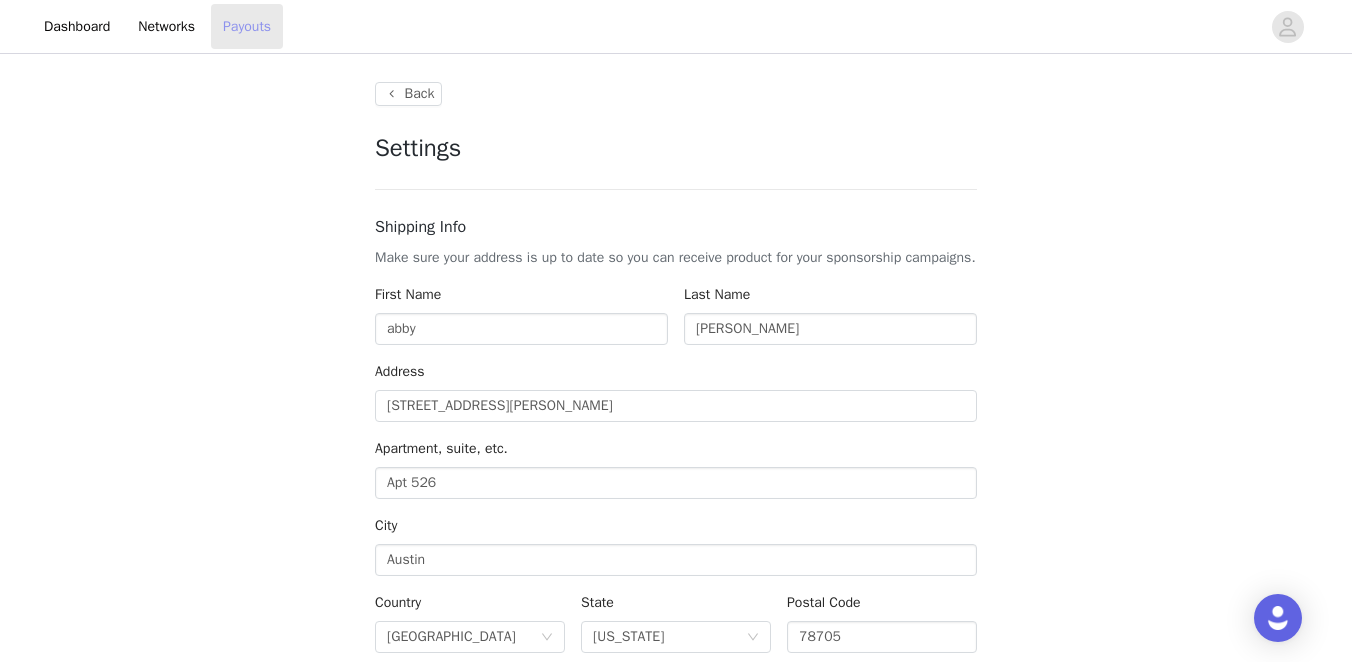 click on "Payouts" at bounding box center (247, 26) 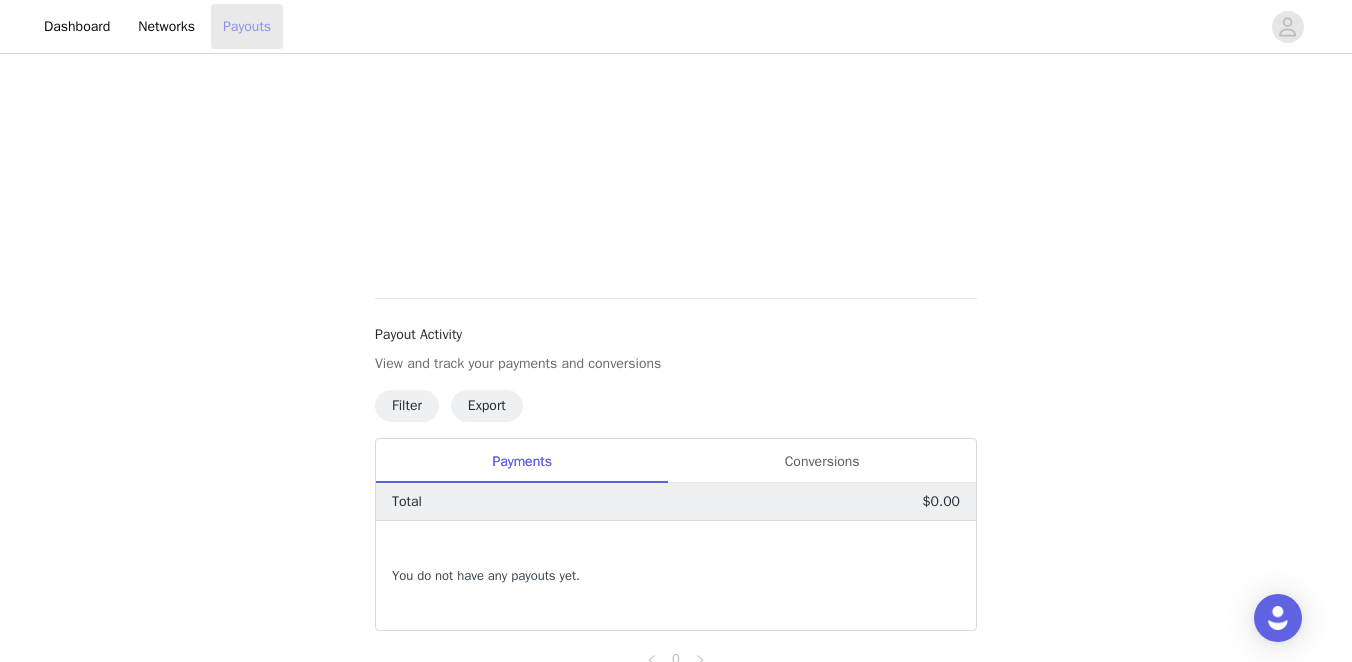 scroll, scrollTop: 630, scrollLeft: 0, axis: vertical 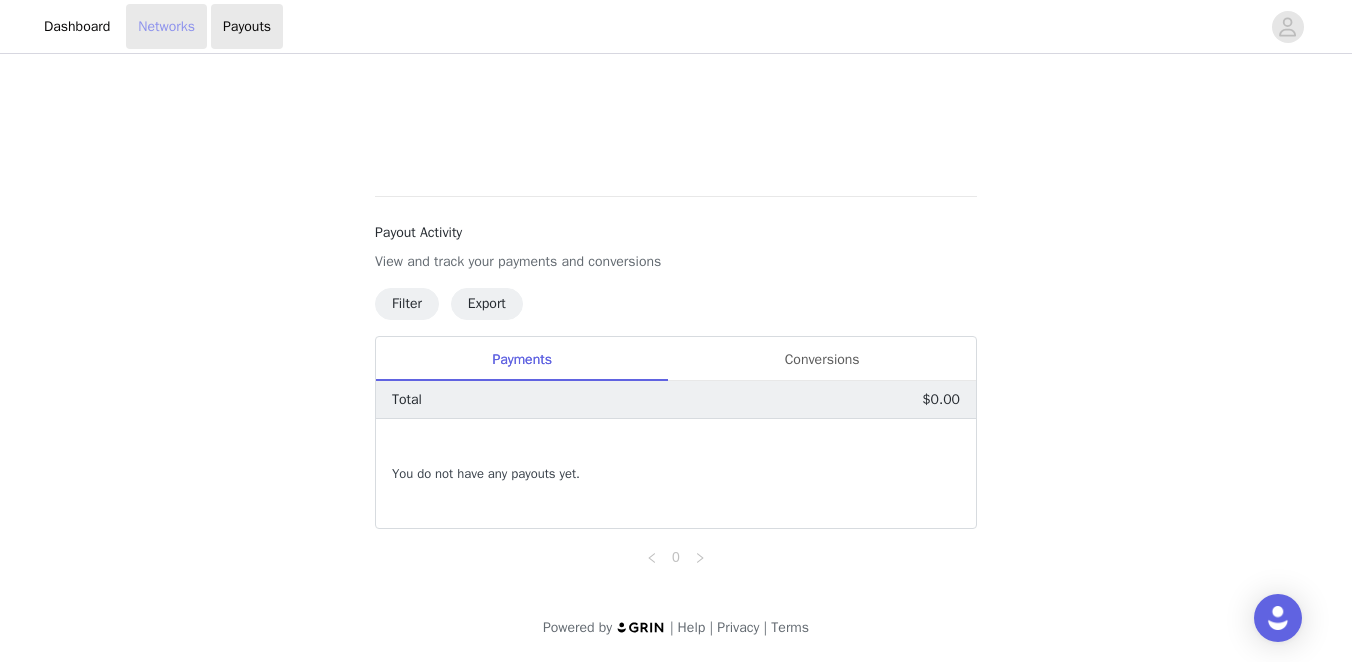 click on "Networks" at bounding box center [166, 26] 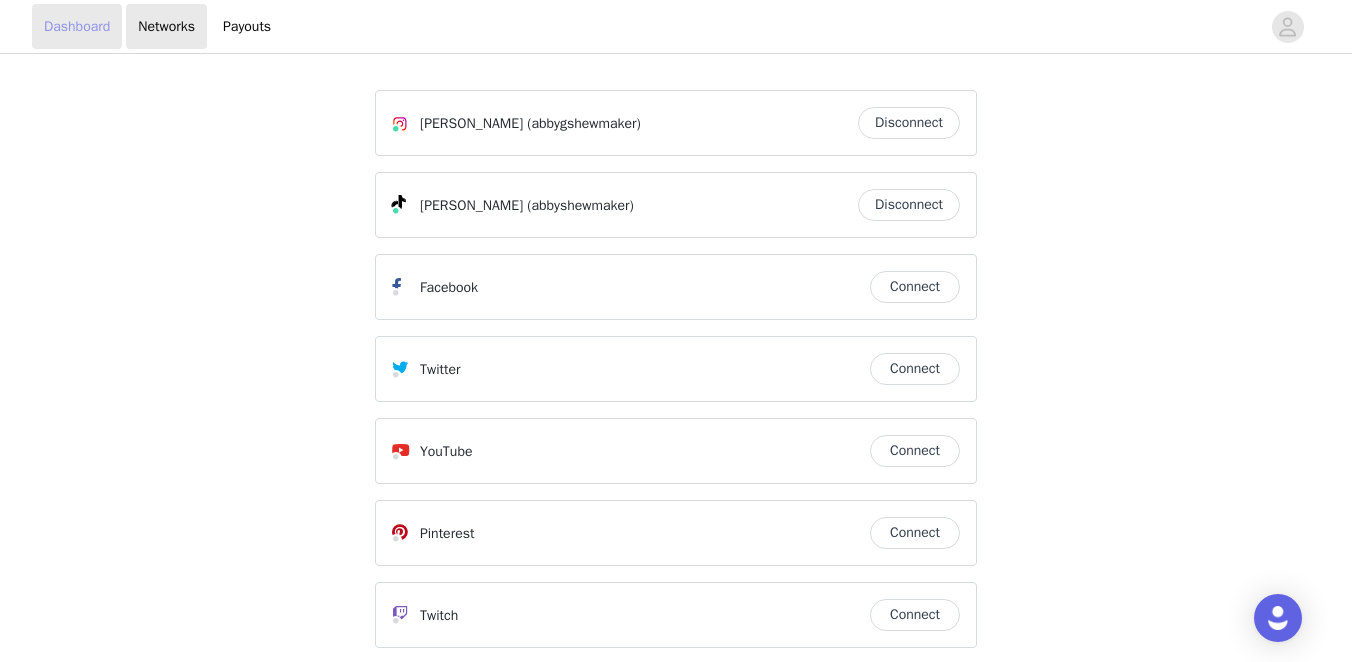 click on "Dashboard" at bounding box center (77, 26) 